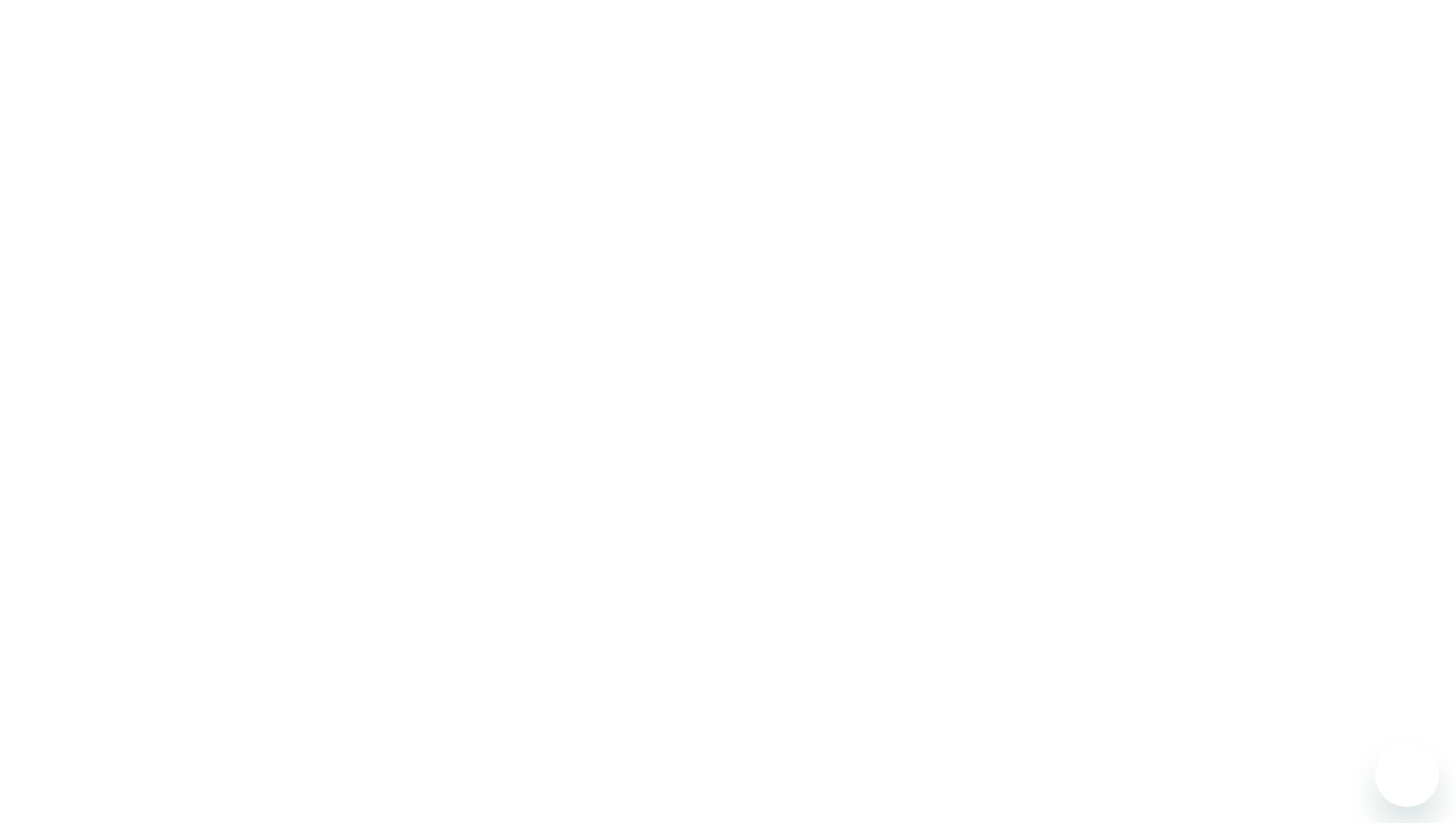 scroll, scrollTop: 0, scrollLeft: 0, axis: both 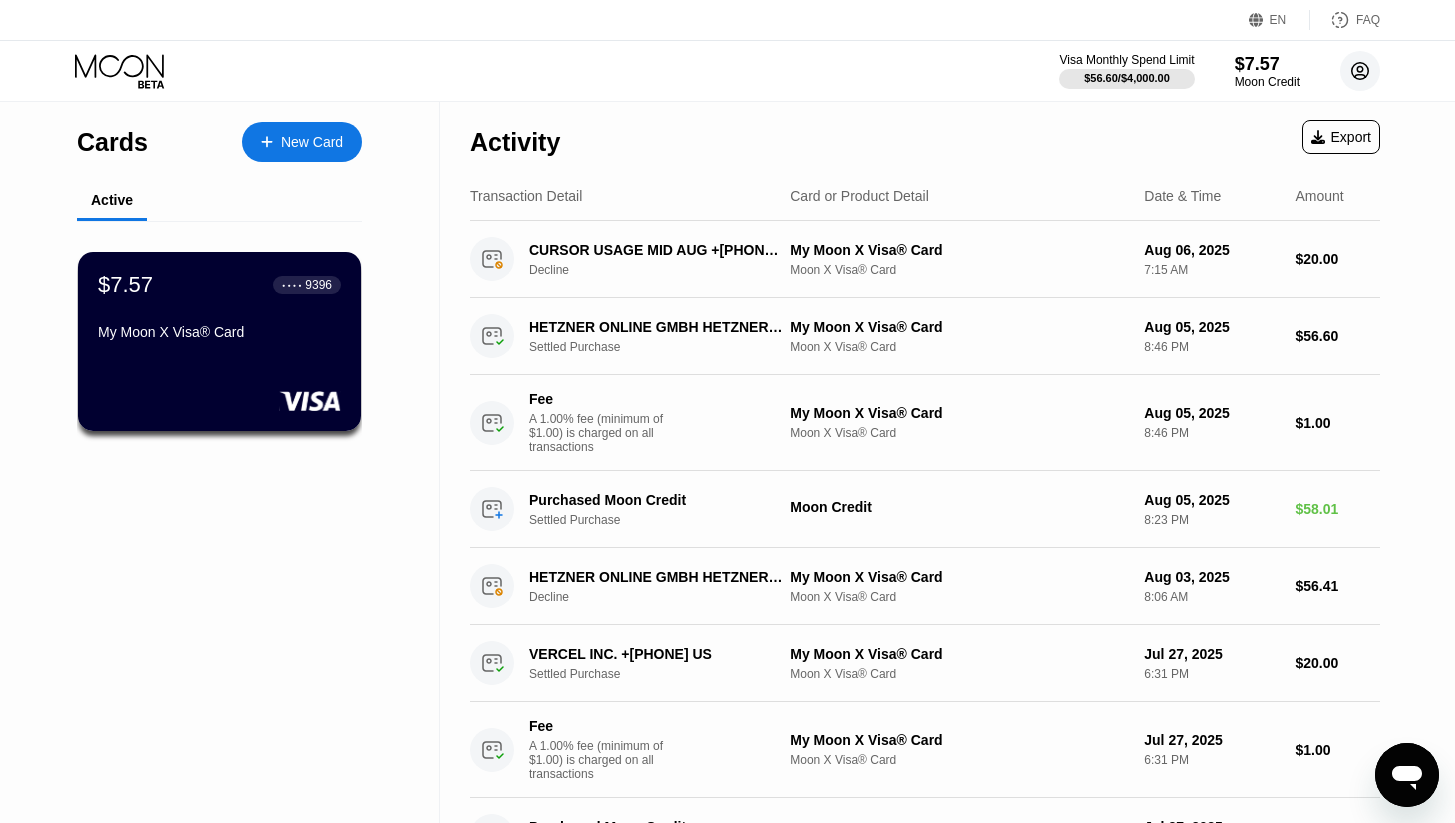 click 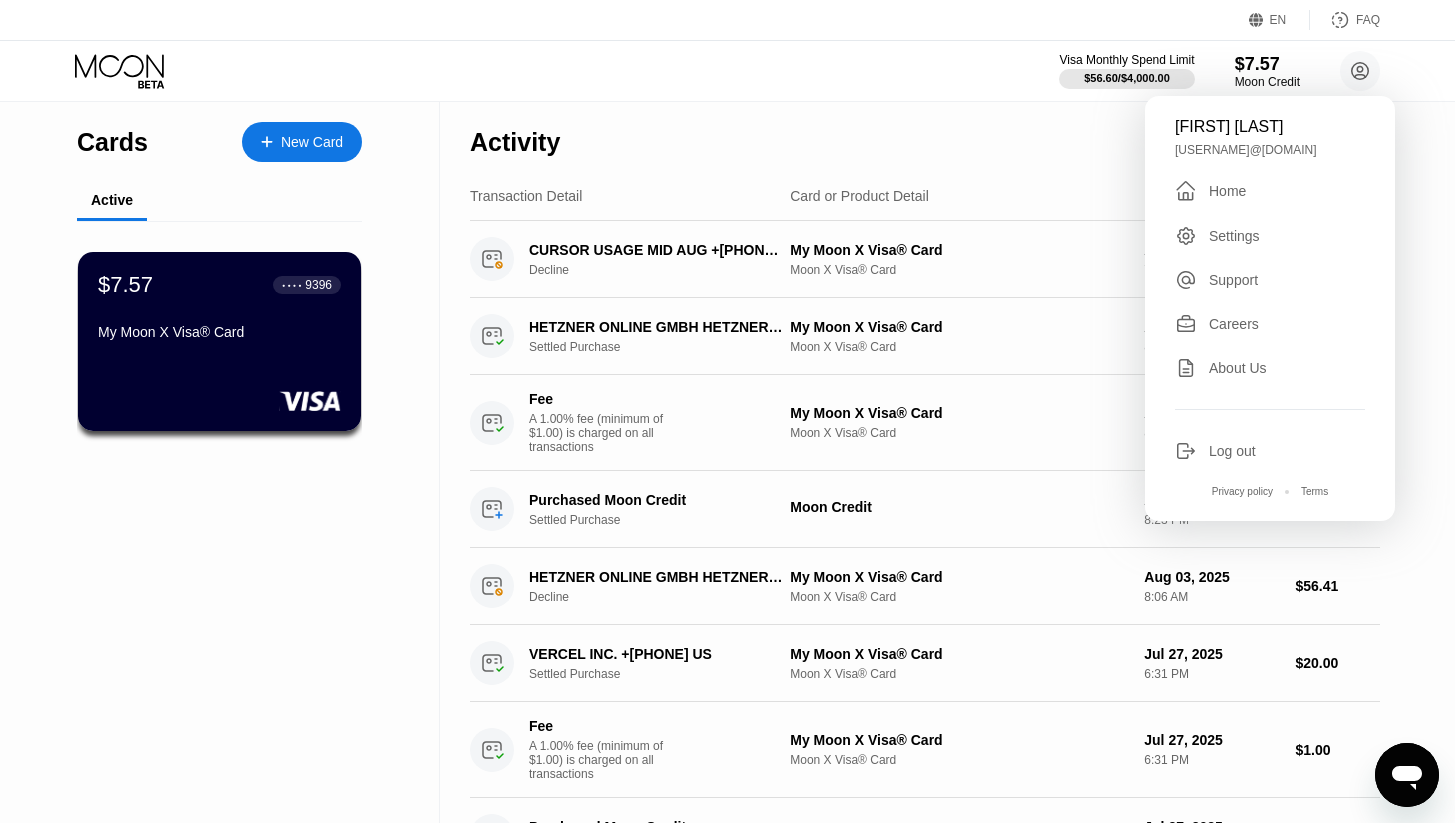 click on "Log out" at bounding box center (1270, 451) 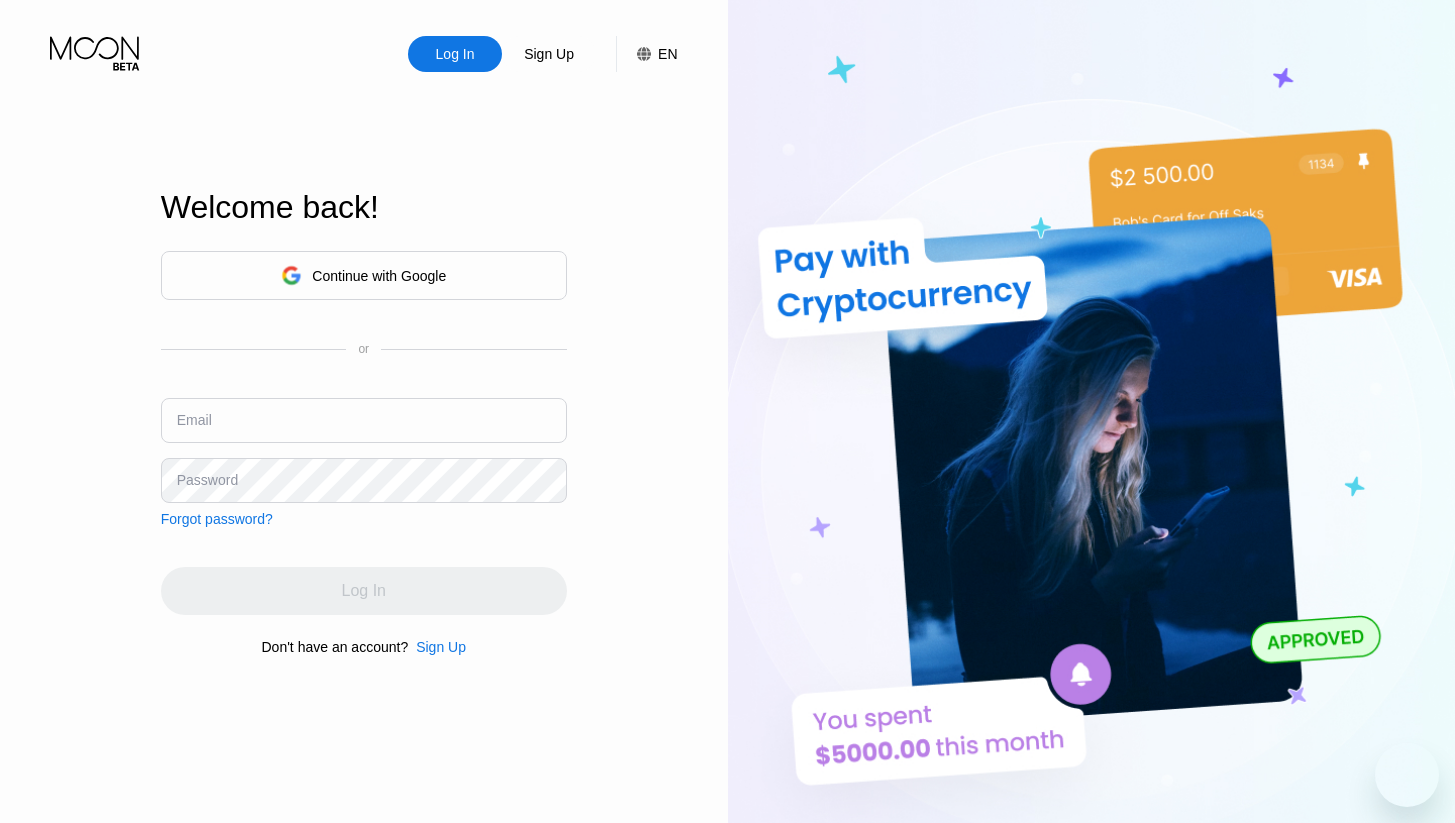 scroll, scrollTop: 0, scrollLeft: 0, axis: both 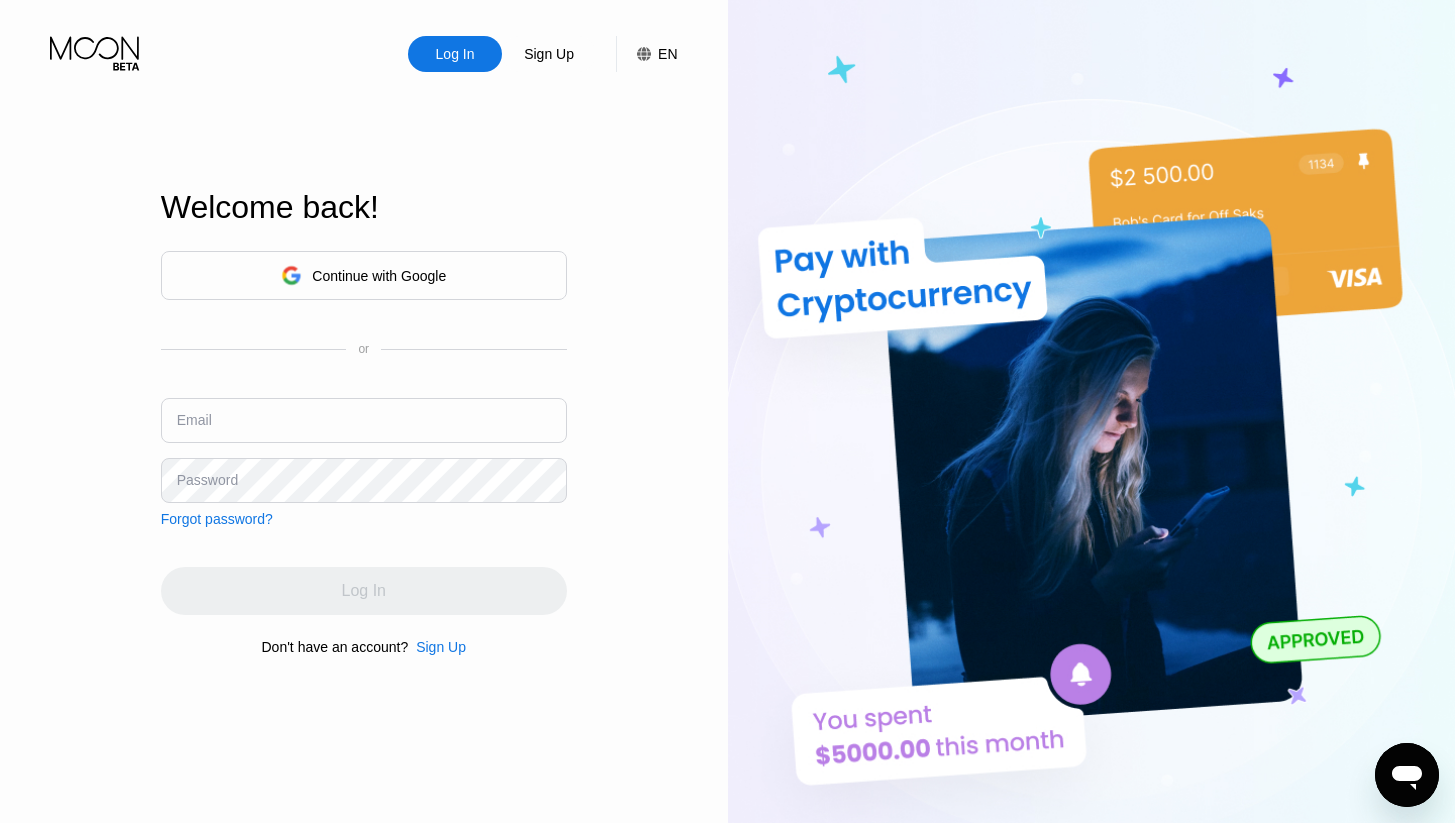 click on "Continue with Google" at bounding box center [379, 276] 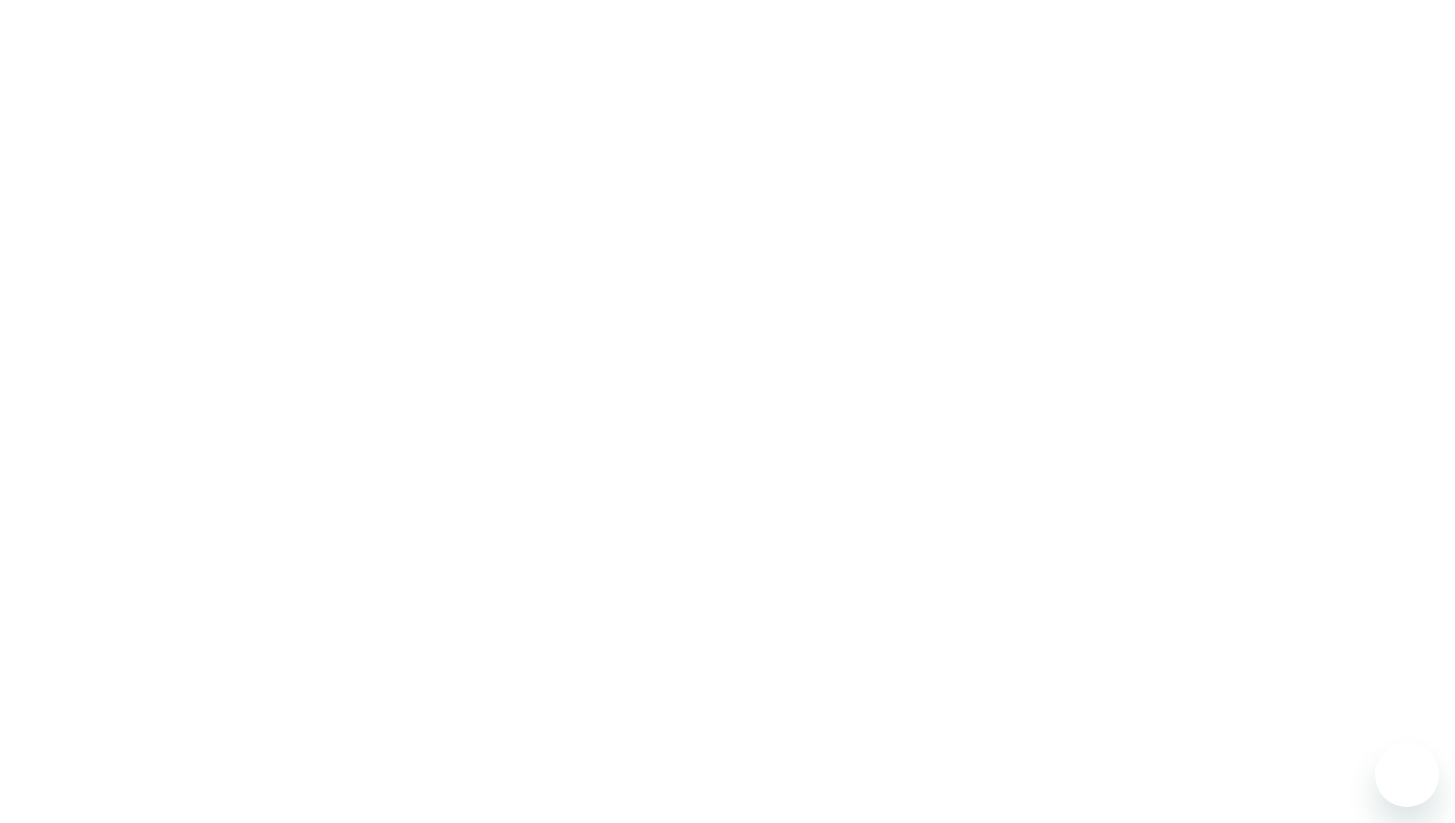 scroll, scrollTop: 0, scrollLeft: 0, axis: both 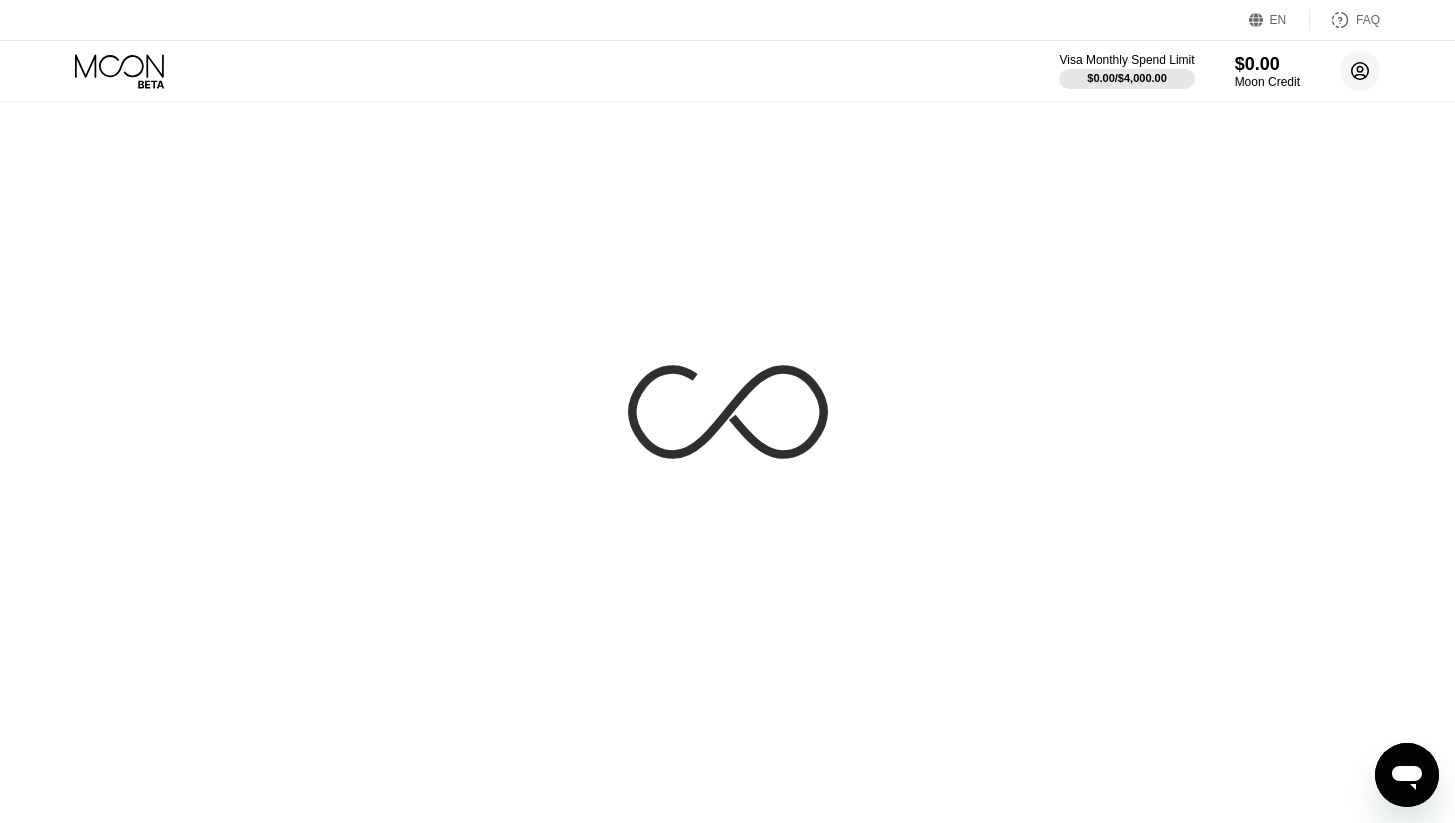 click 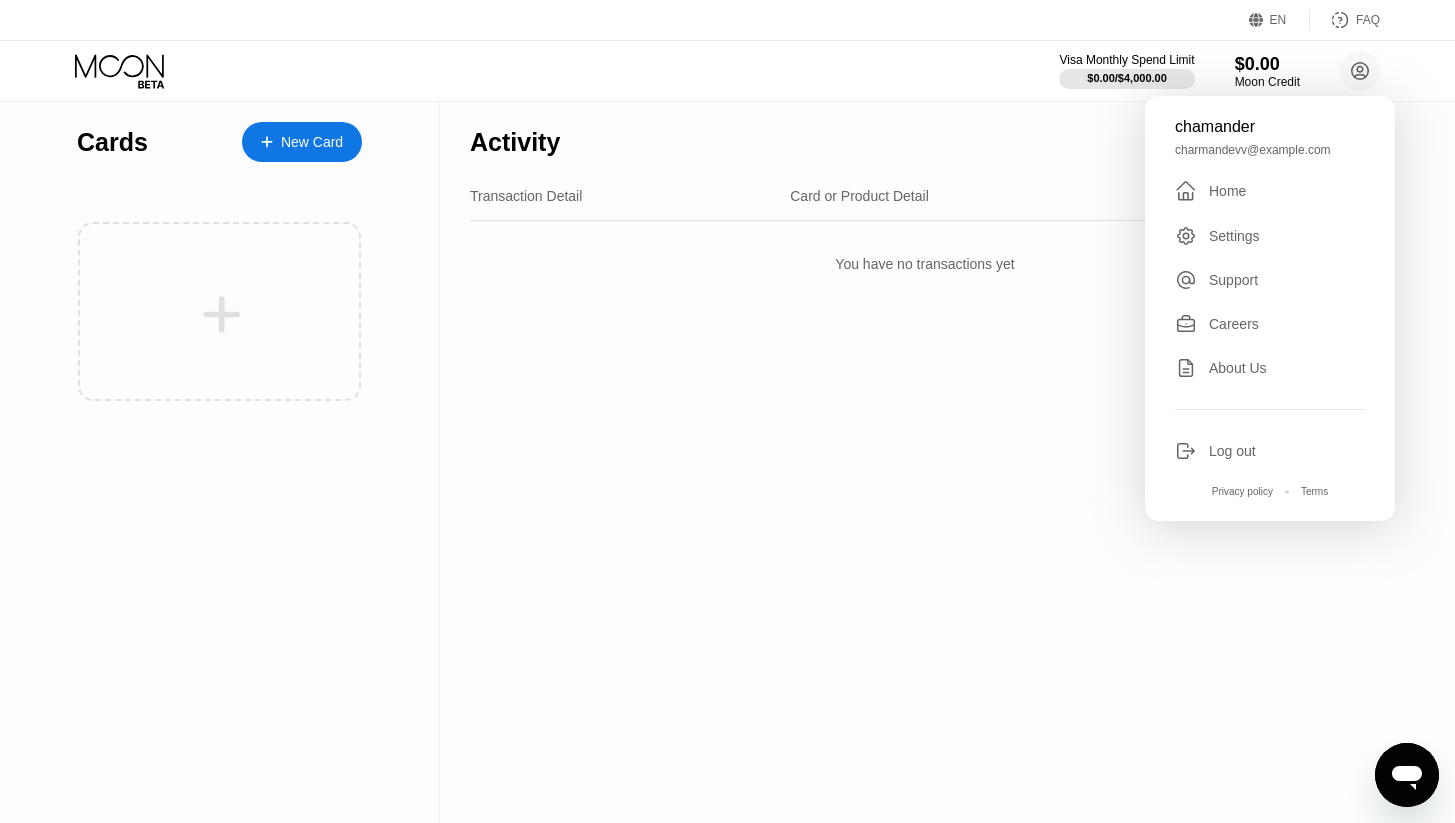 click on "Log out" at bounding box center [1270, 451] 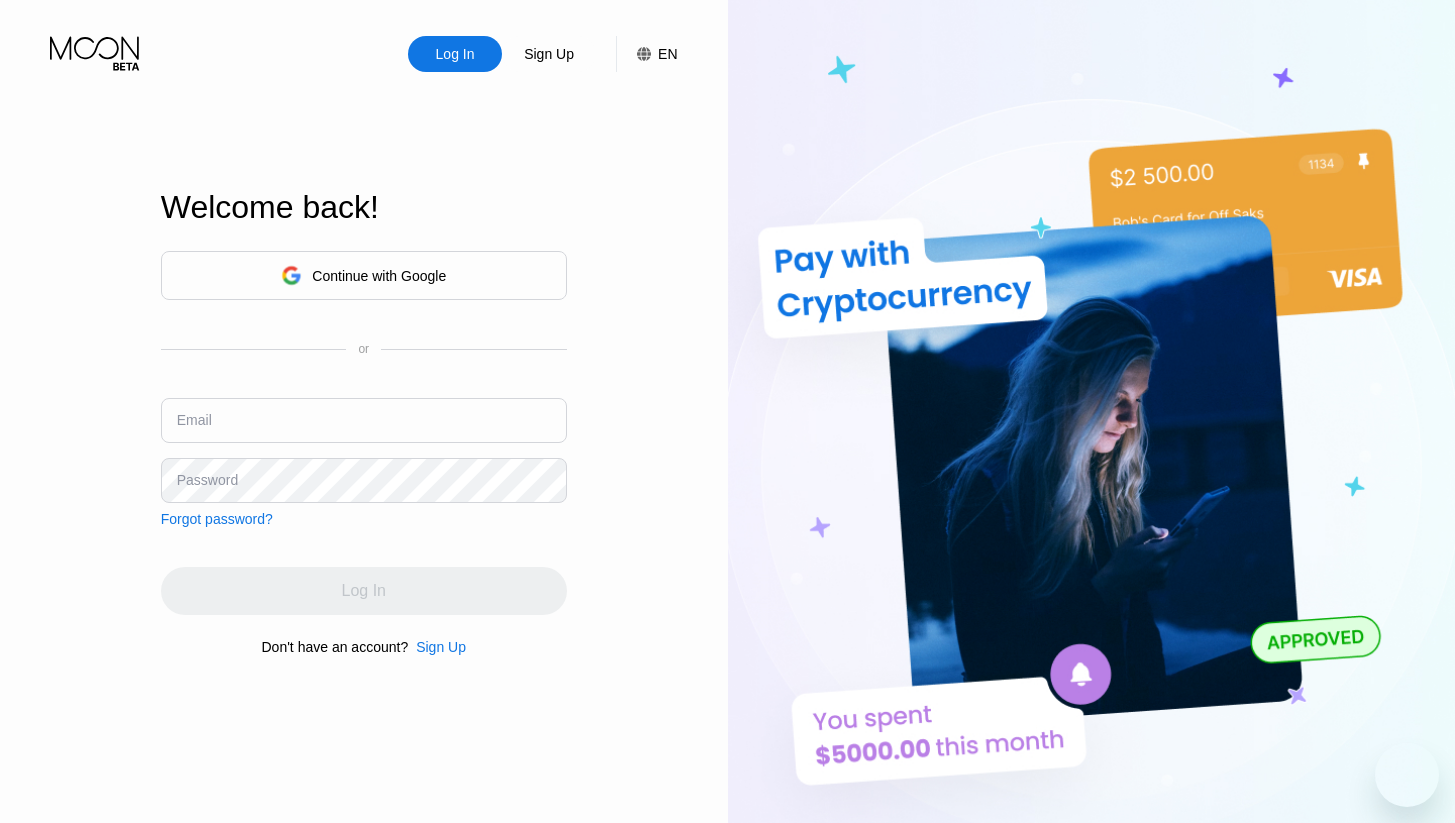 scroll, scrollTop: 0, scrollLeft: 0, axis: both 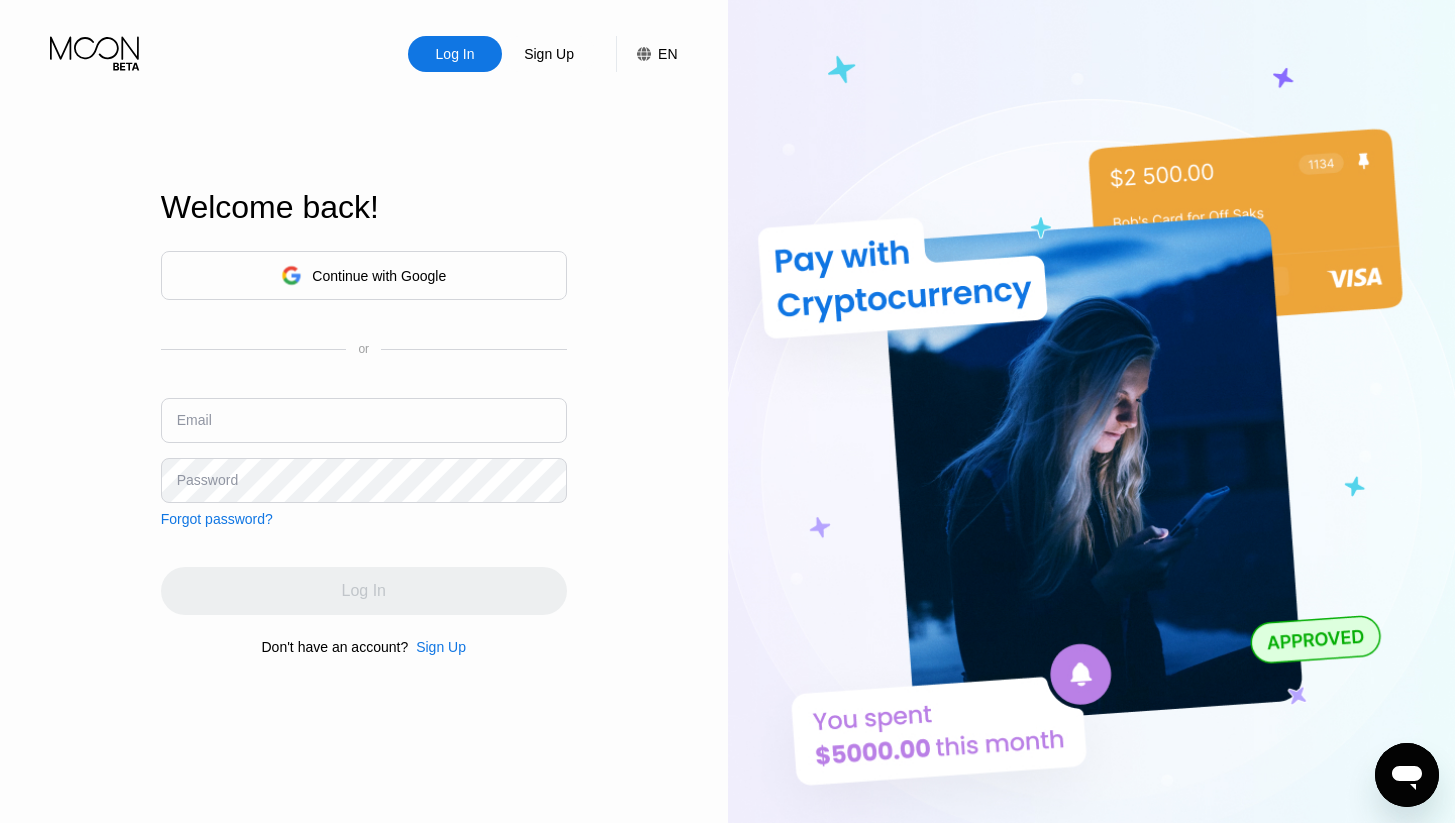 click on "Continue with Google" at bounding box center [379, 276] 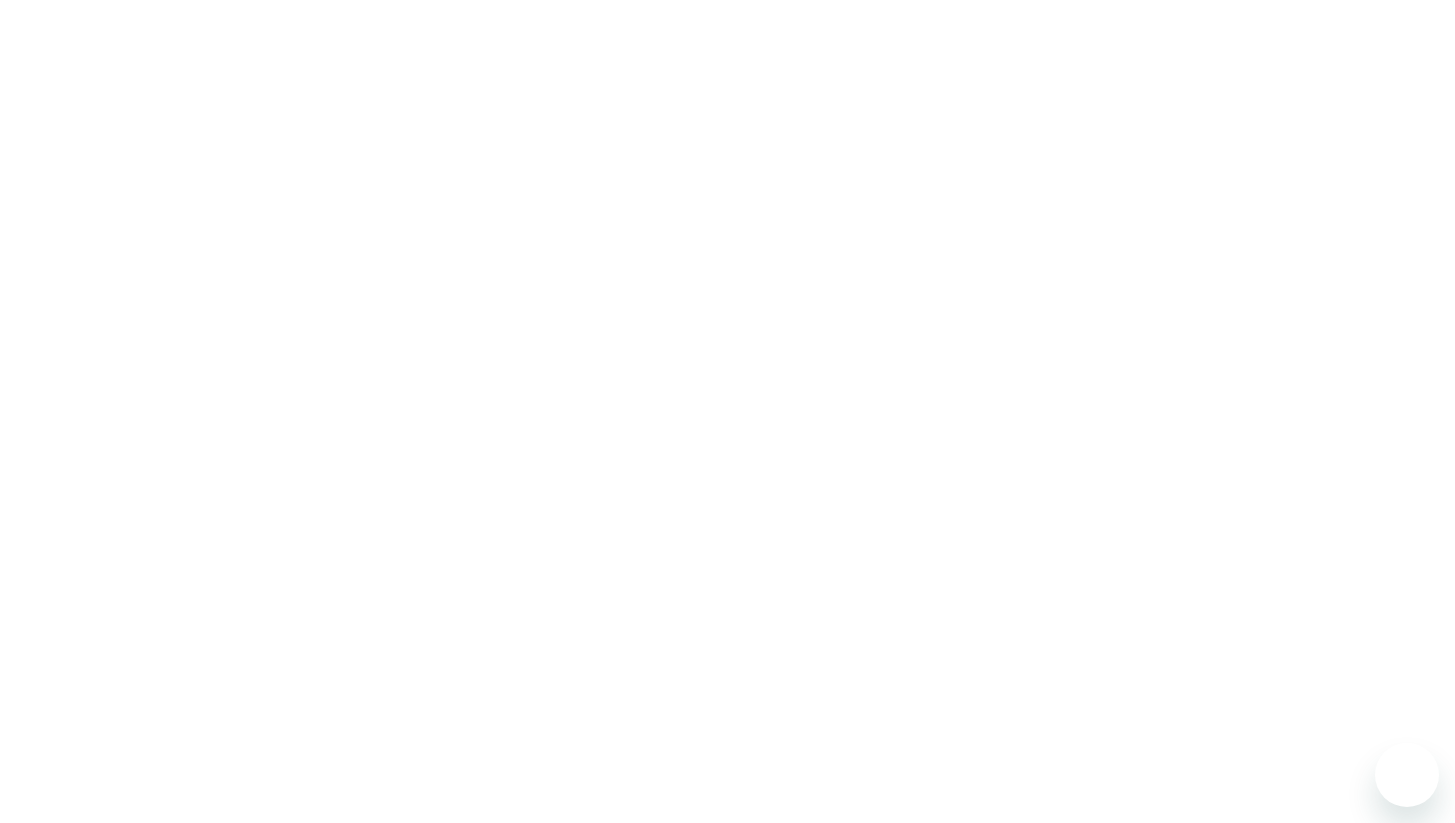 scroll, scrollTop: 0, scrollLeft: 0, axis: both 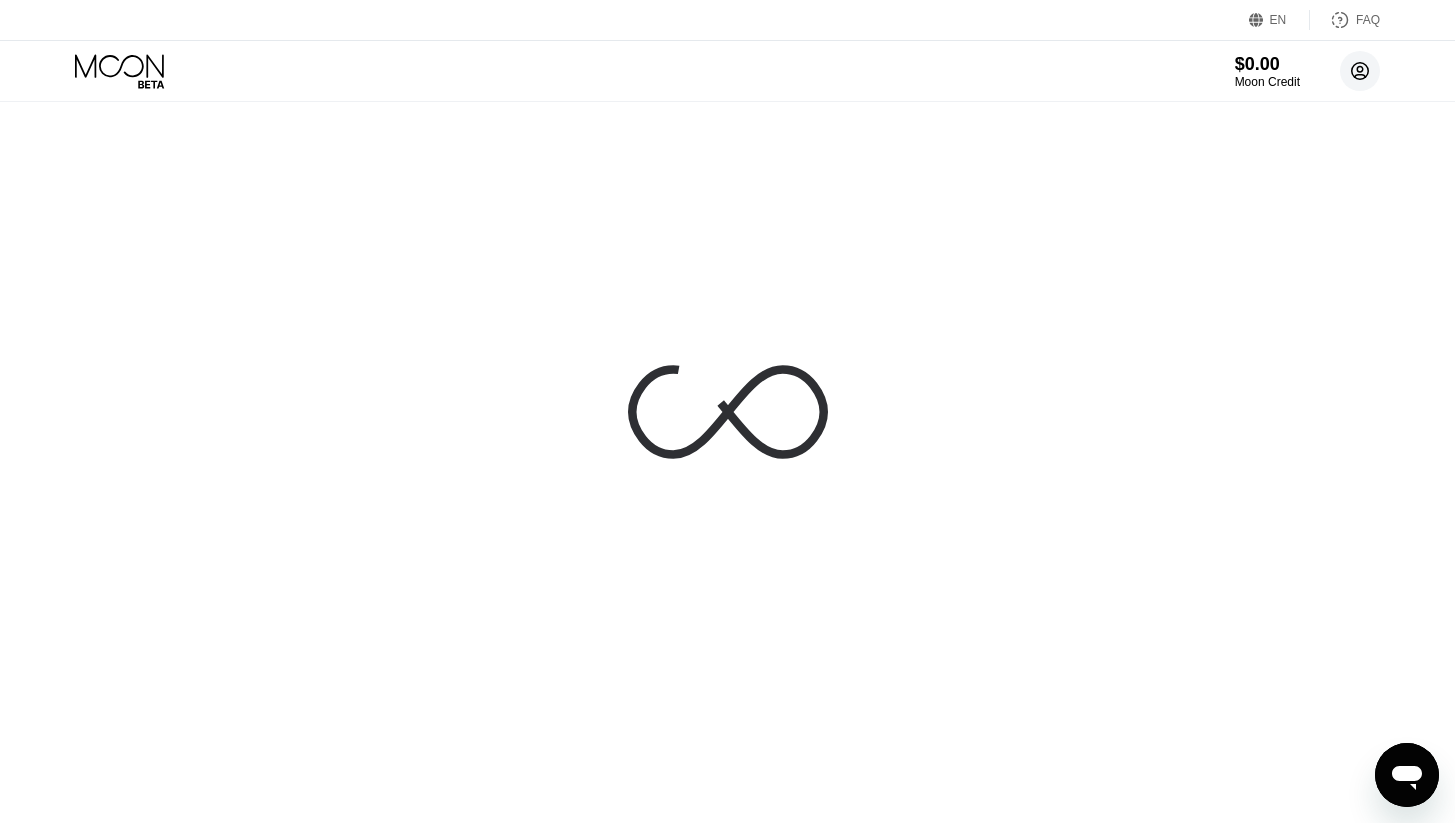 click 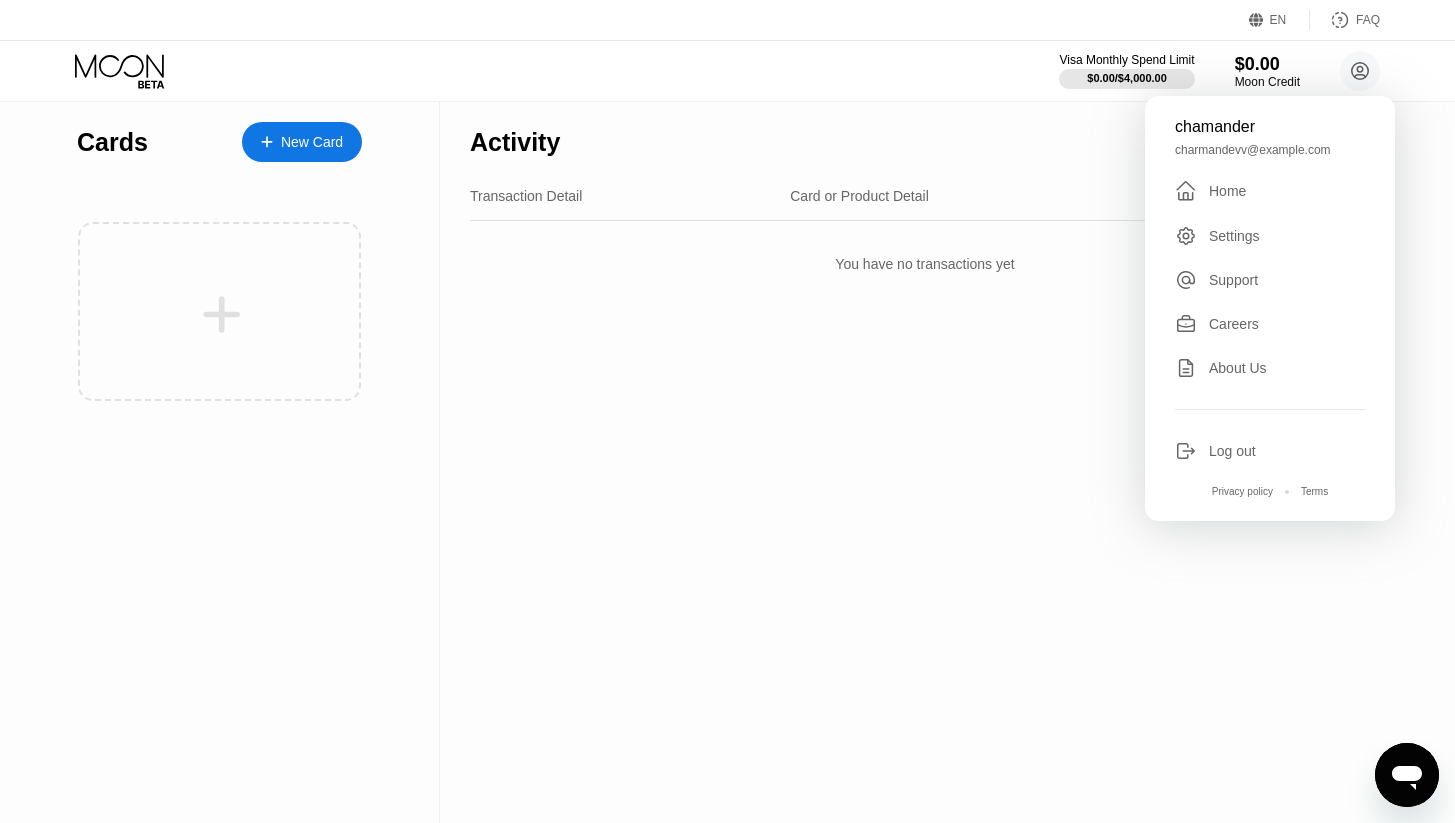 click on "Log out" at bounding box center [1270, 451] 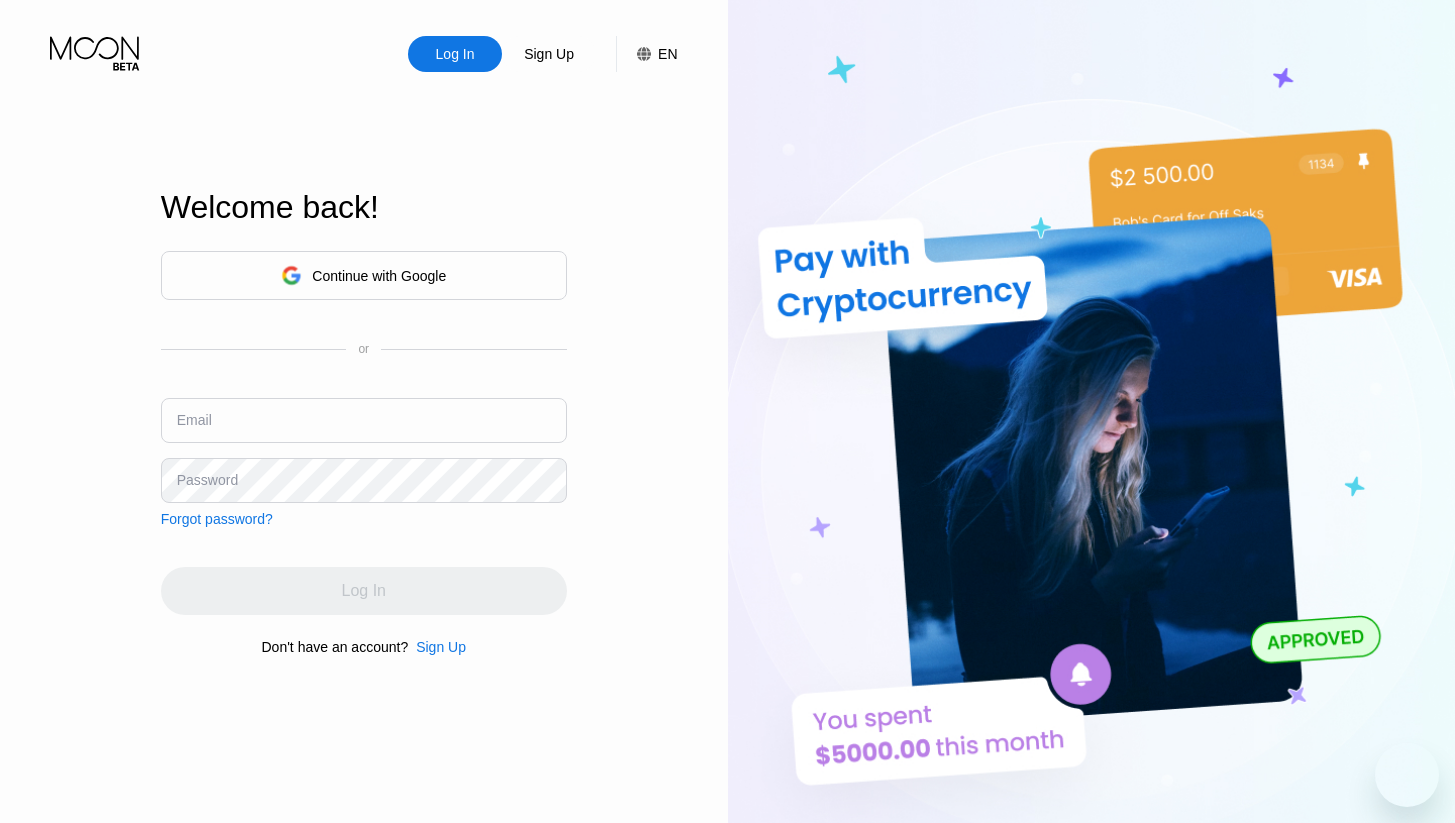 scroll, scrollTop: 0, scrollLeft: 0, axis: both 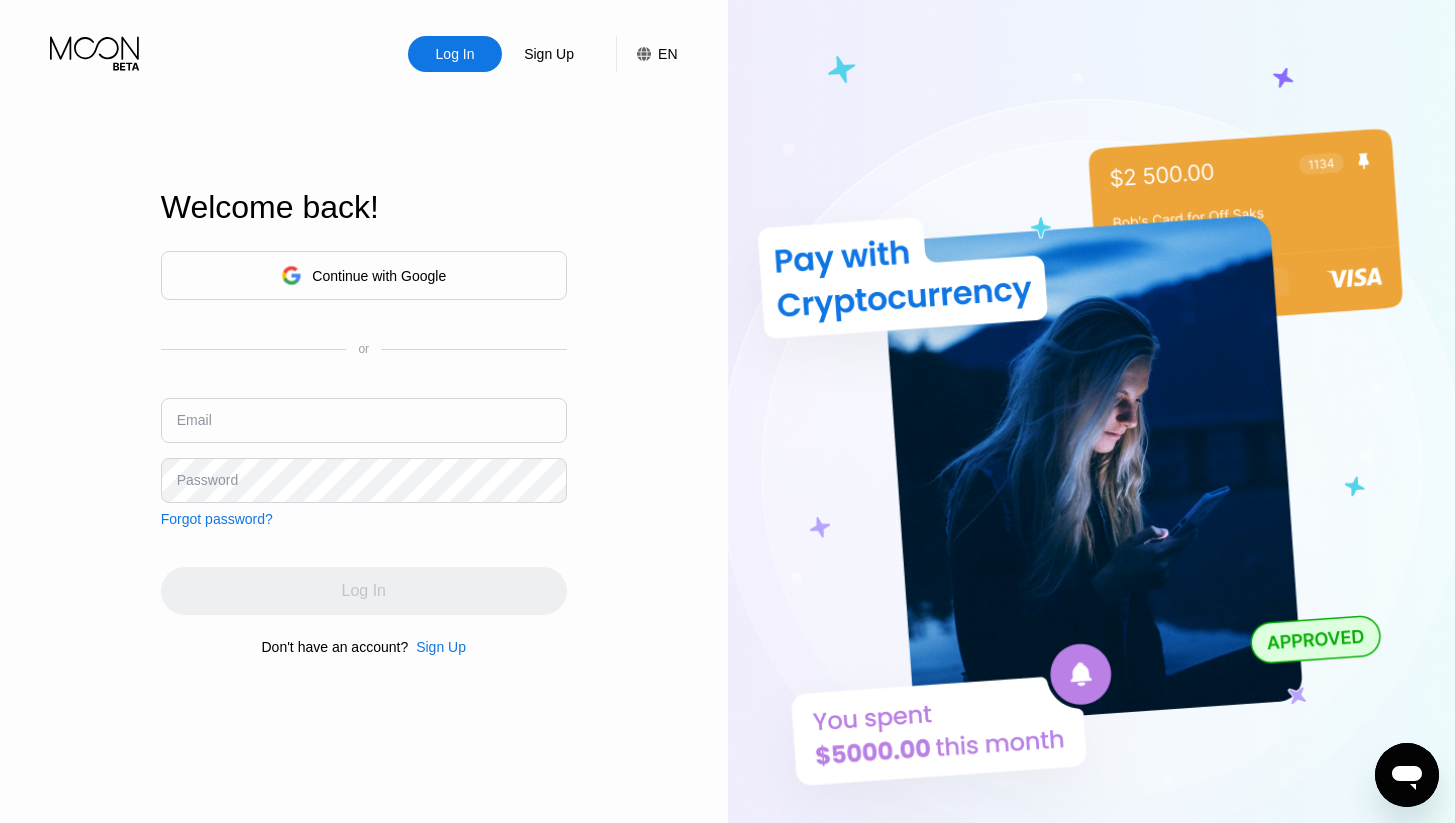 click on "Continue with Google" at bounding box center [364, 275] 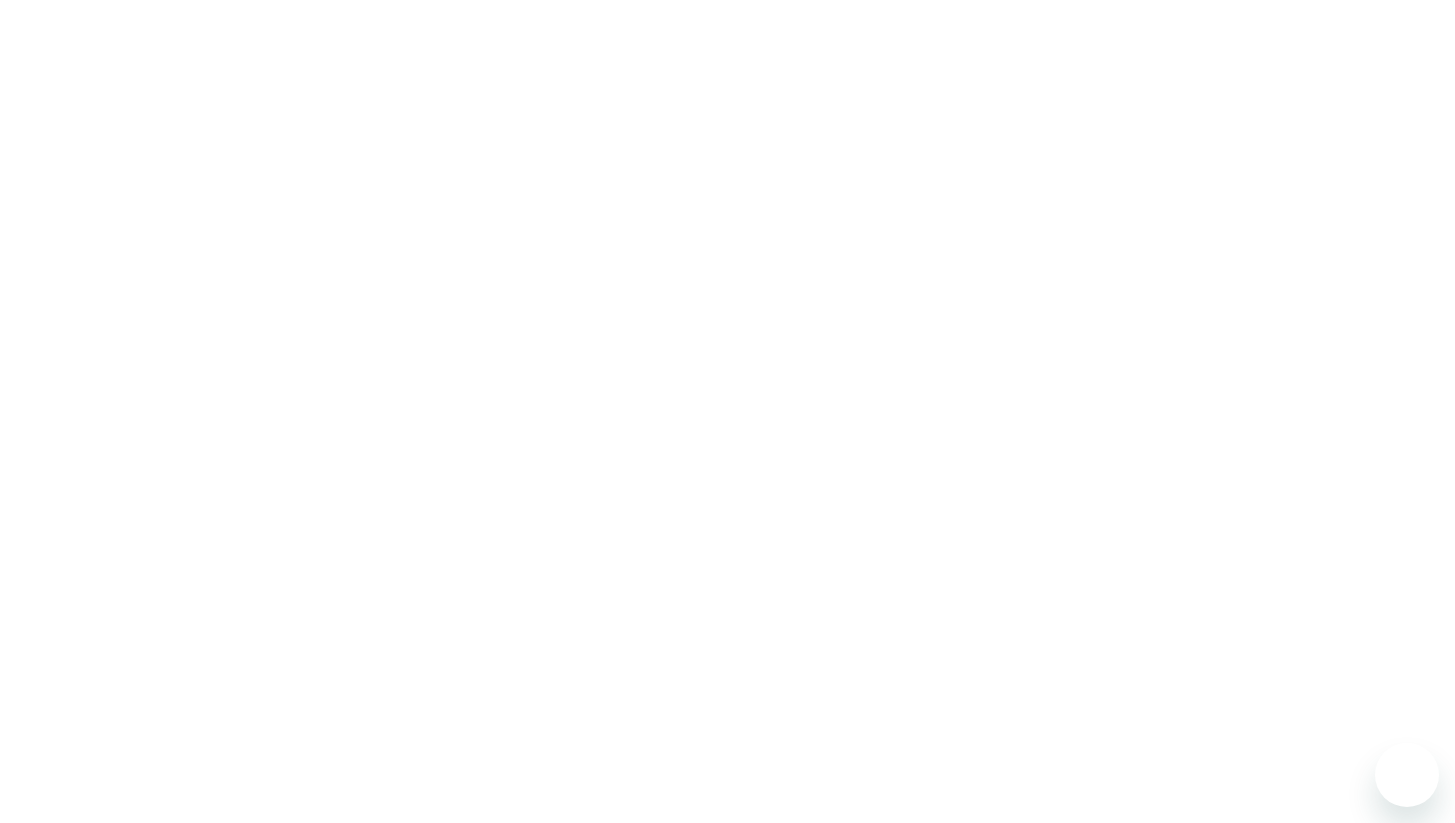 scroll, scrollTop: 0, scrollLeft: 0, axis: both 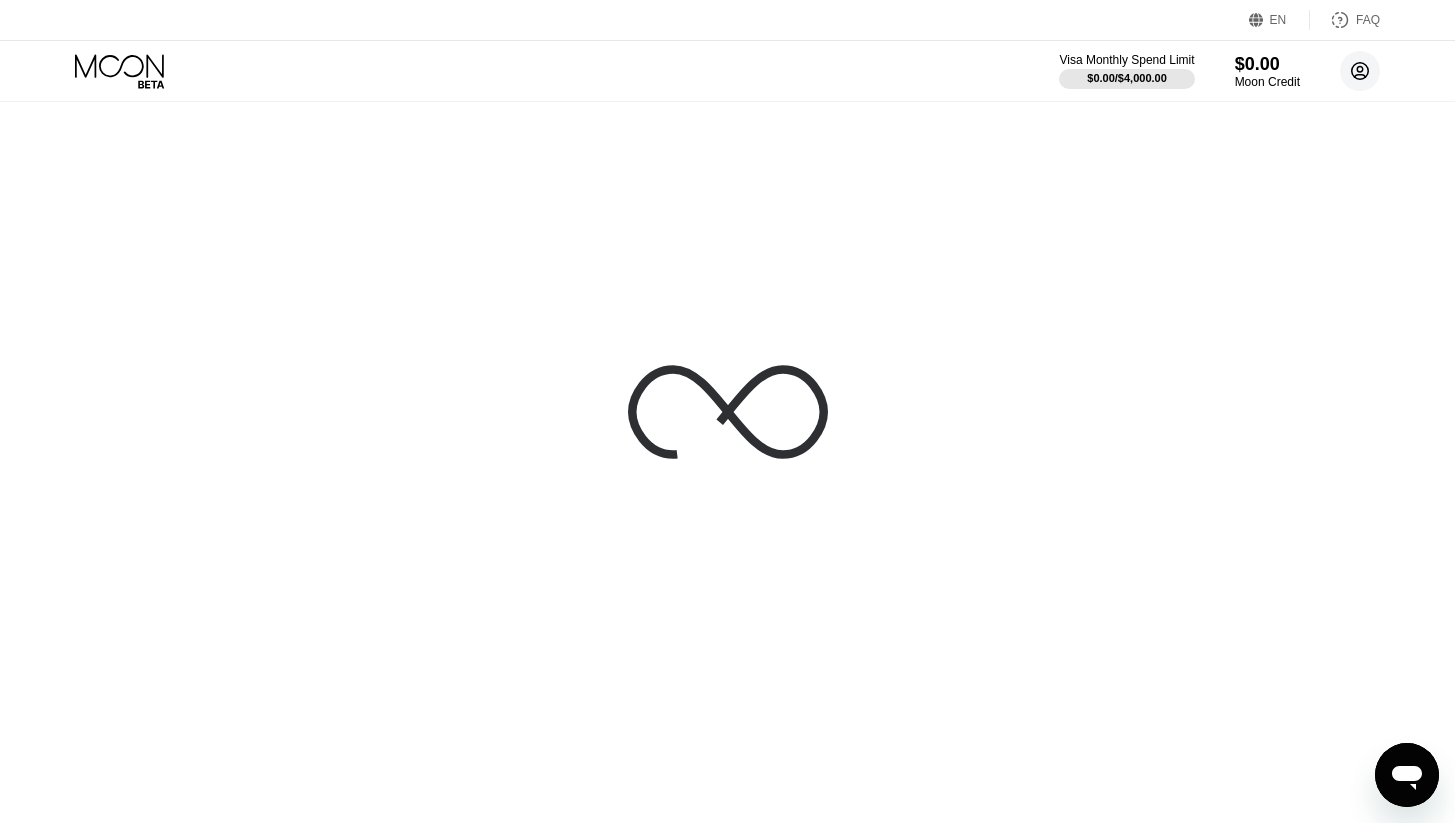 click 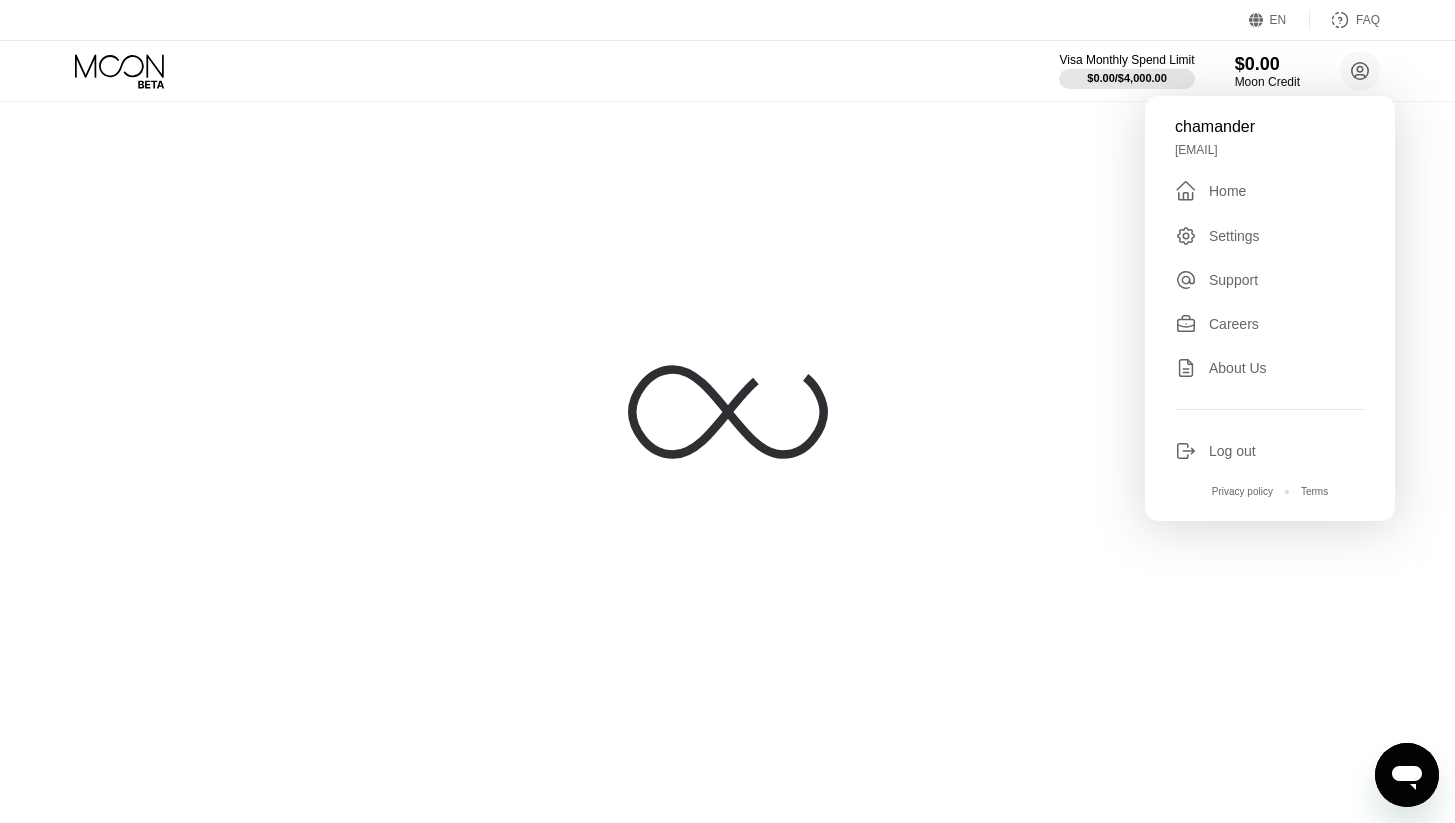 click on "[NAME] [EMAIL]  Home Settings Support Careers About Us Log out Privacy policy Terms" at bounding box center [1270, 308] 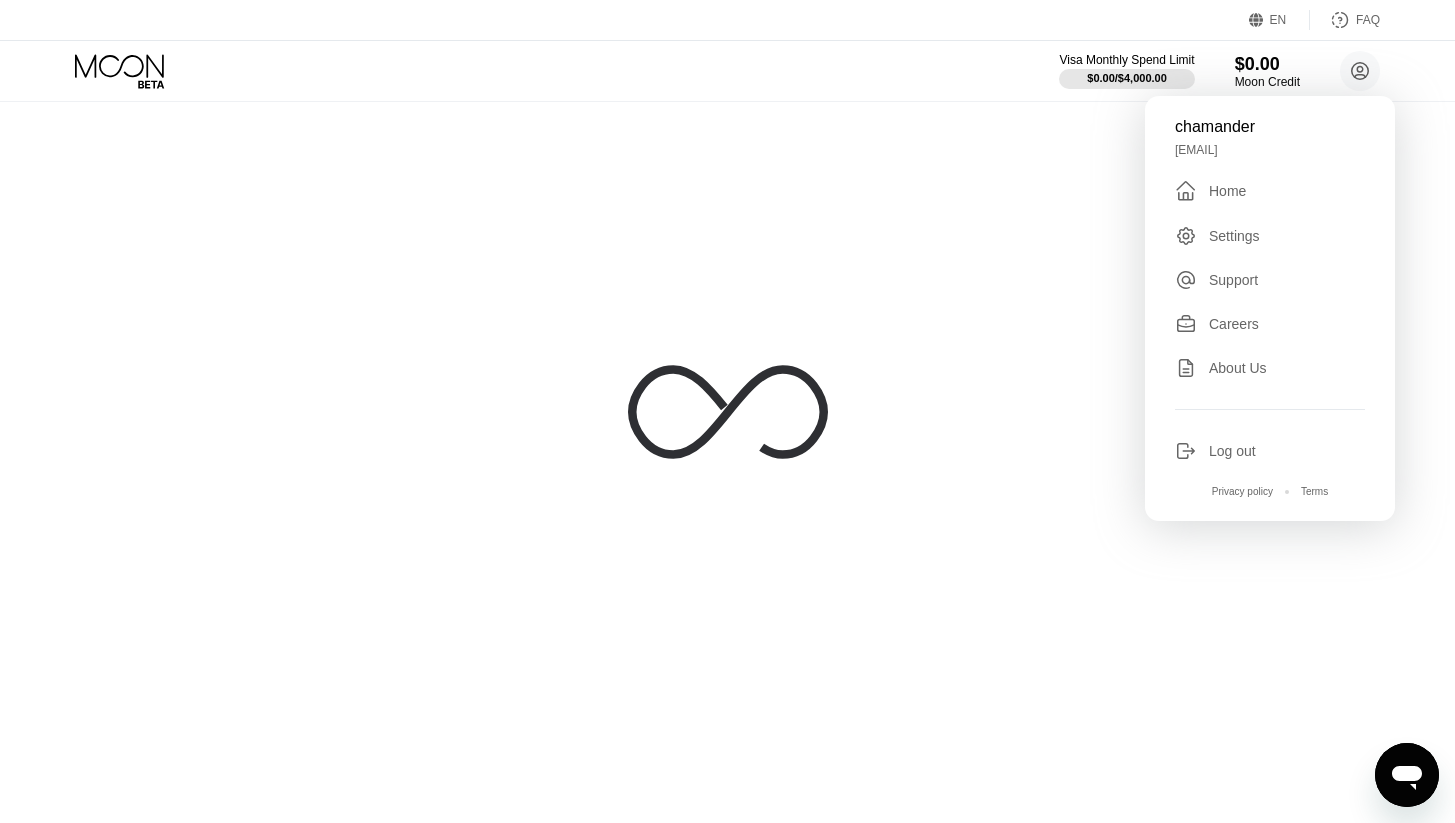 click on "Log out" at bounding box center [1270, 451] 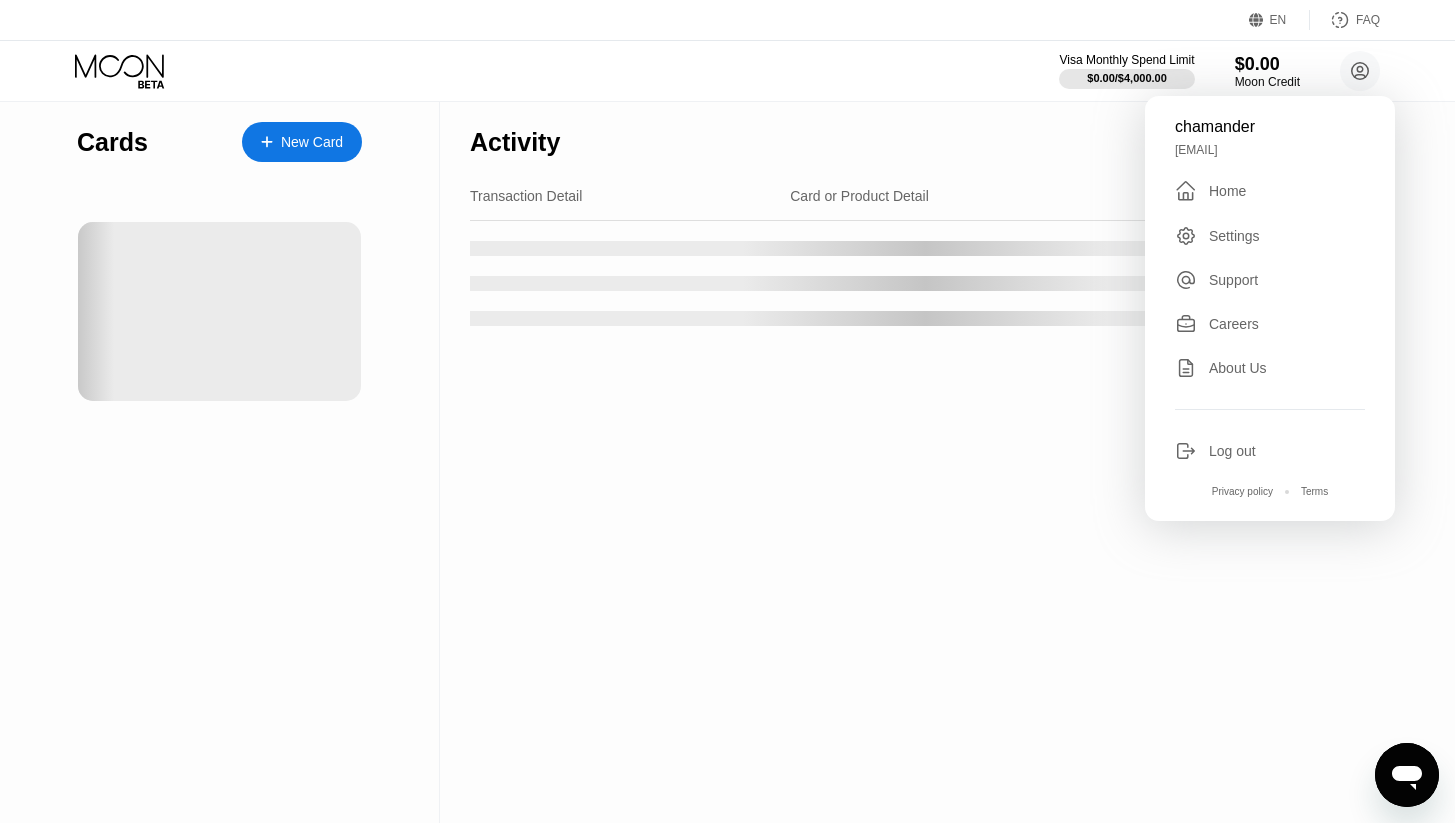 click on "Log out" at bounding box center [1270, 451] 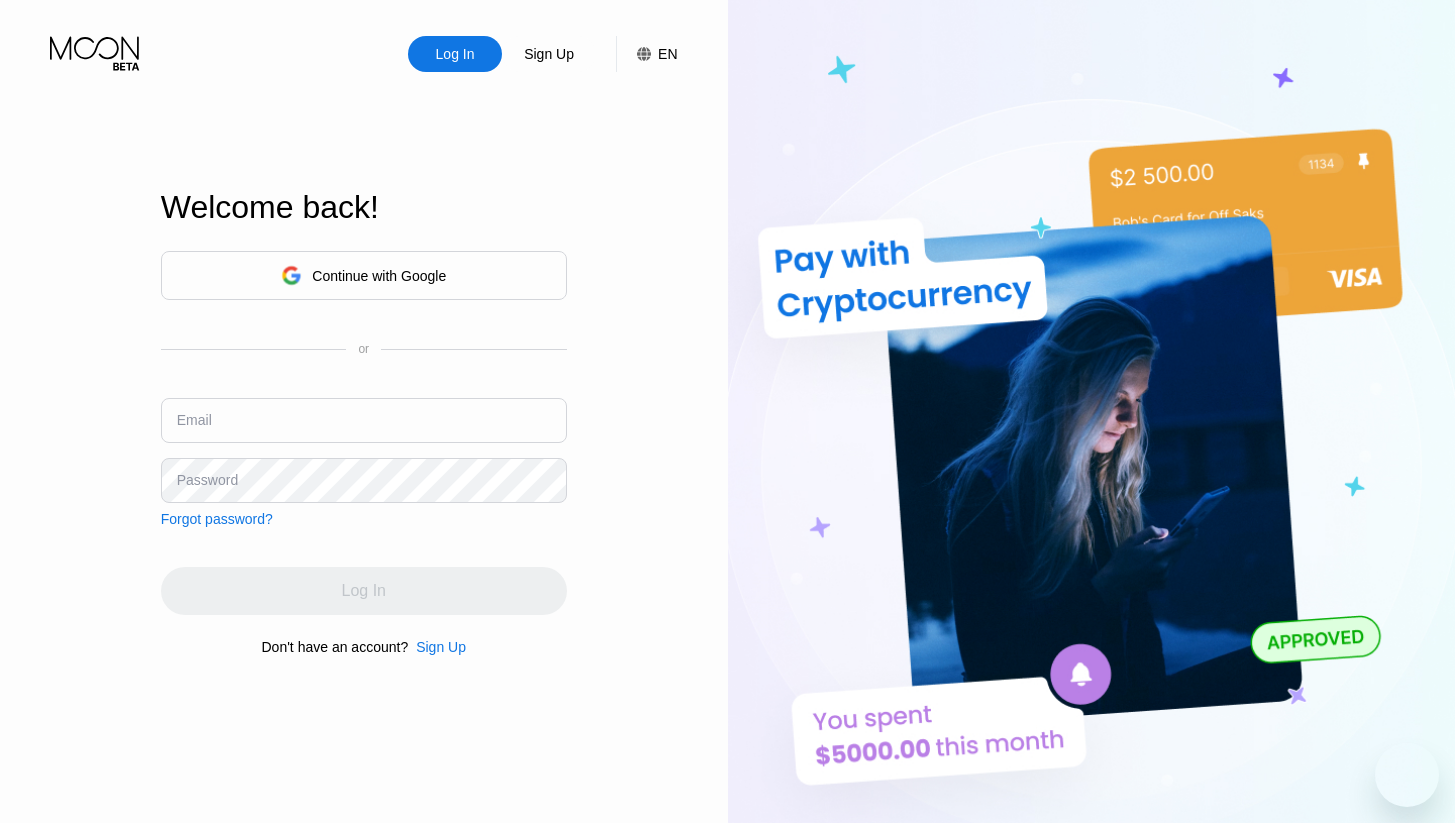 scroll, scrollTop: 0, scrollLeft: 0, axis: both 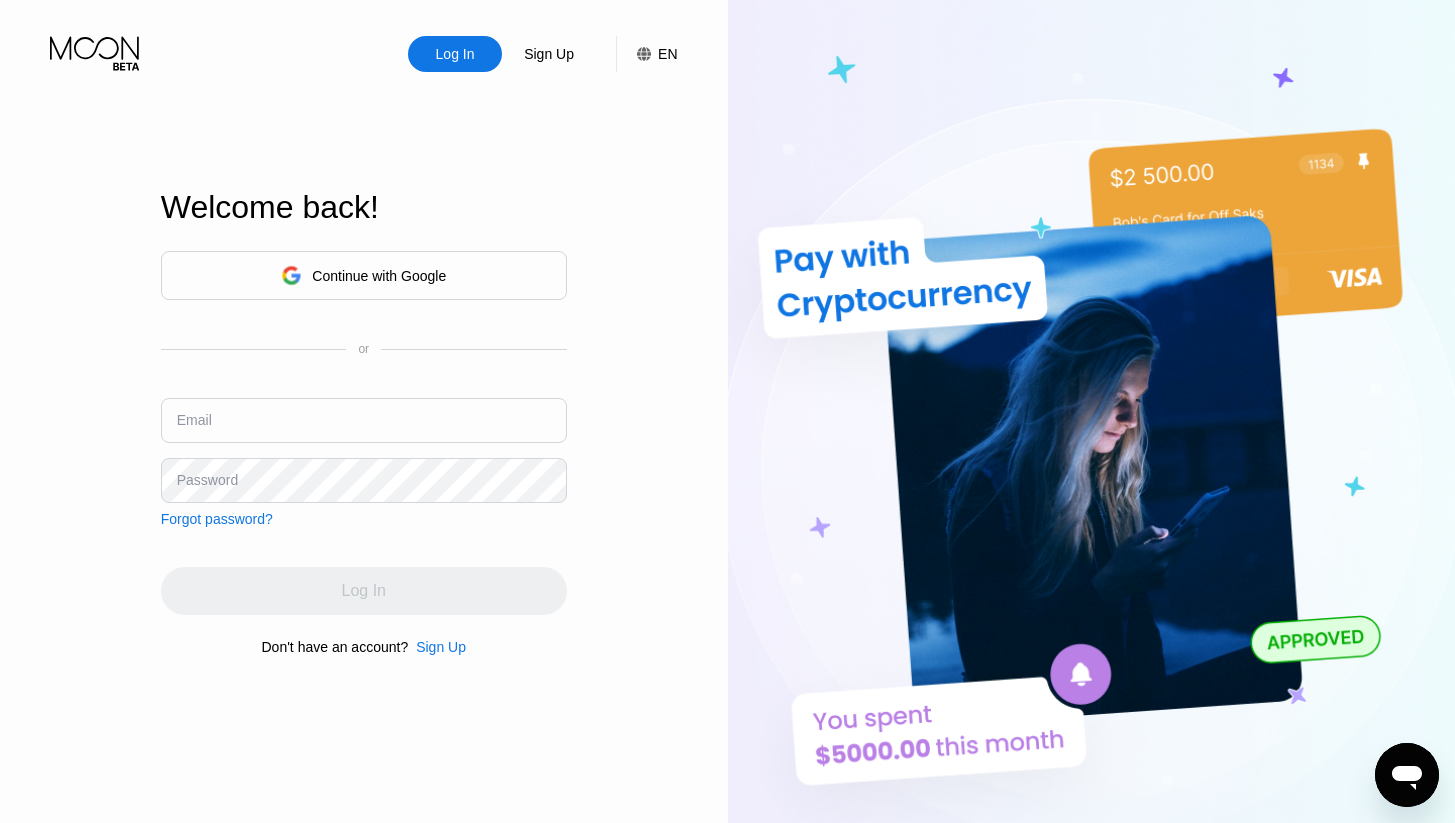 click on "Sign Up" at bounding box center (549, 54) 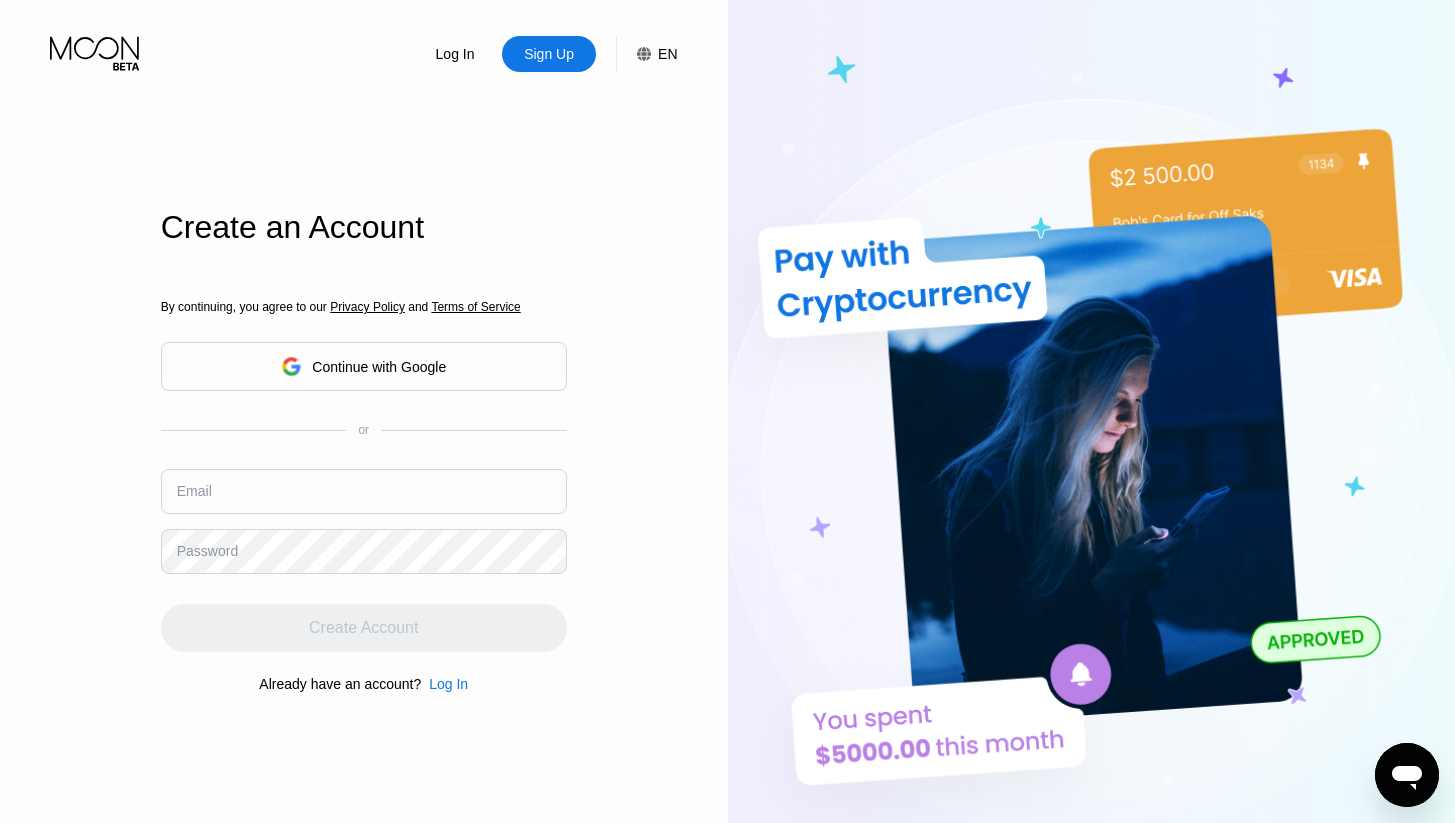 click on "Continue with Google" at bounding box center (379, 367) 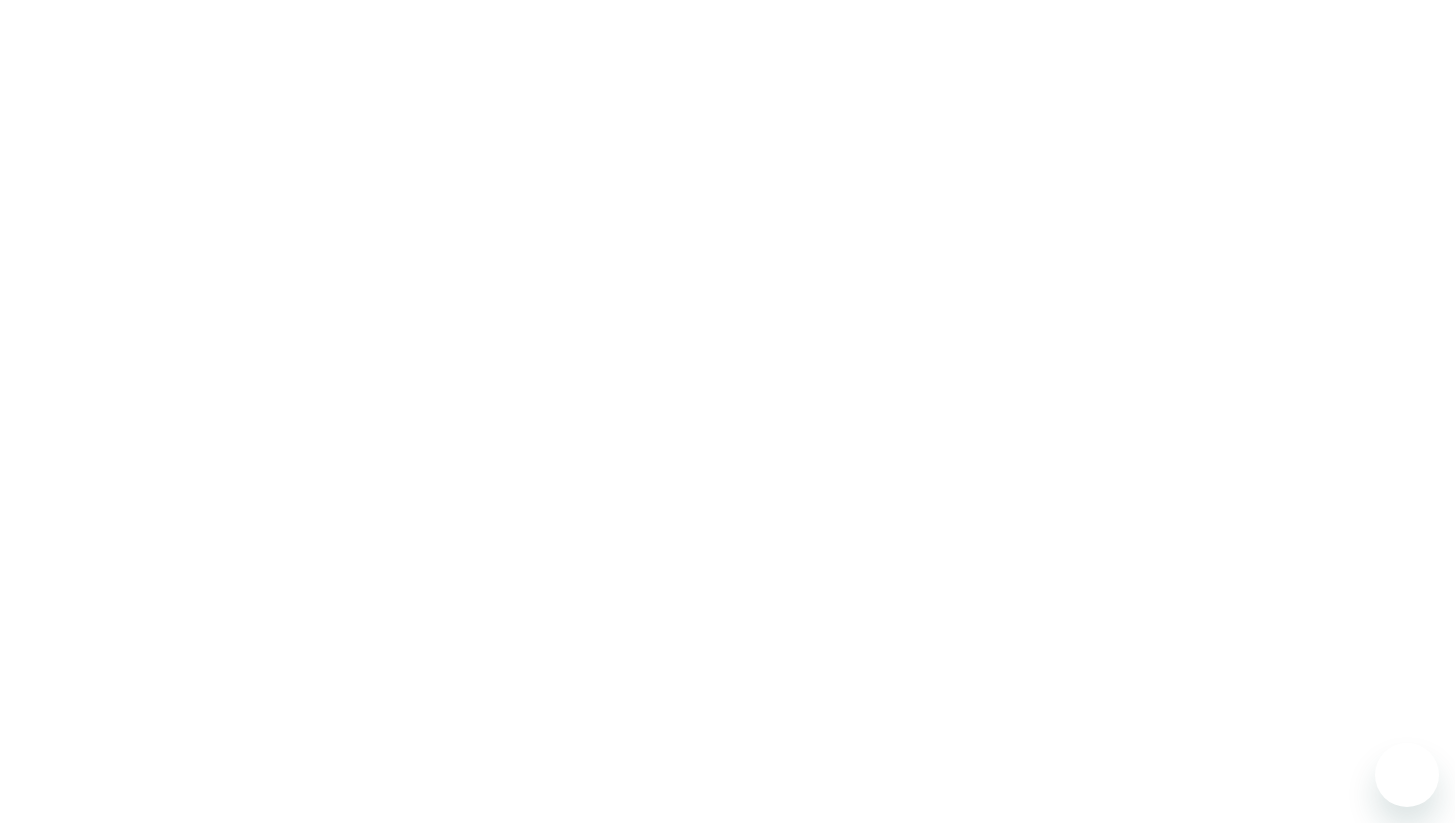 scroll, scrollTop: 0, scrollLeft: 0, axis: both 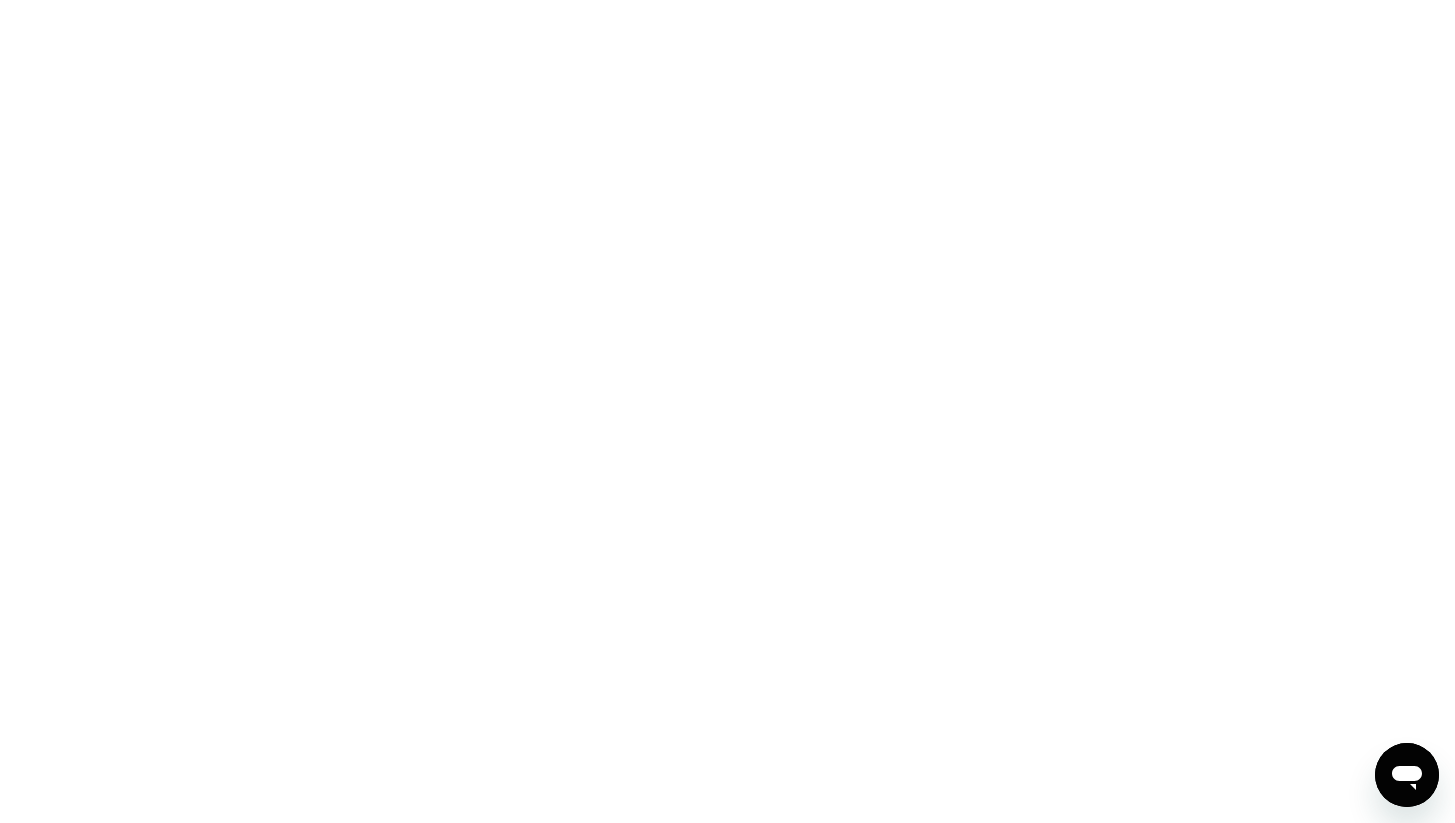 click at bounding box center (727, 411) 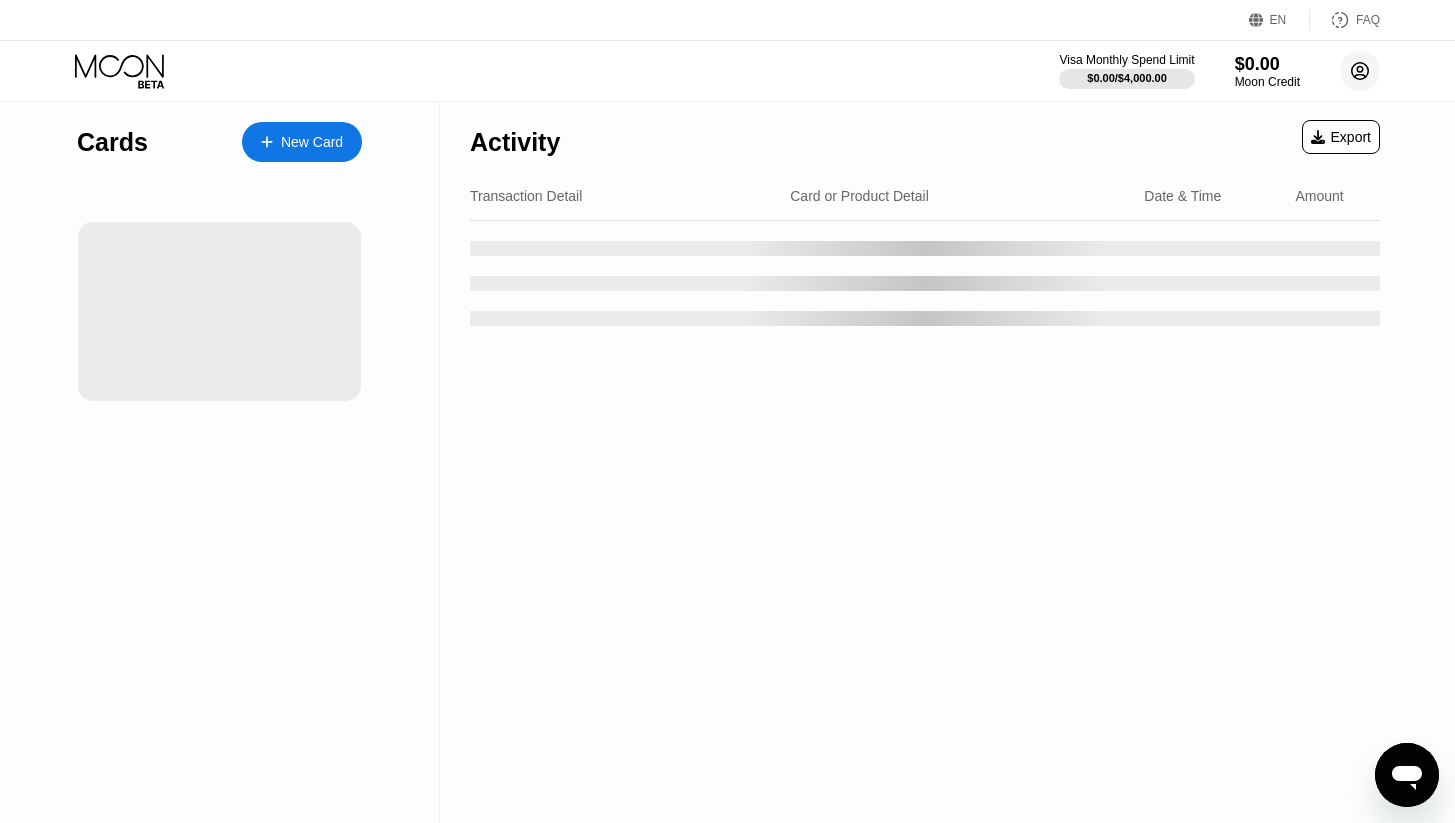 click 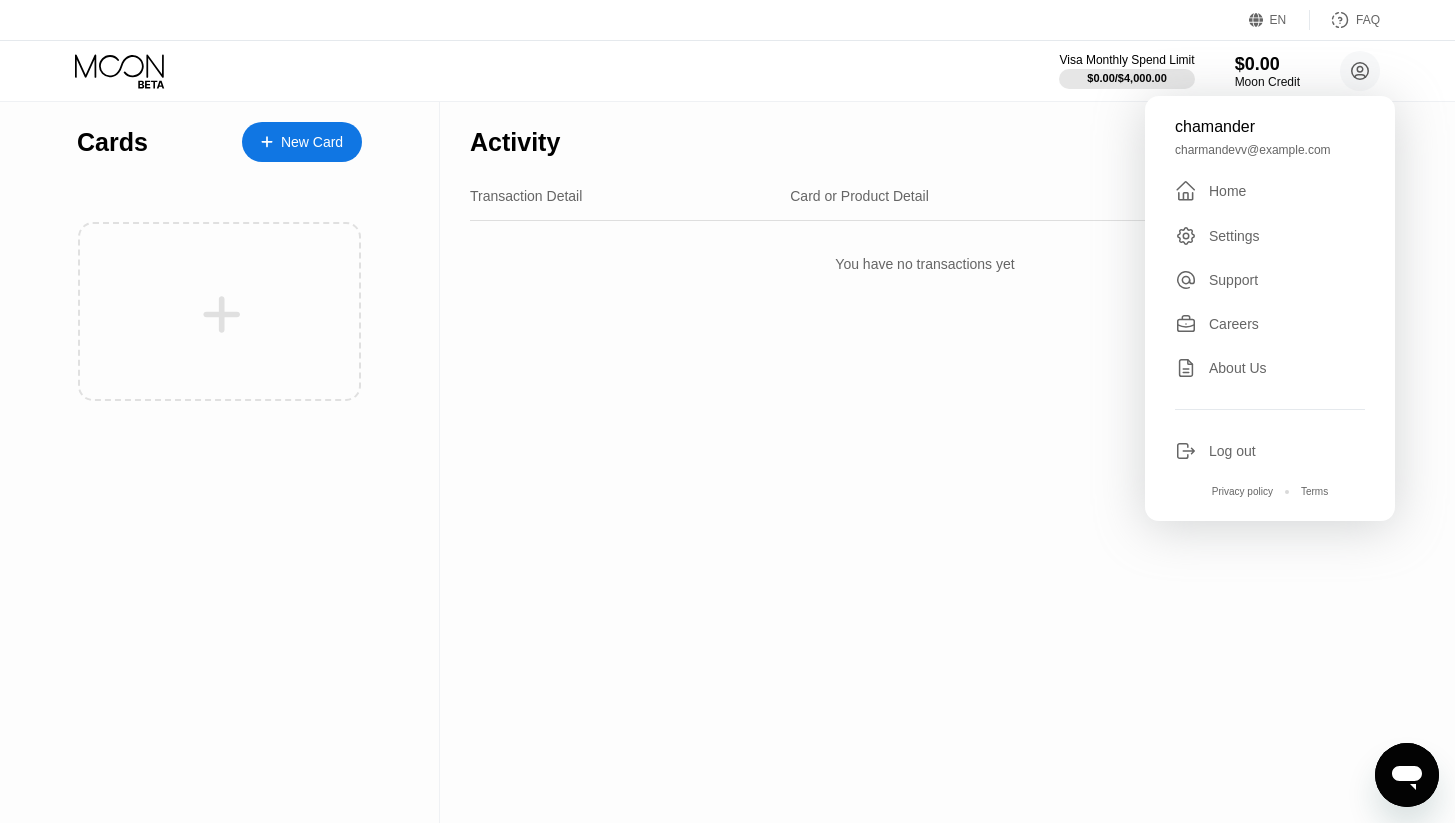click on "Log out" at bounding box center (1232, 451) 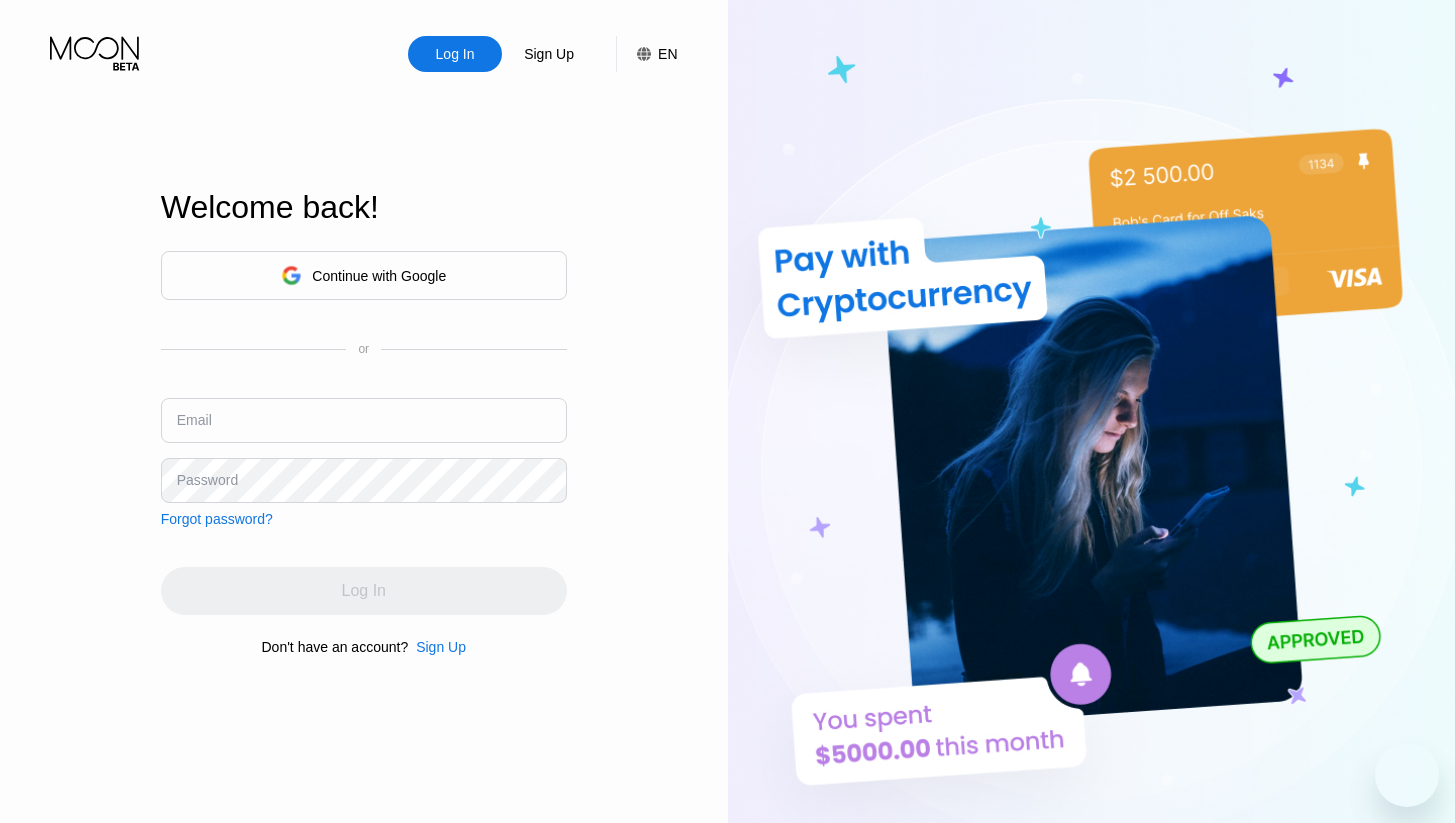 scroll, scrollTop: 0, scrollLeft: 0, axis: both 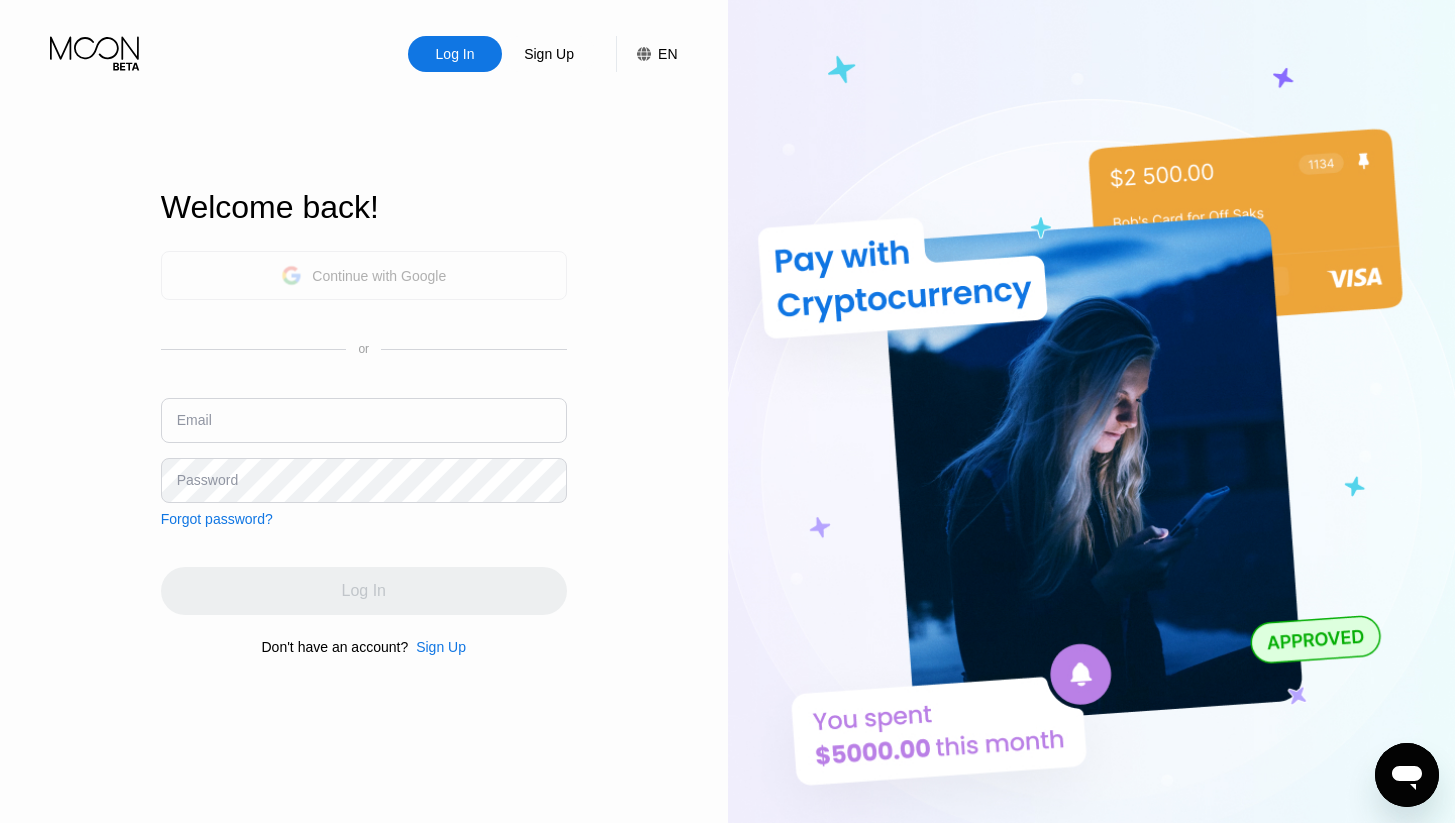 click on "Continue with Google" at bounding box center (364, 275) 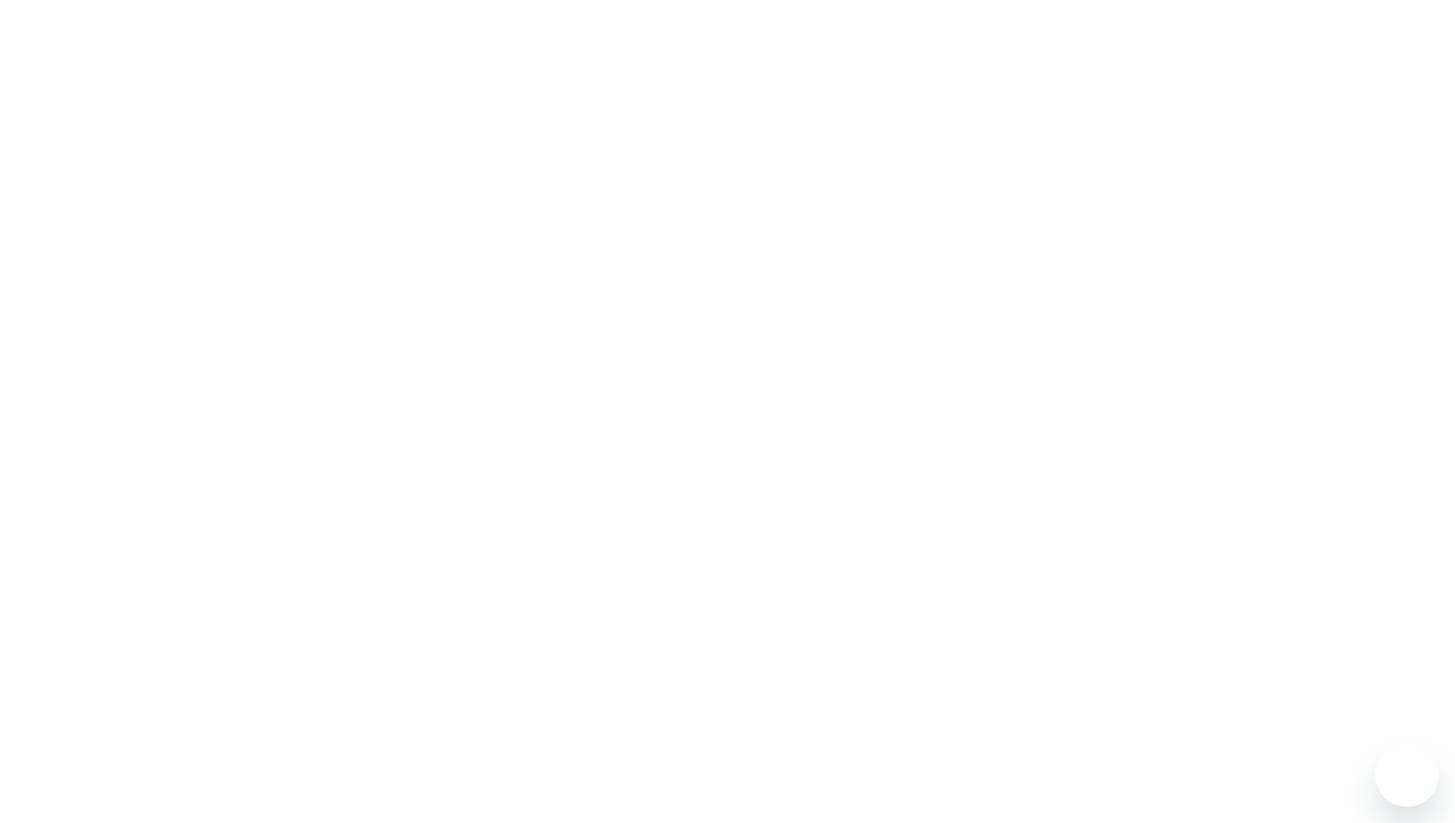 scroll, scrollTop: 0, scrollLeft: 0, axis: both 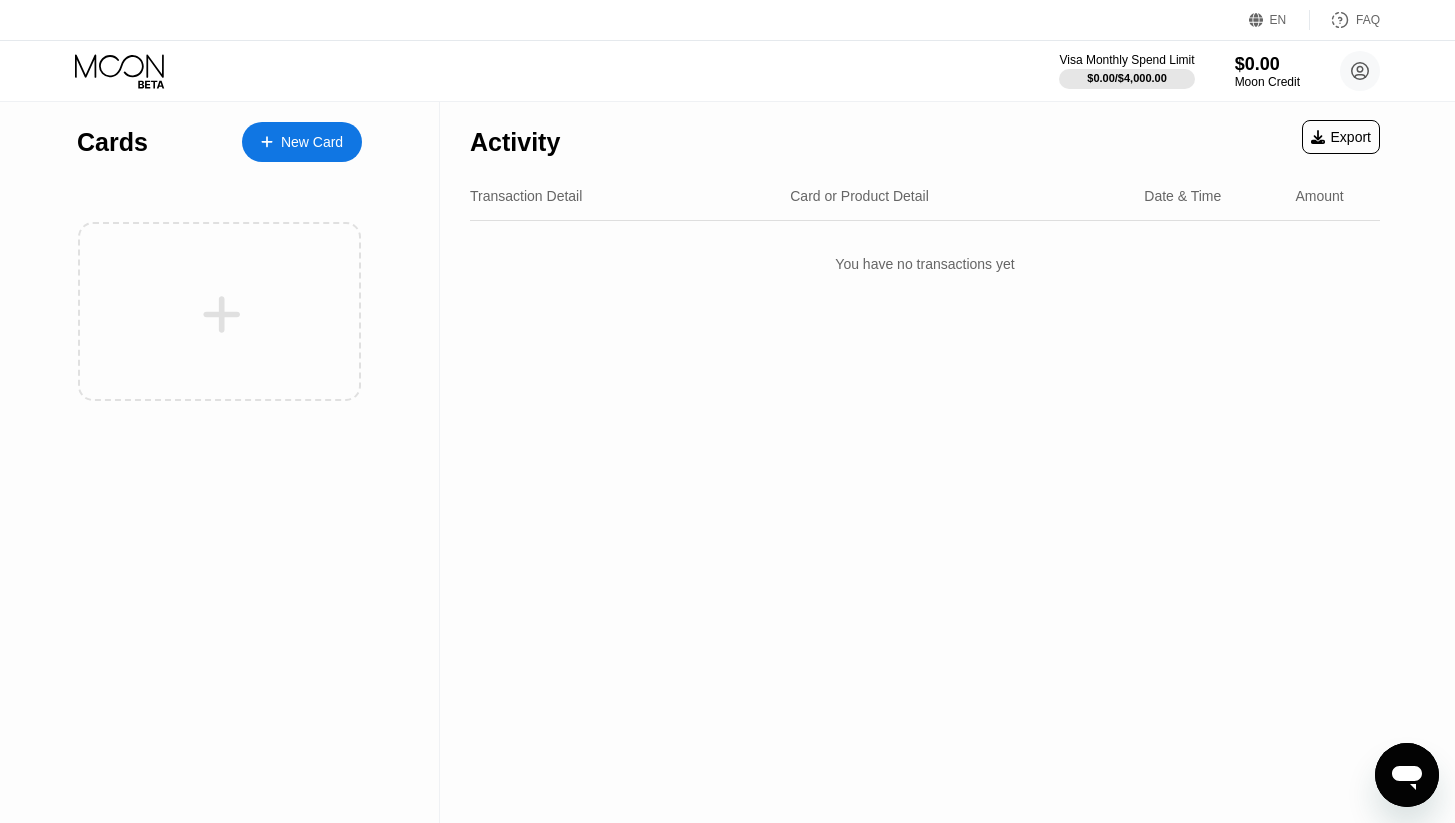 click on "Activity Export Transaction Detail Card or Product Detail Date & Time Amount You have no transactions yet" at bounding box center [925, 462] 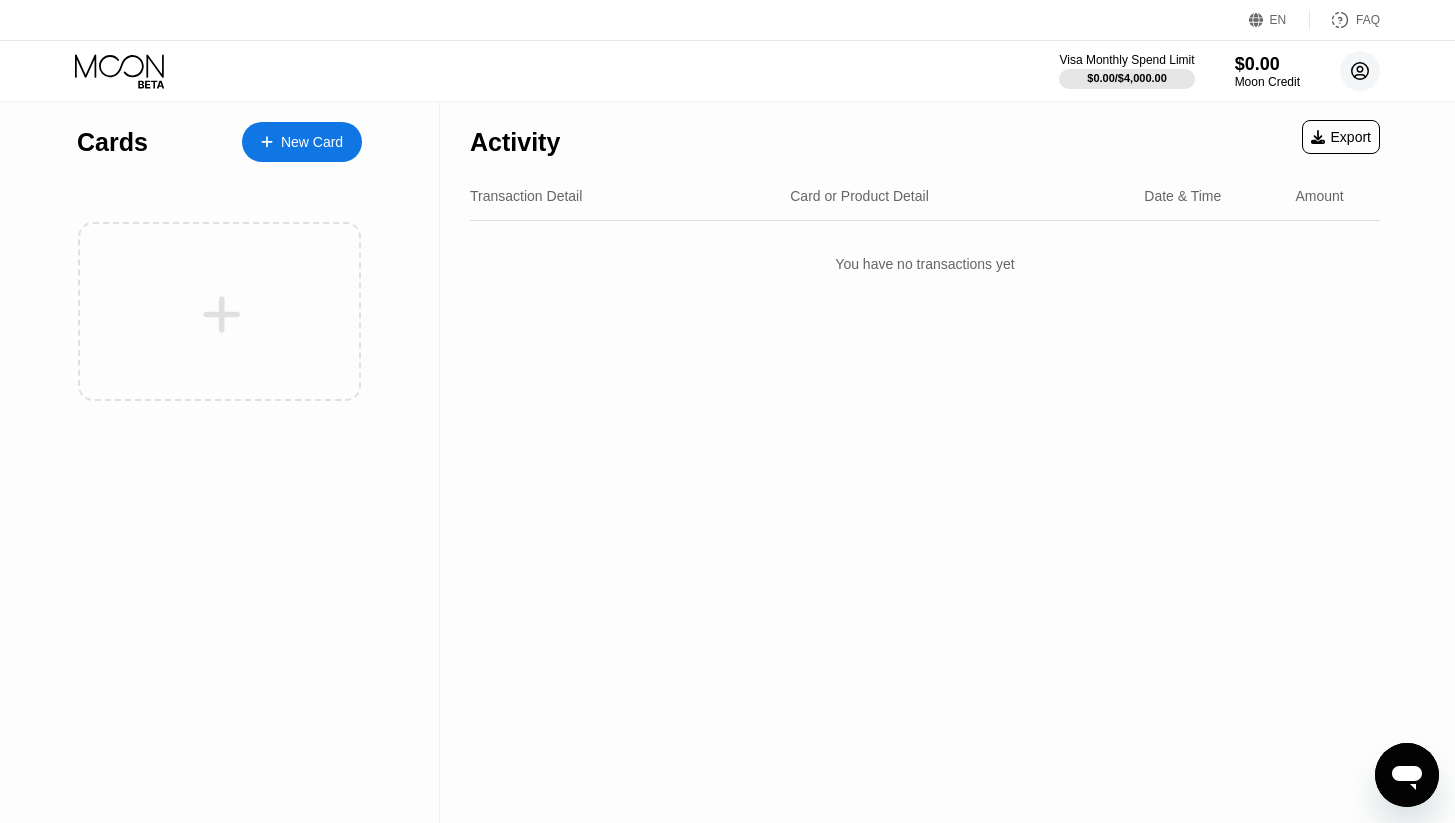 click 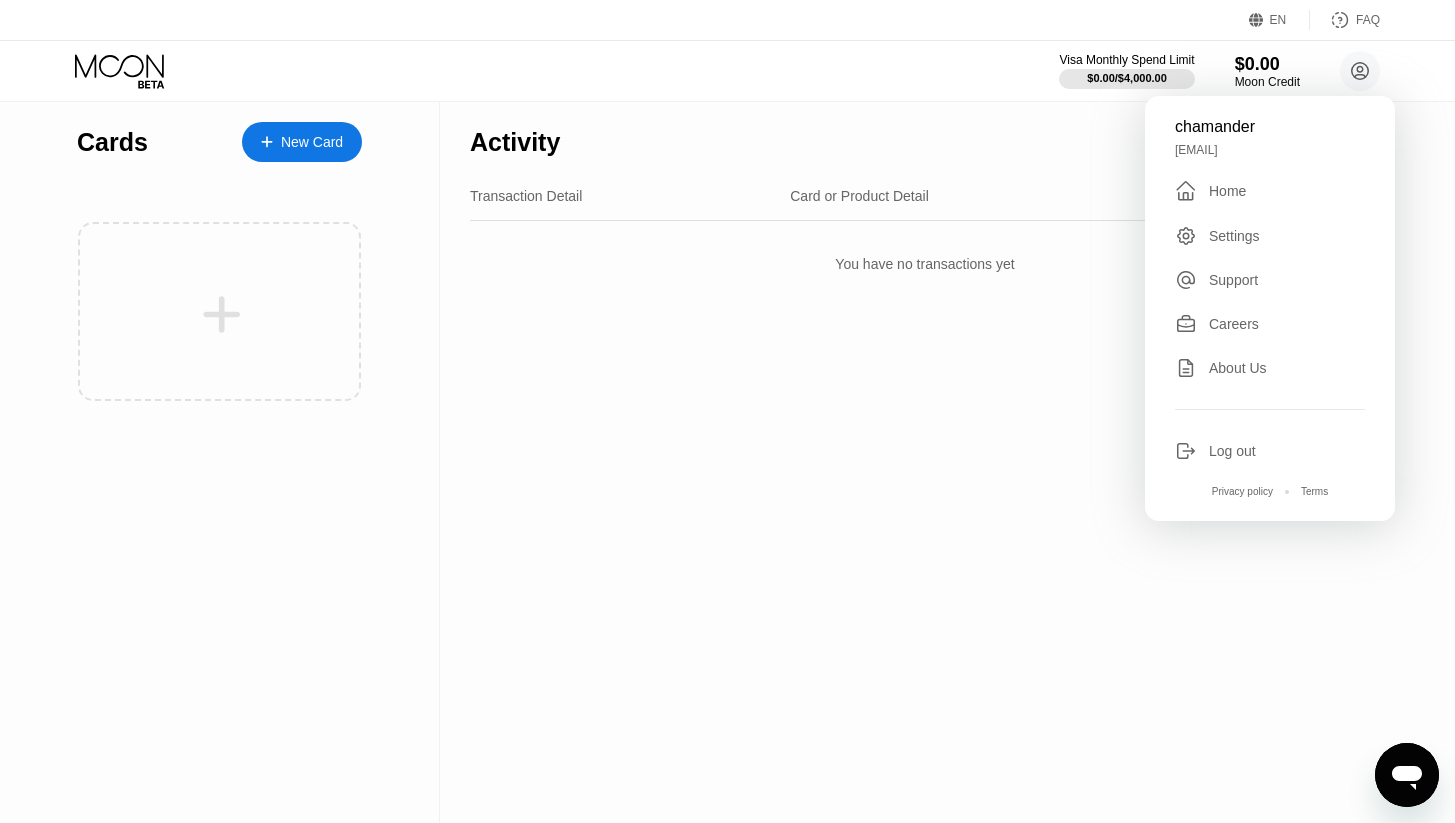 click on "Settings" at bounding box center (1234, 236) 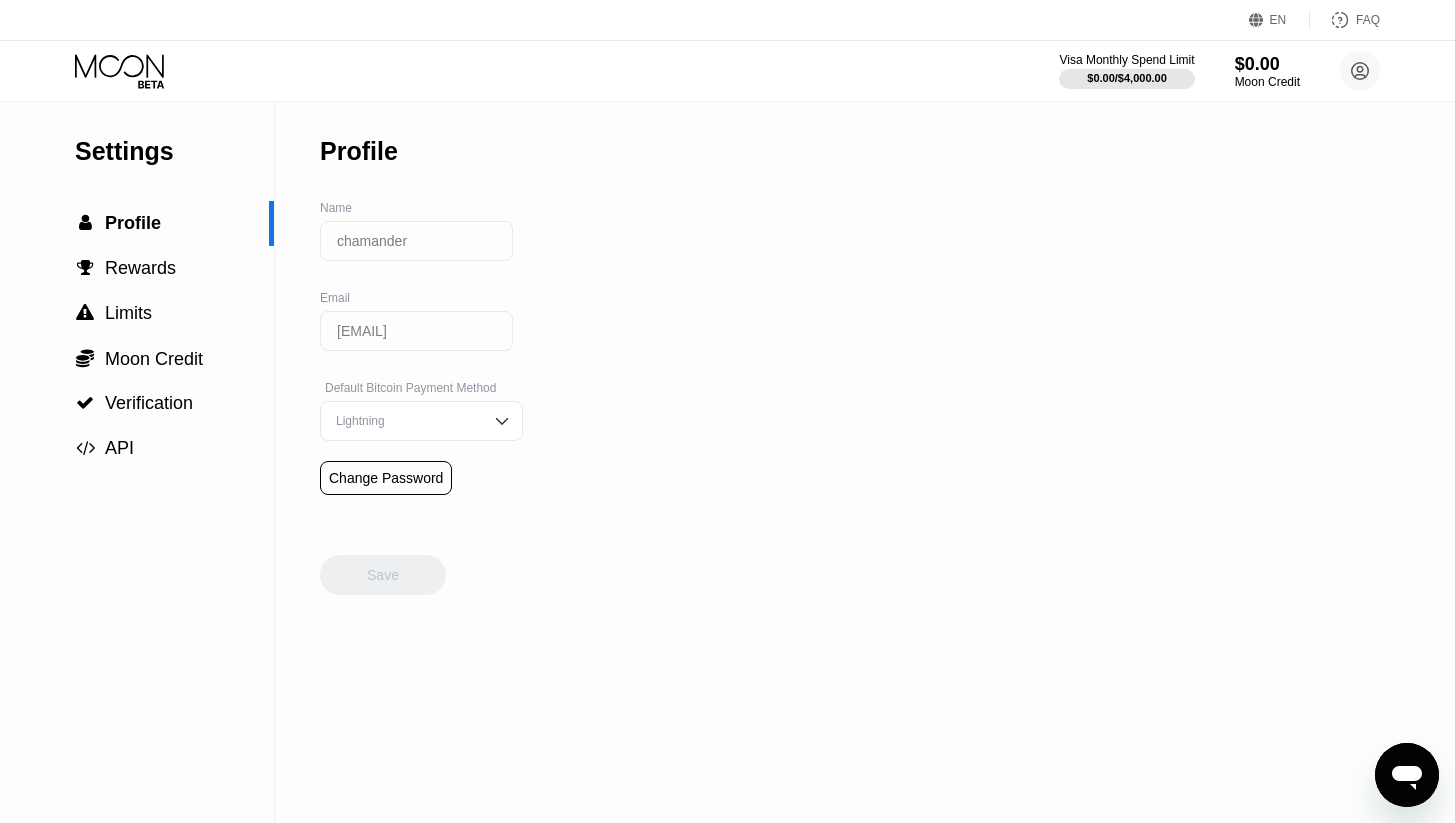 click on "Lightning" at bounding box center (406, 421) 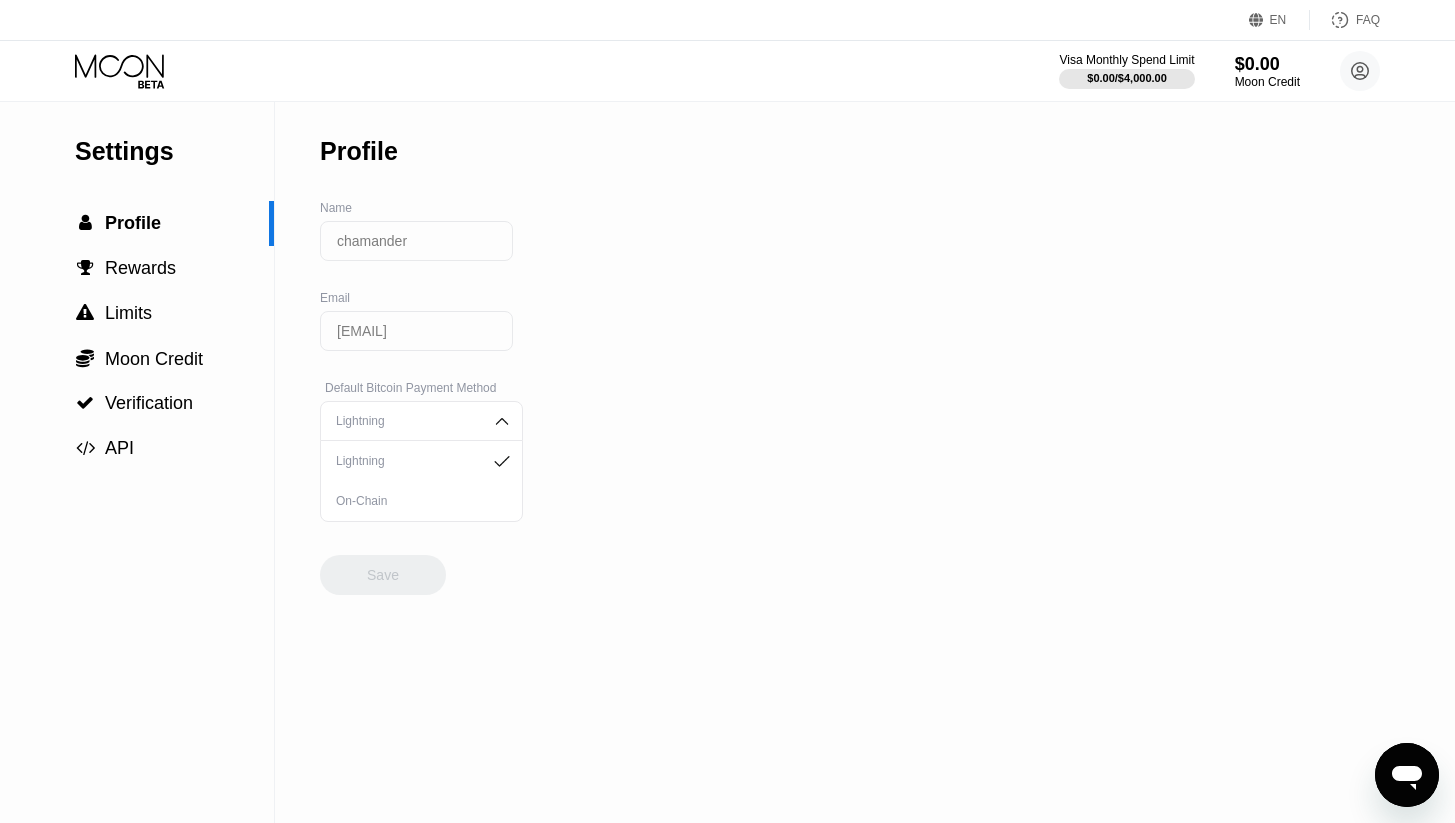 click on "Lightning" at bounding box center (406, 421) 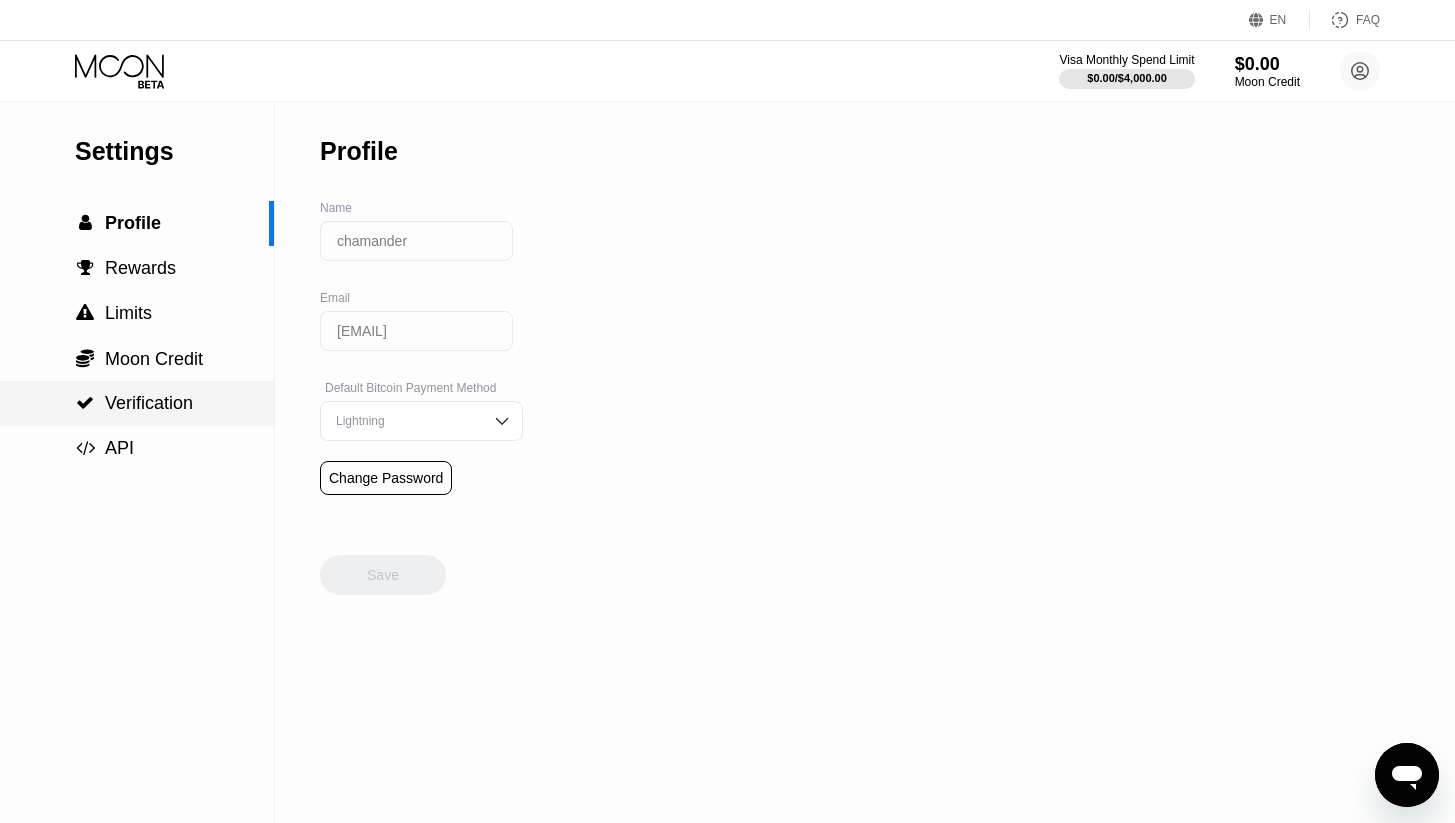 click on "Verification" at bounding box center (149, 403) 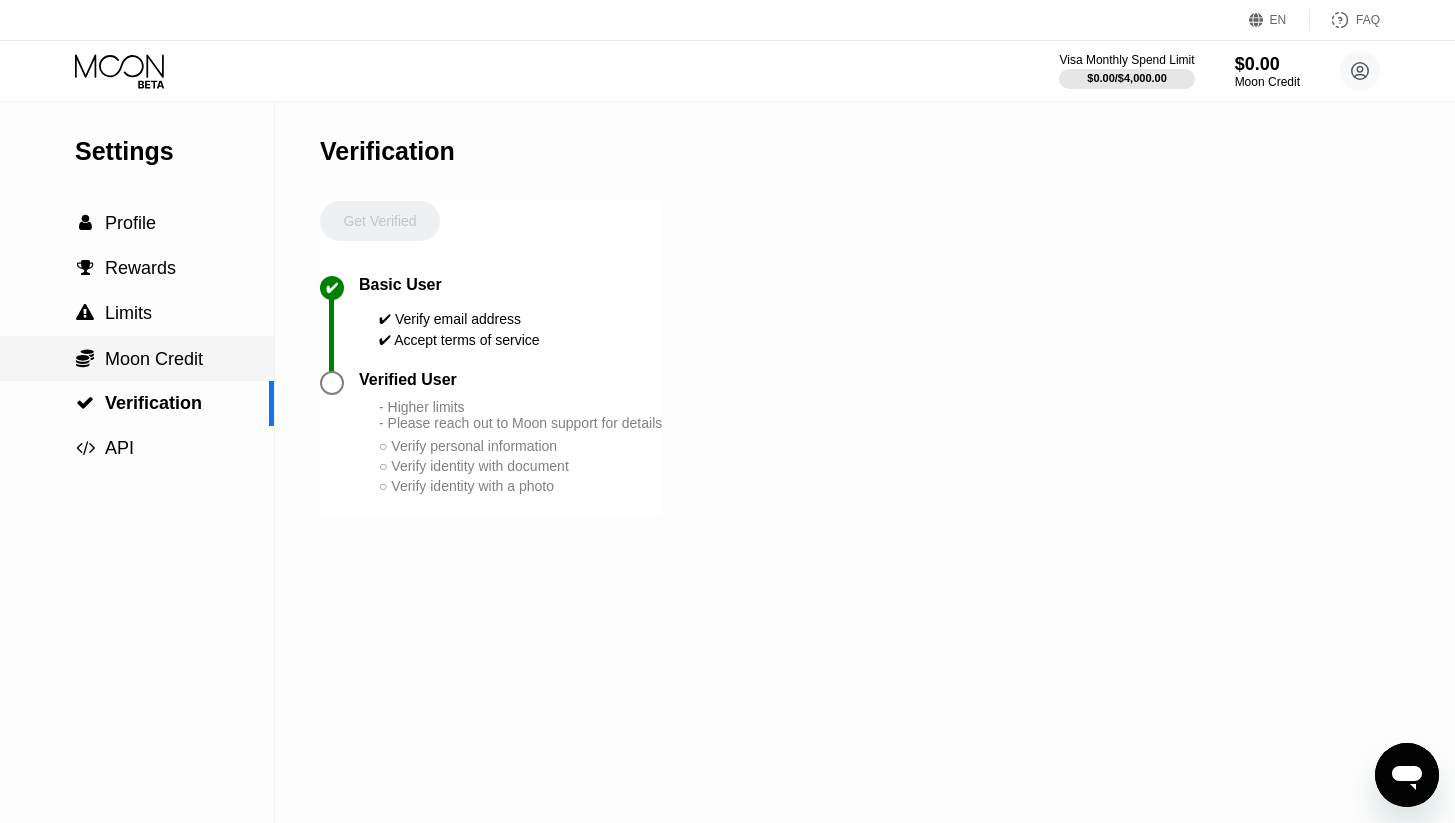 click on "Moon Credit" at bounding box center (154, 359) 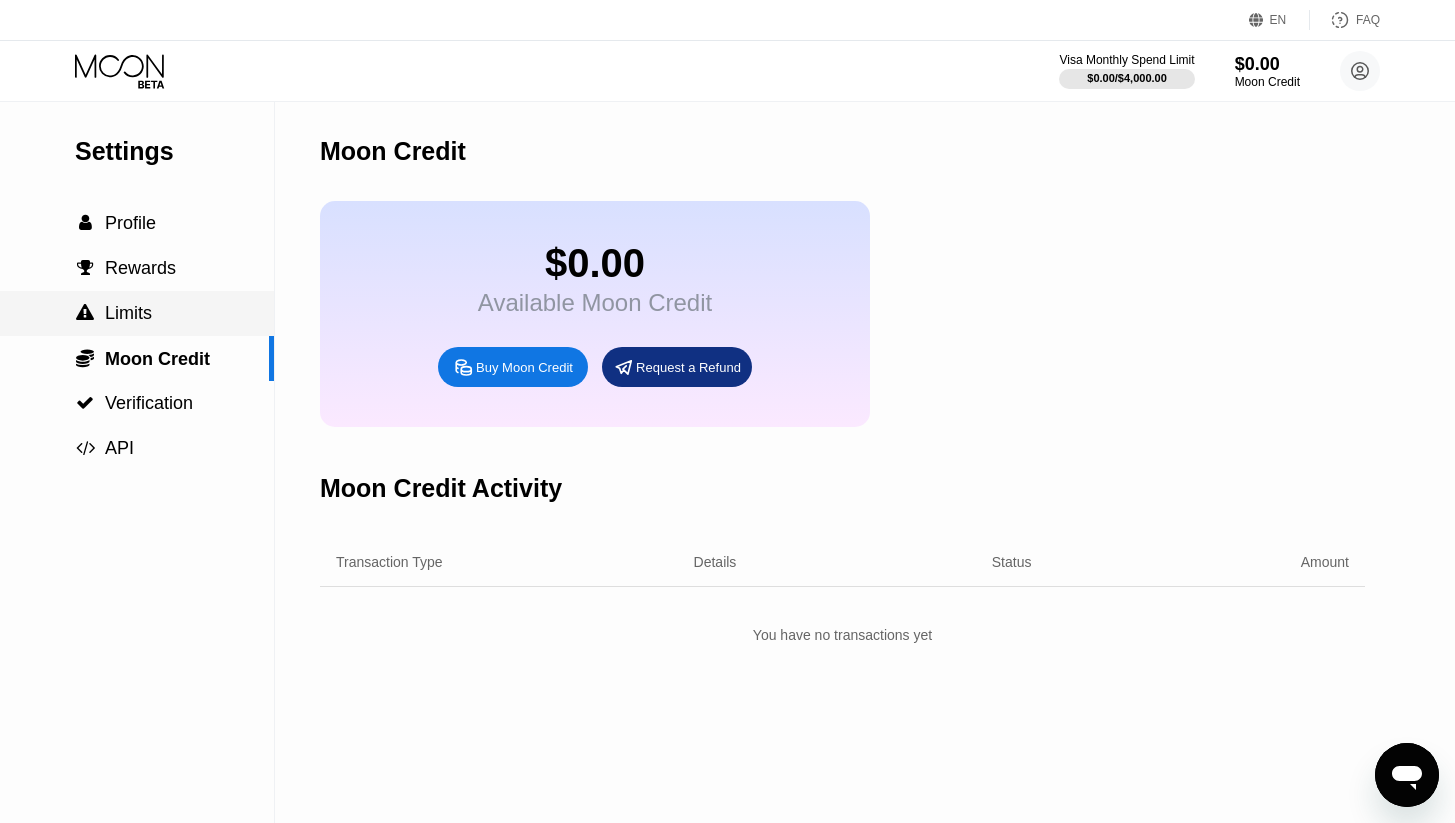 click on " Limits" at bounding box center (137, 313) 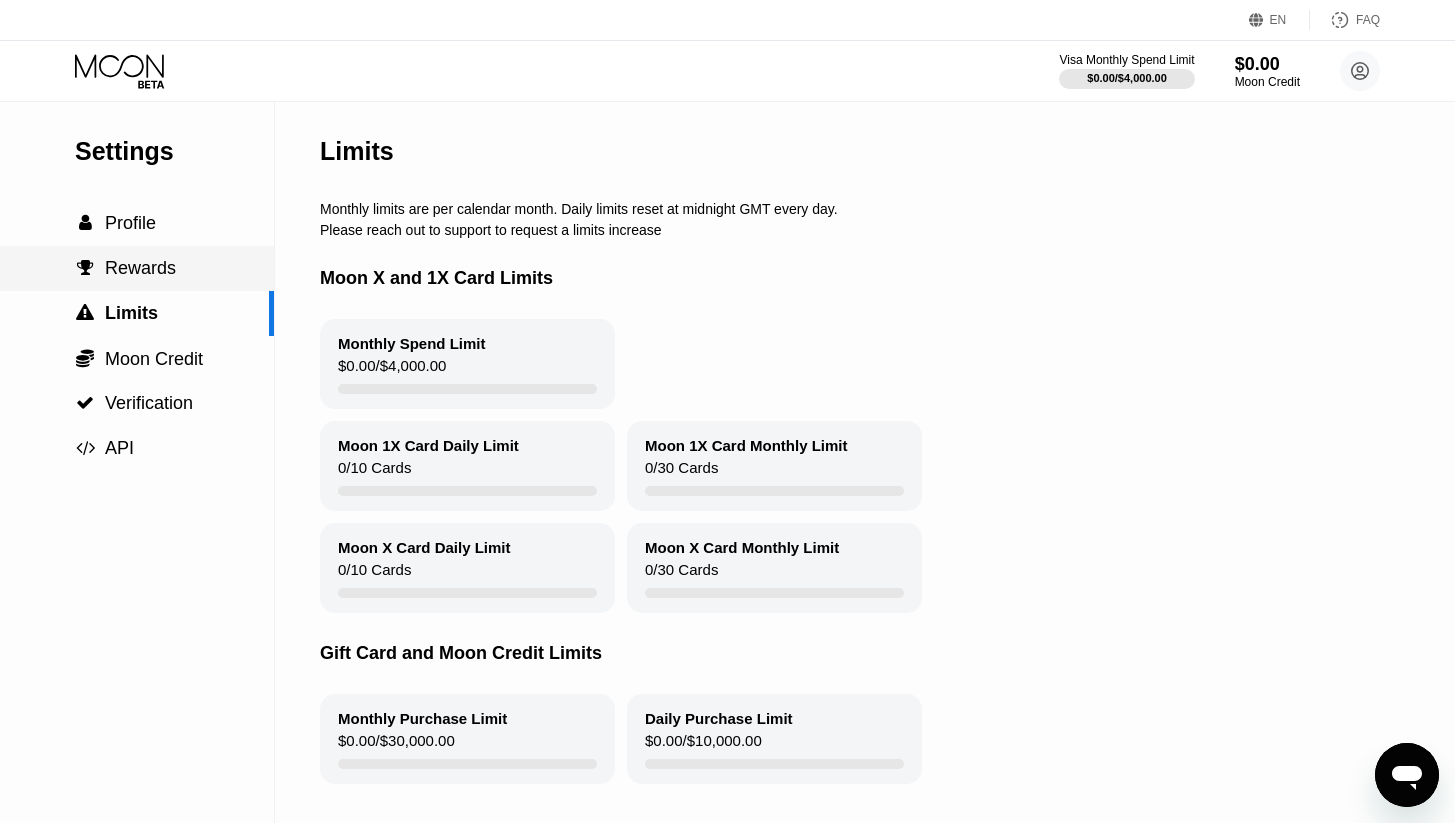 click on " Rewards" at bounding box center [137, 268] 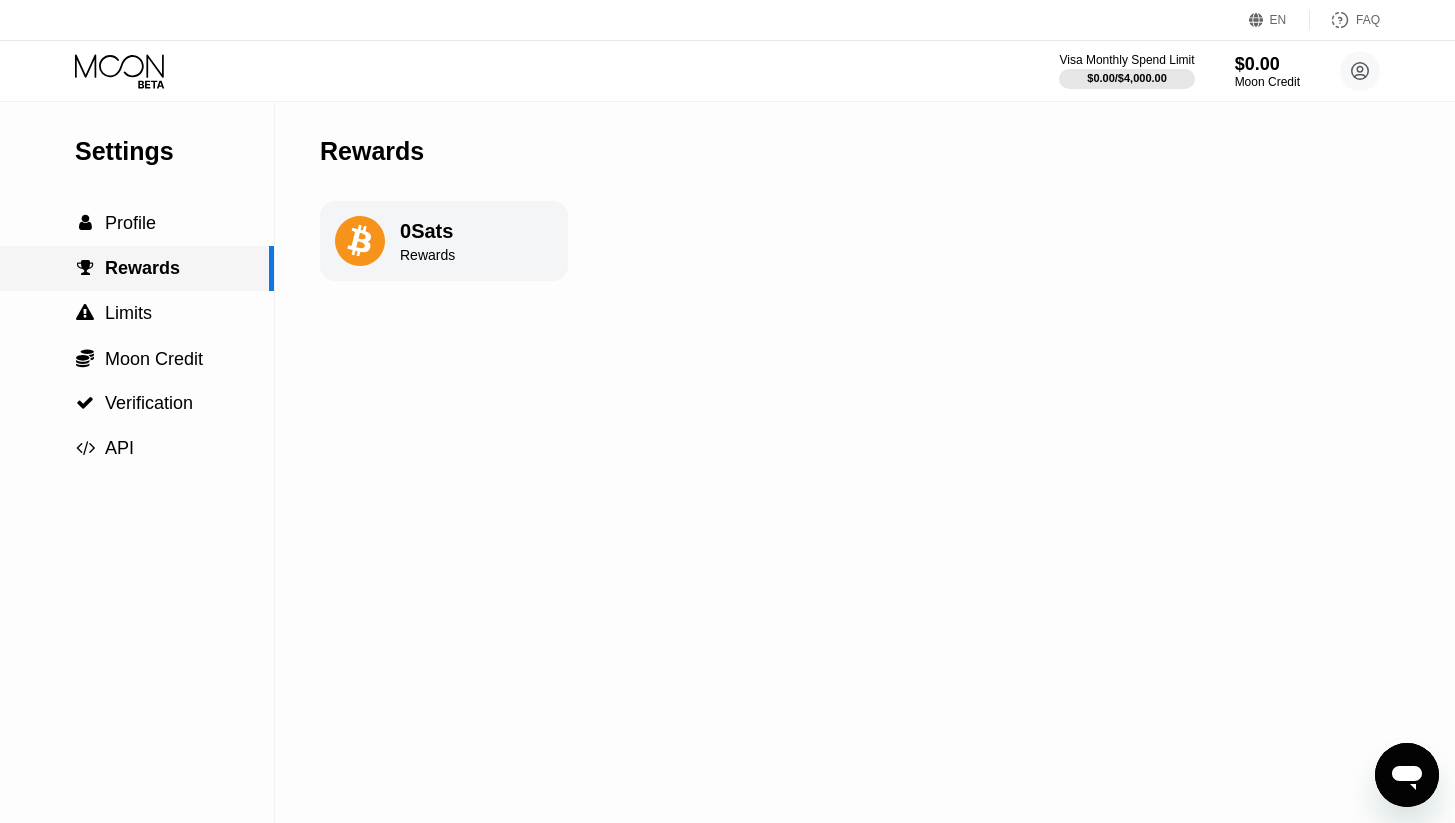 click on " Profile" at bounding box center (137, 223) 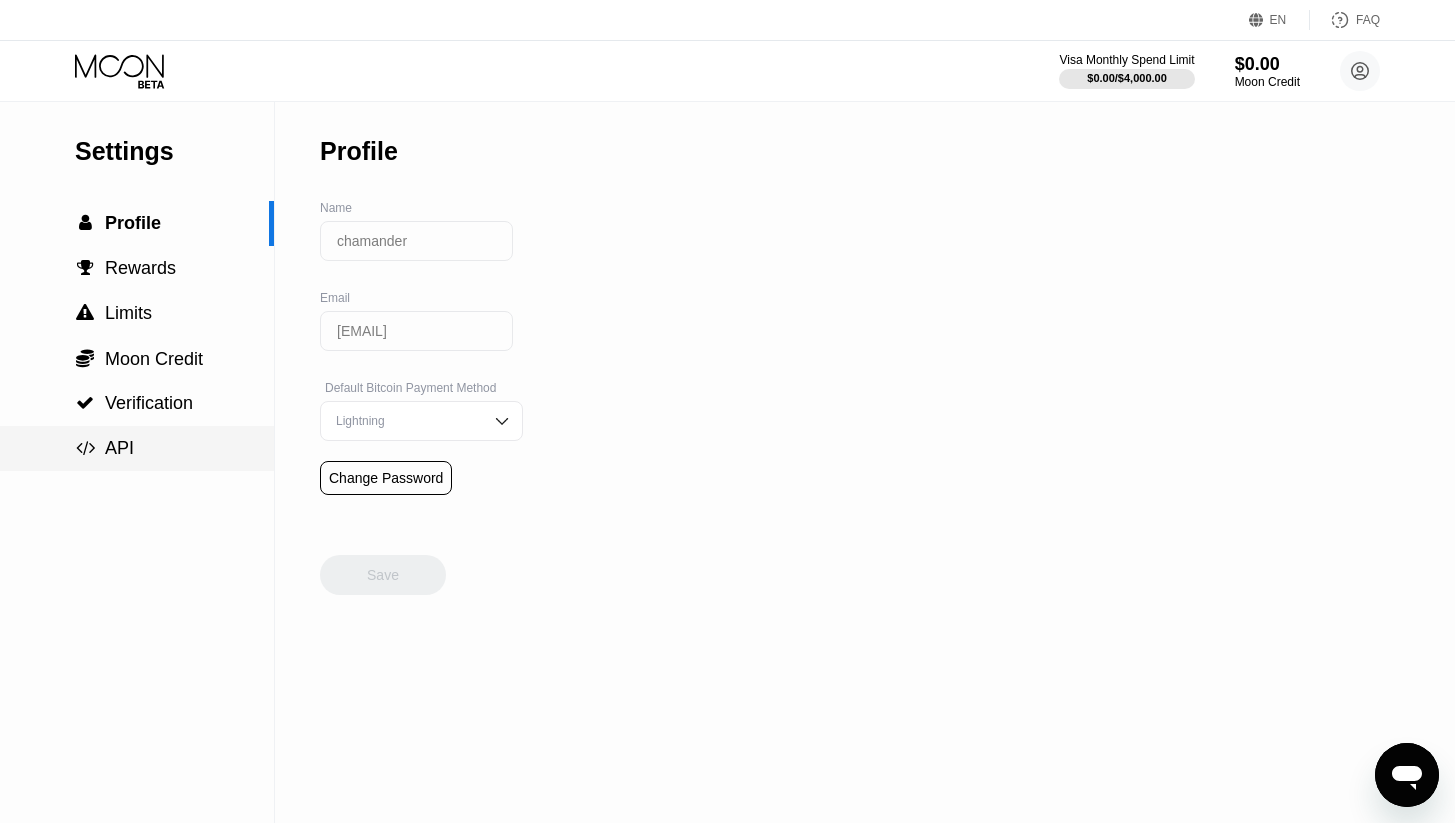 click on "API" at bounding box center [119, 448] 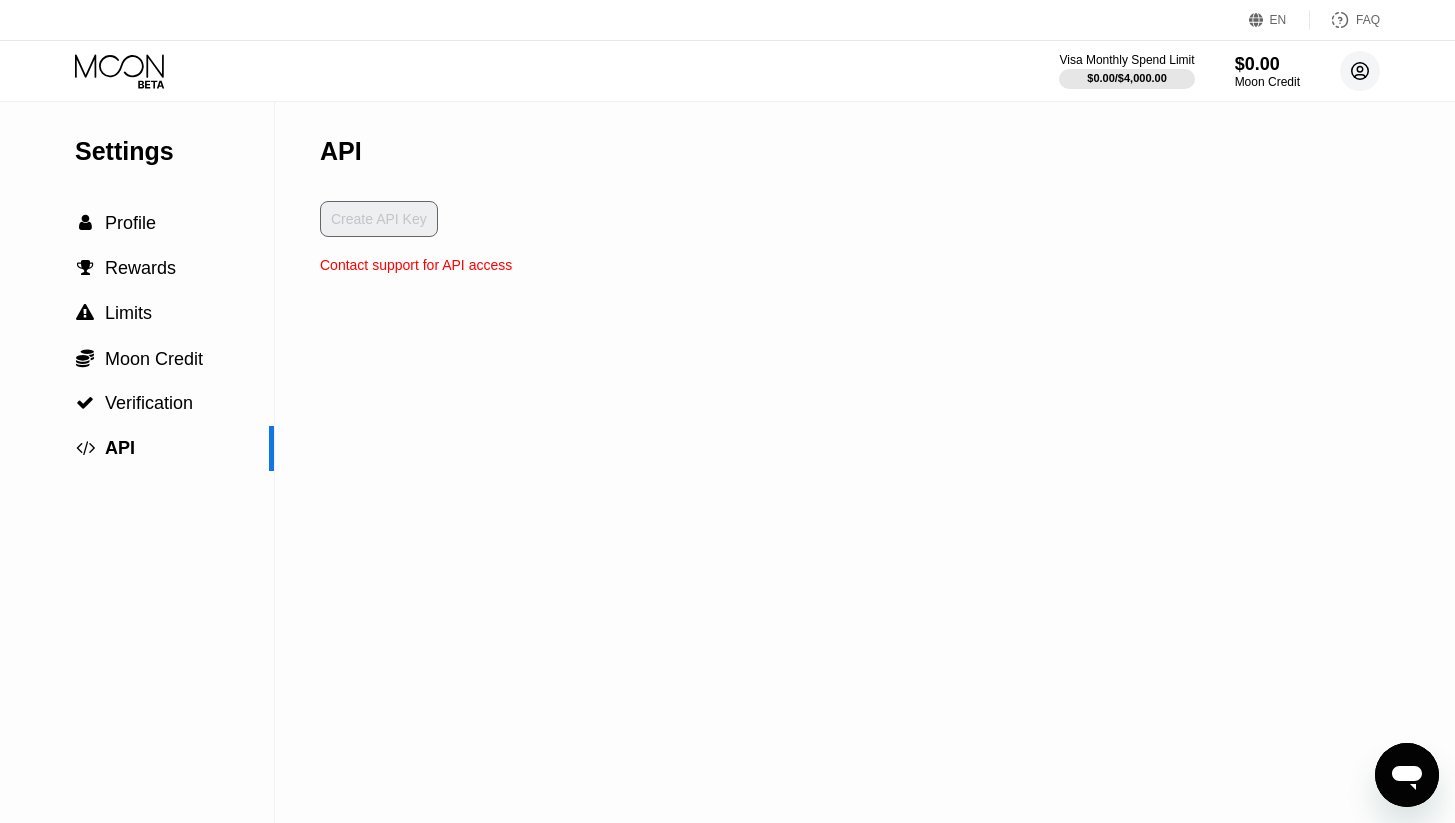 click 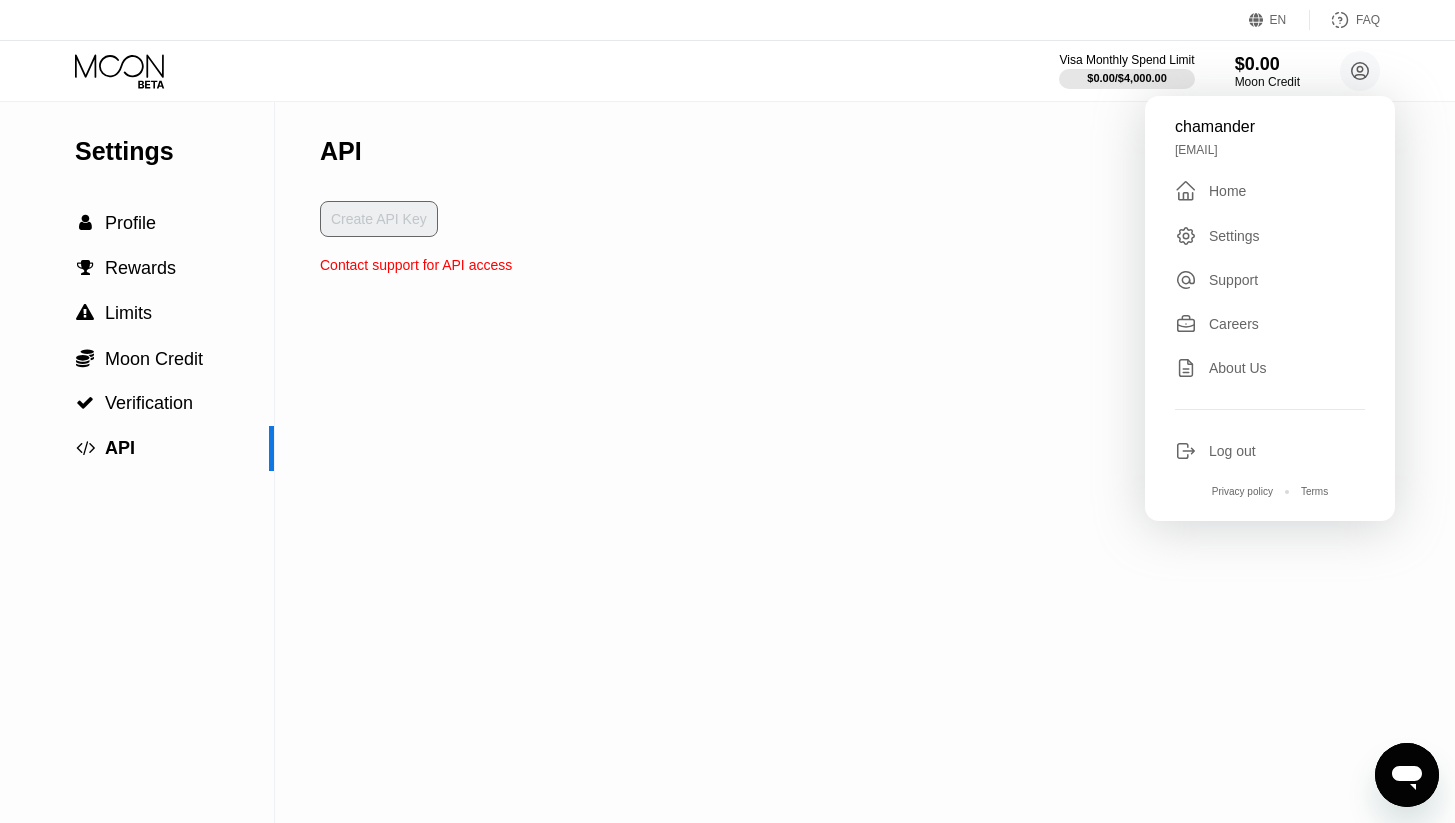 click on "chamander charmandevv@gmail.com  Home Settings Support Careers About Us Log out Privacy policy Terms" at bounding box center [1270, 308] 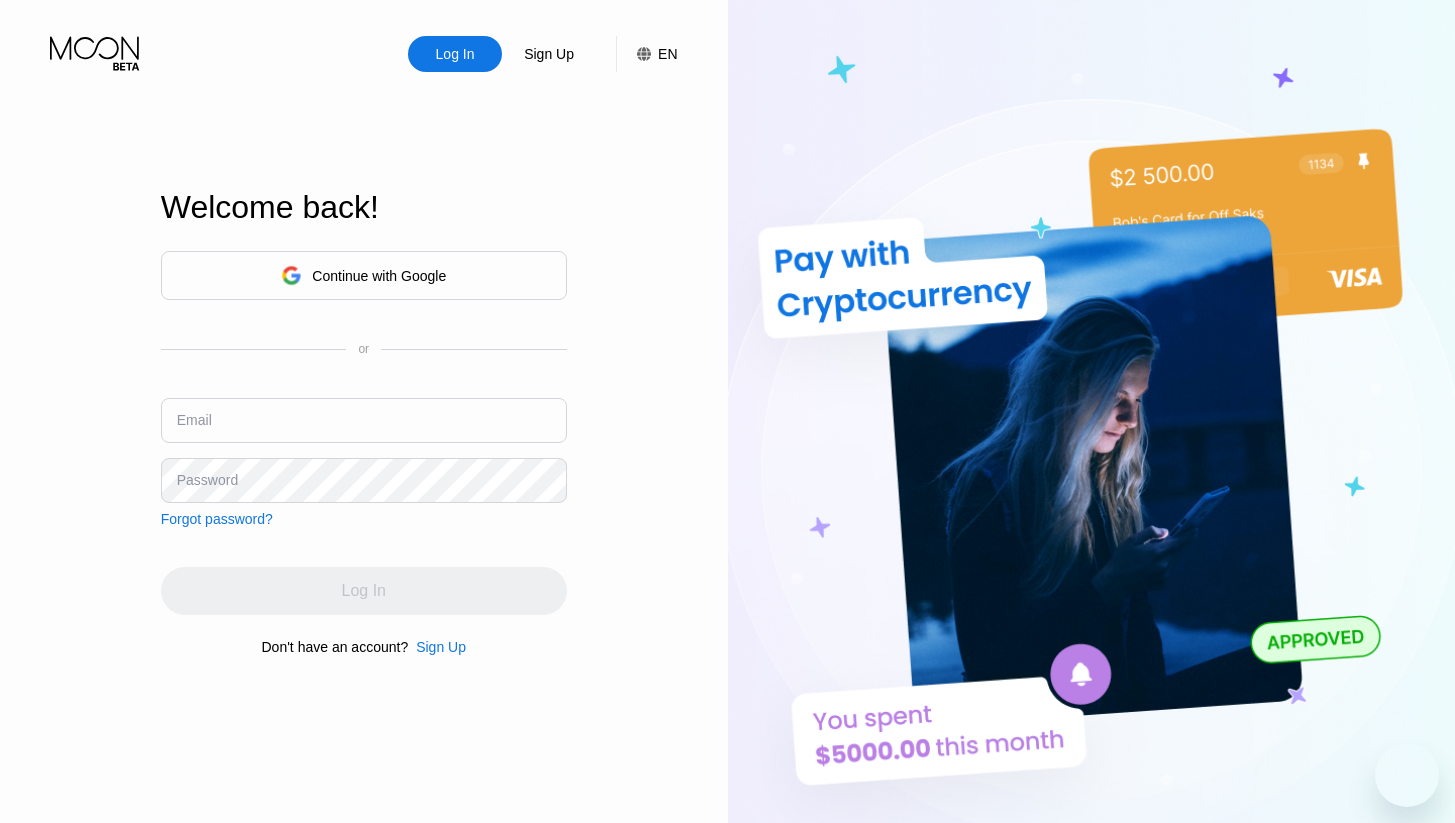 scroll, scrollTop: 0, scrollLeft: 0, axis: both 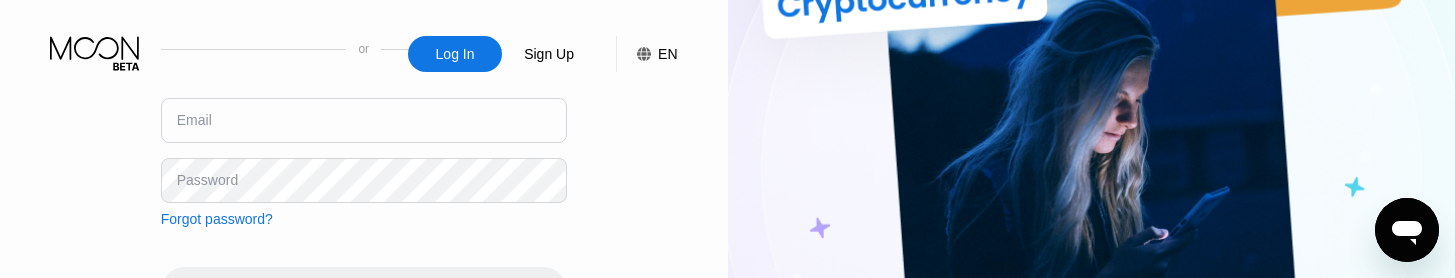 click on "Log In Sign Up EN Language Select an item Save Welcome back! Continue with Google or Email Password Forgot password? Log In Don't have an account? Sign Up" at bounding box center (364, 153) 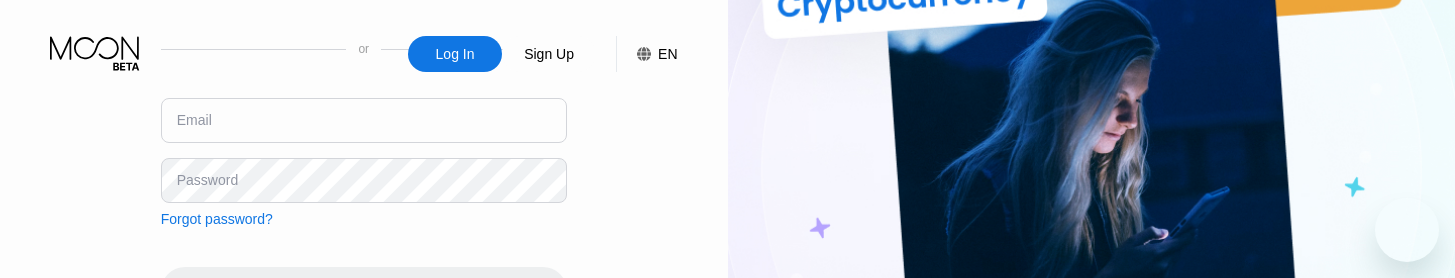 scroll, scrollTop: 0, scrollLeft: 0, axis: both 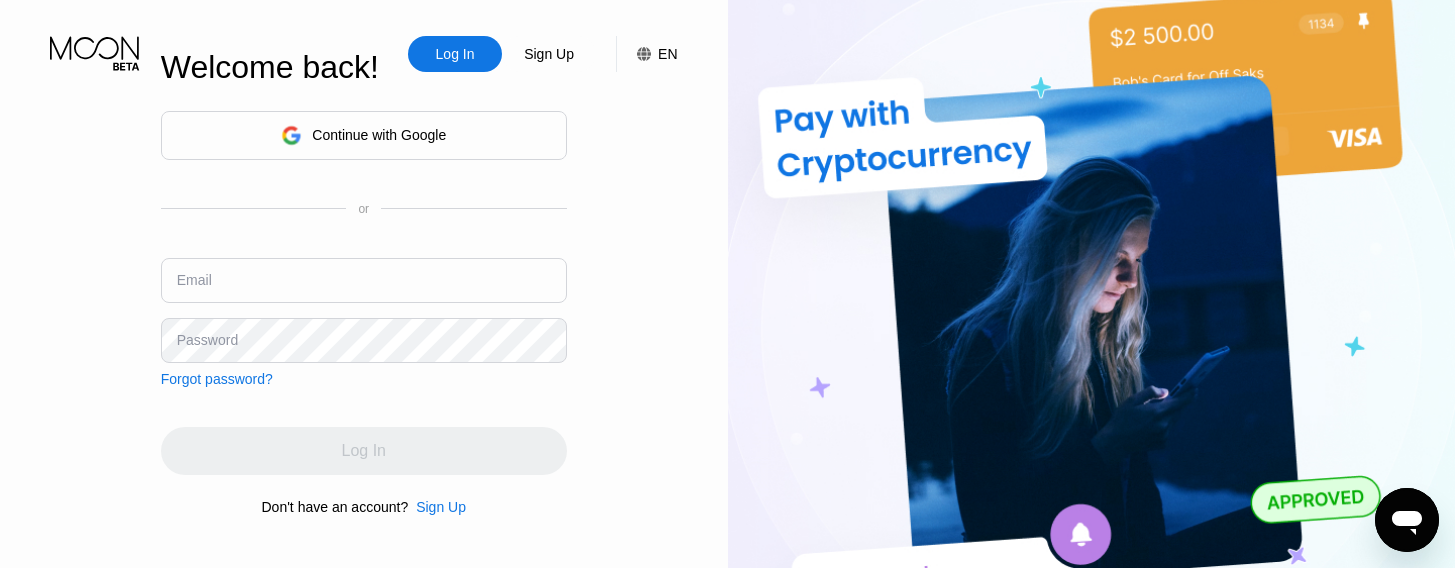 click on "Continue with Google" at bounding box center [364, 135] 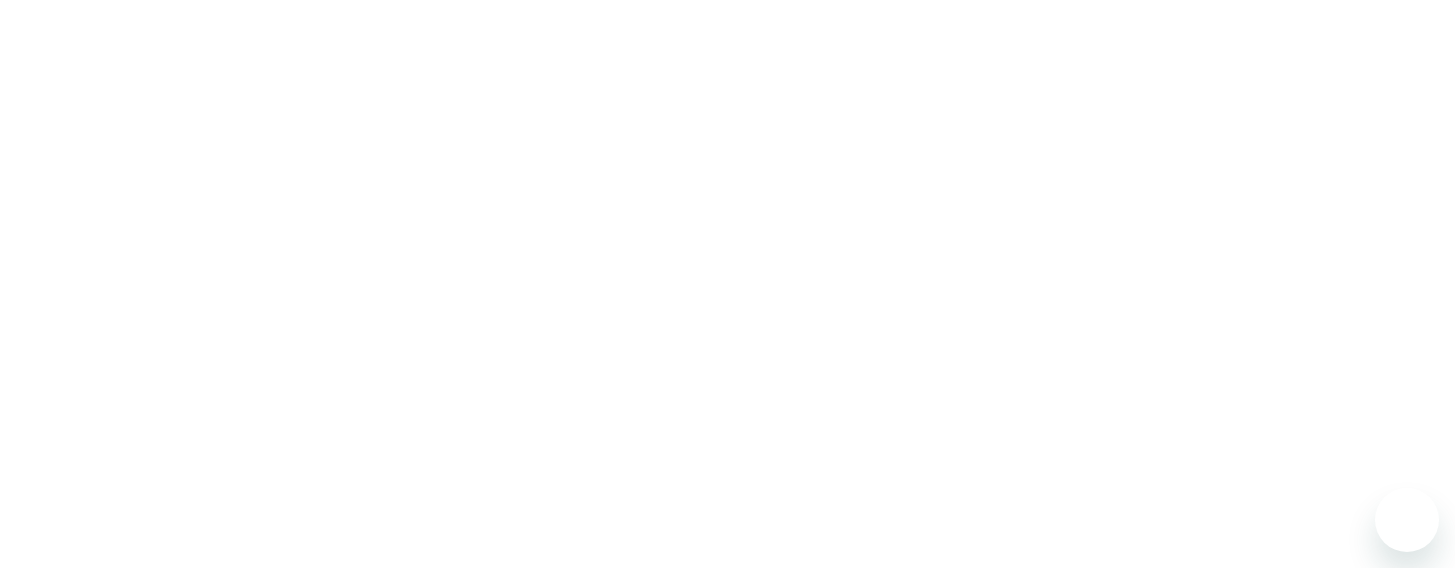 scroll, scrollTop: 0, scrollLeft: 0, axis: both 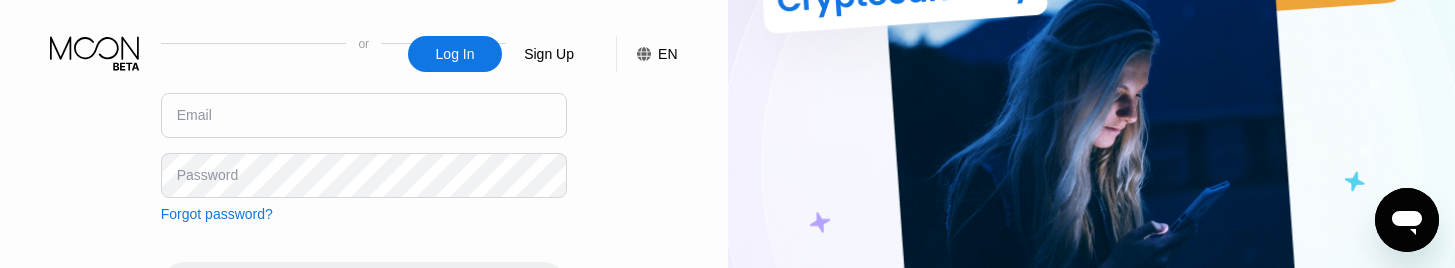 click at bounding box center [1092, 147] 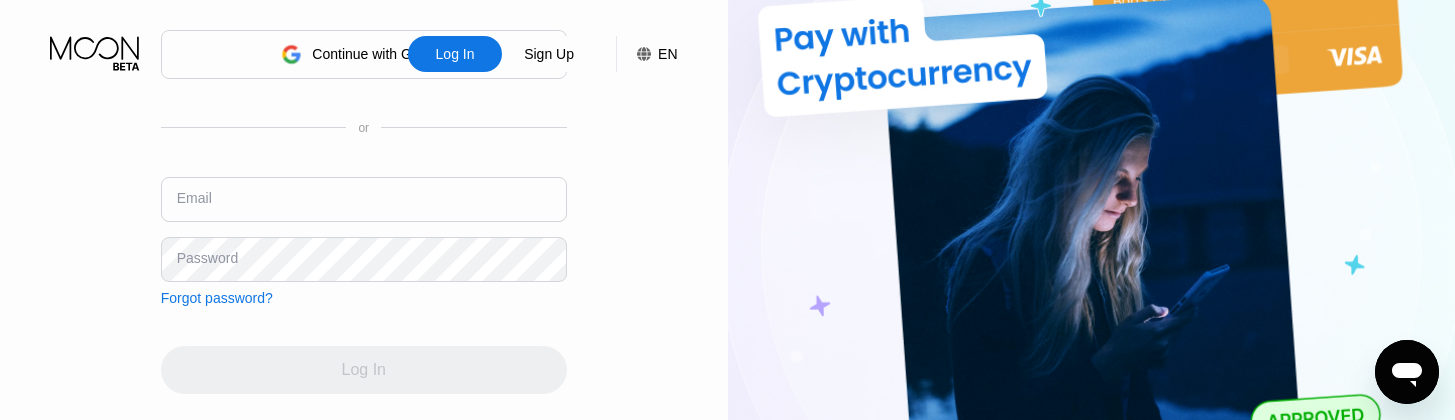click on "Log In Sign Up EN Language English Save" at bounding box center [364, 36] 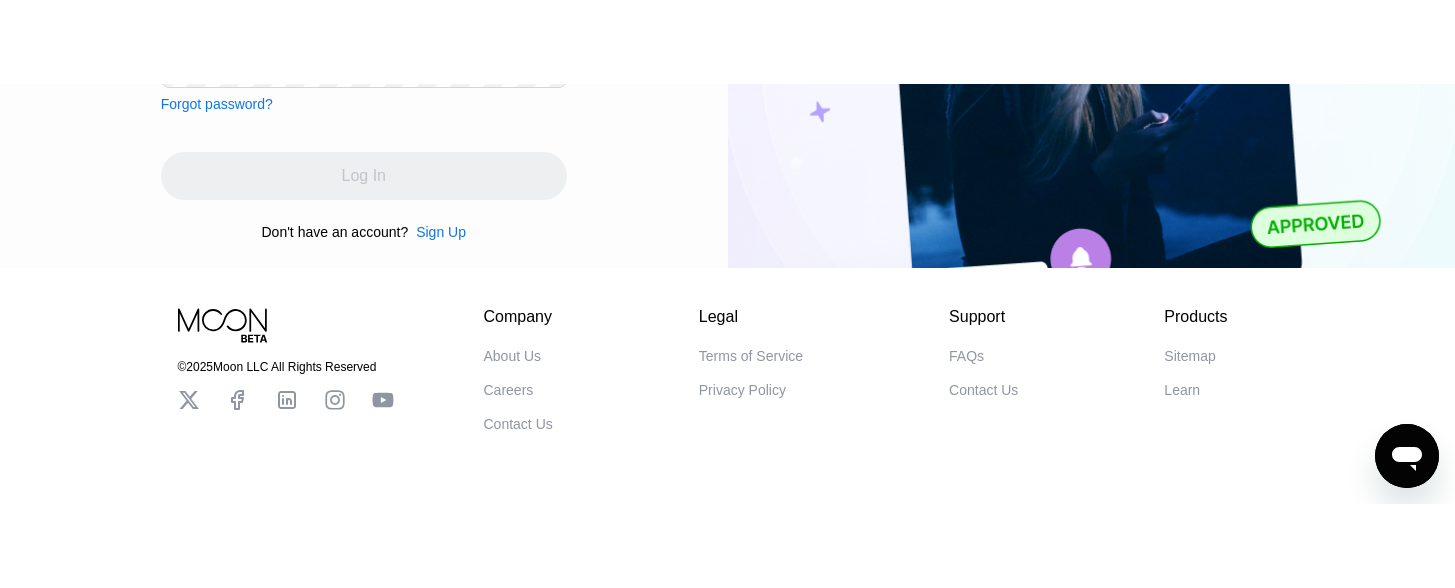 scroll, scrollTop: 0, scrollLeft: 0, axis: both 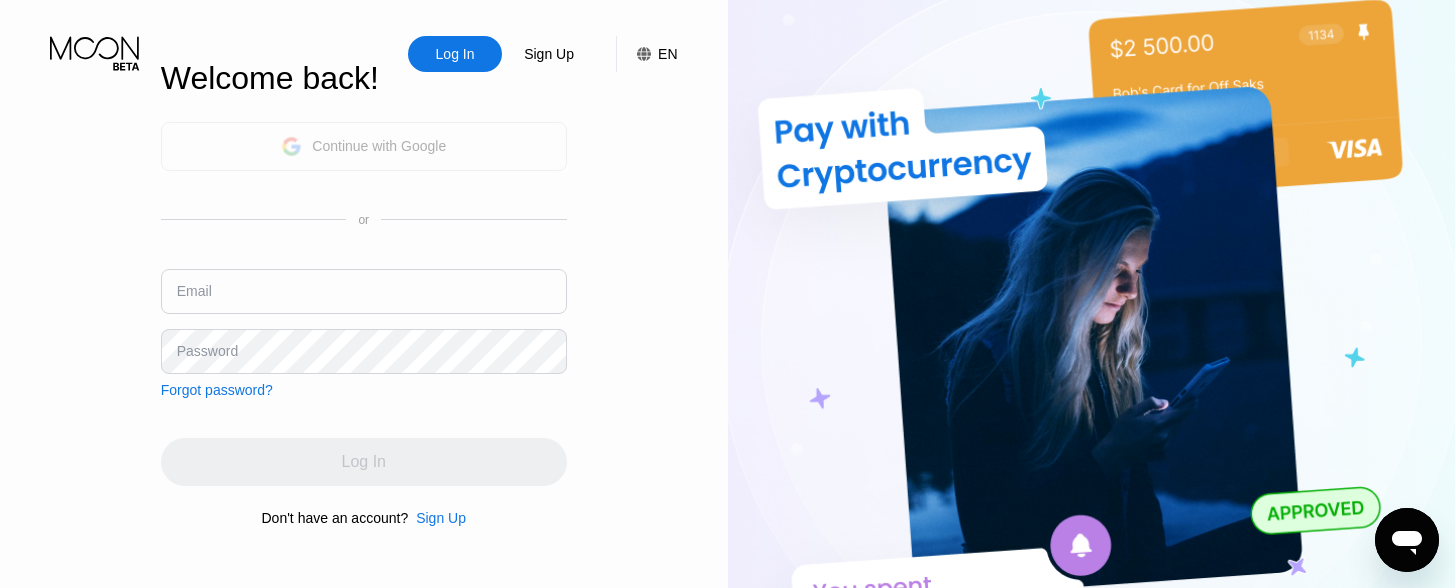 click on "Continue with Google" at bounding box center (363, 146) 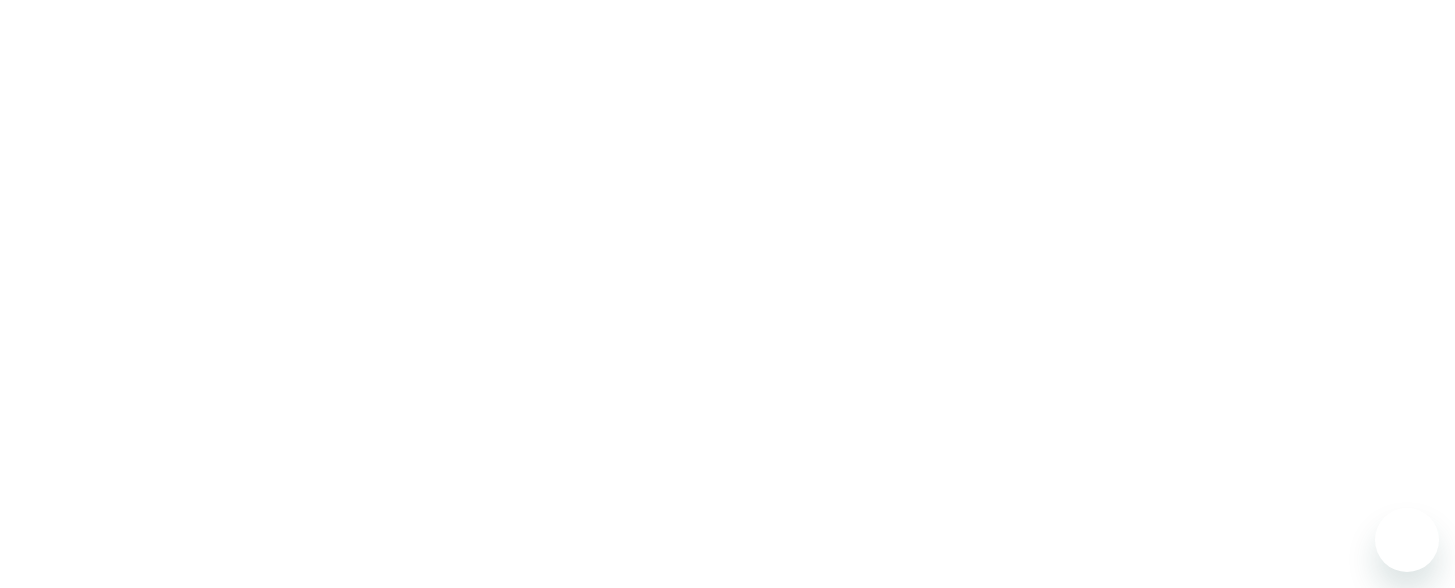scroll, scrollTop: 0, scrollLeft: 0, axis: both 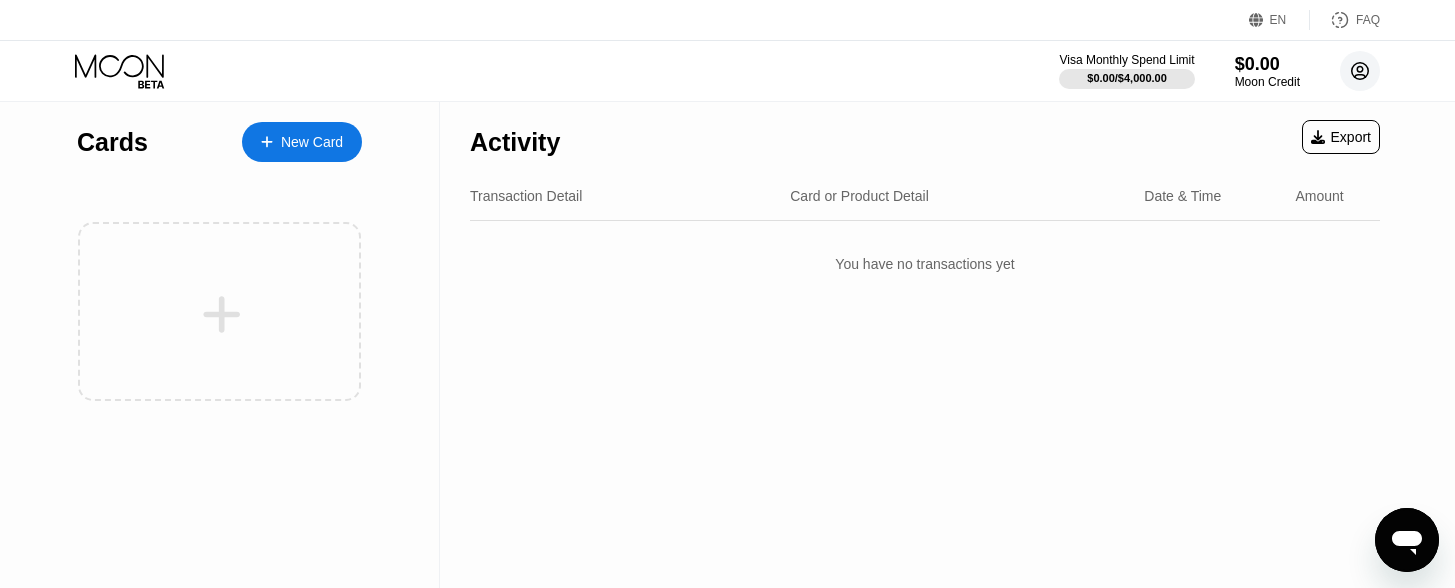 click 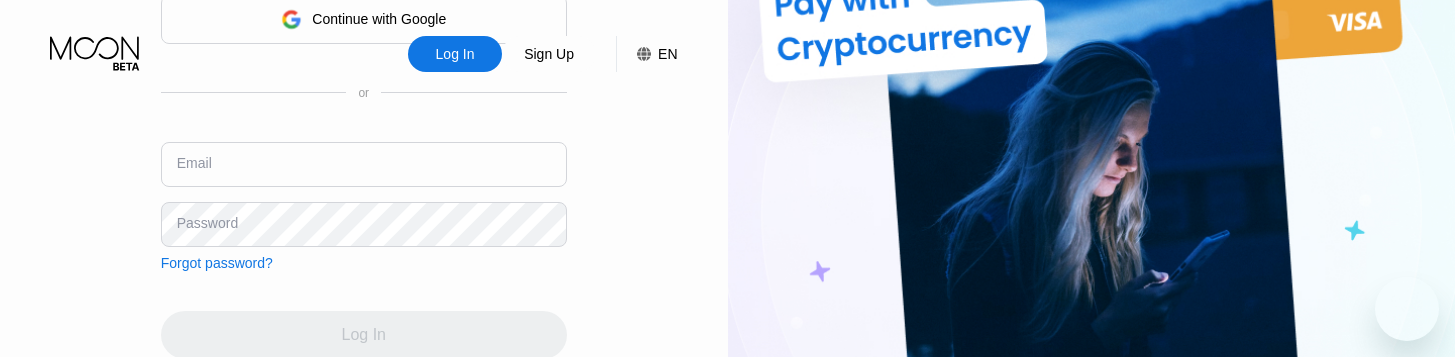 scroll, scrollTop: 0, scrollLeft: 0, axis: both 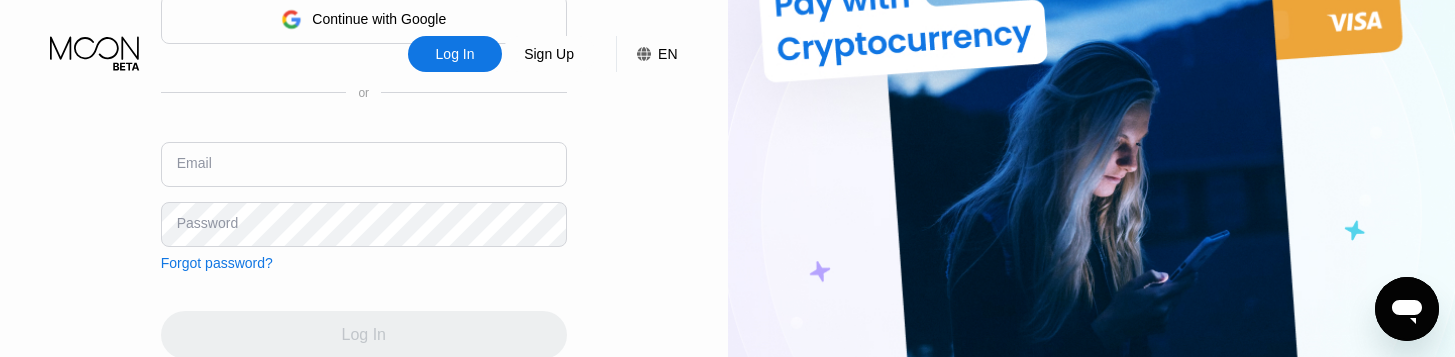 click on "Log In Sign Up EN Language Select an item Save" at bounding box center [364, 36] 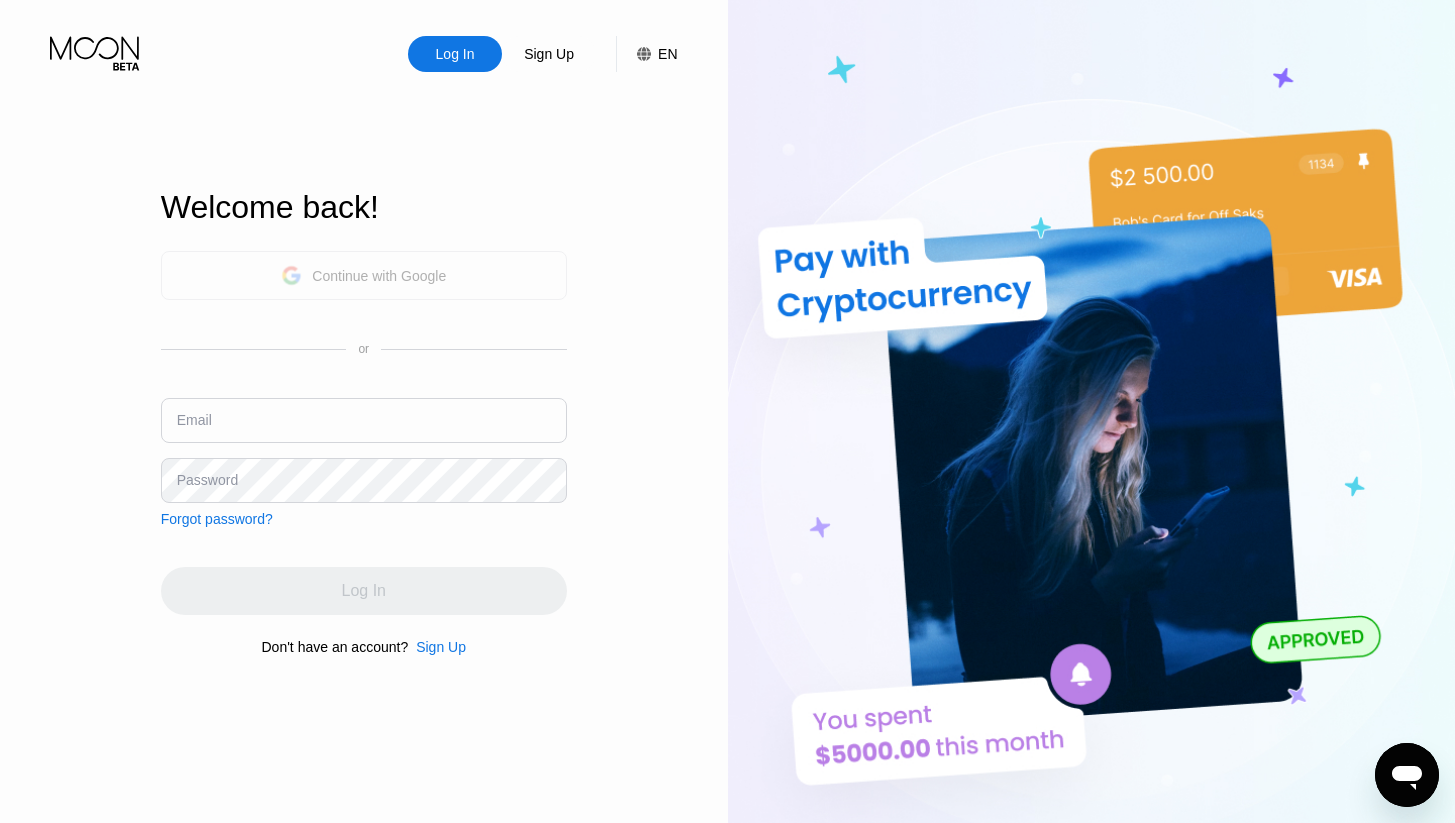 click on "Continue with Google" at bounding box center [379, 276] 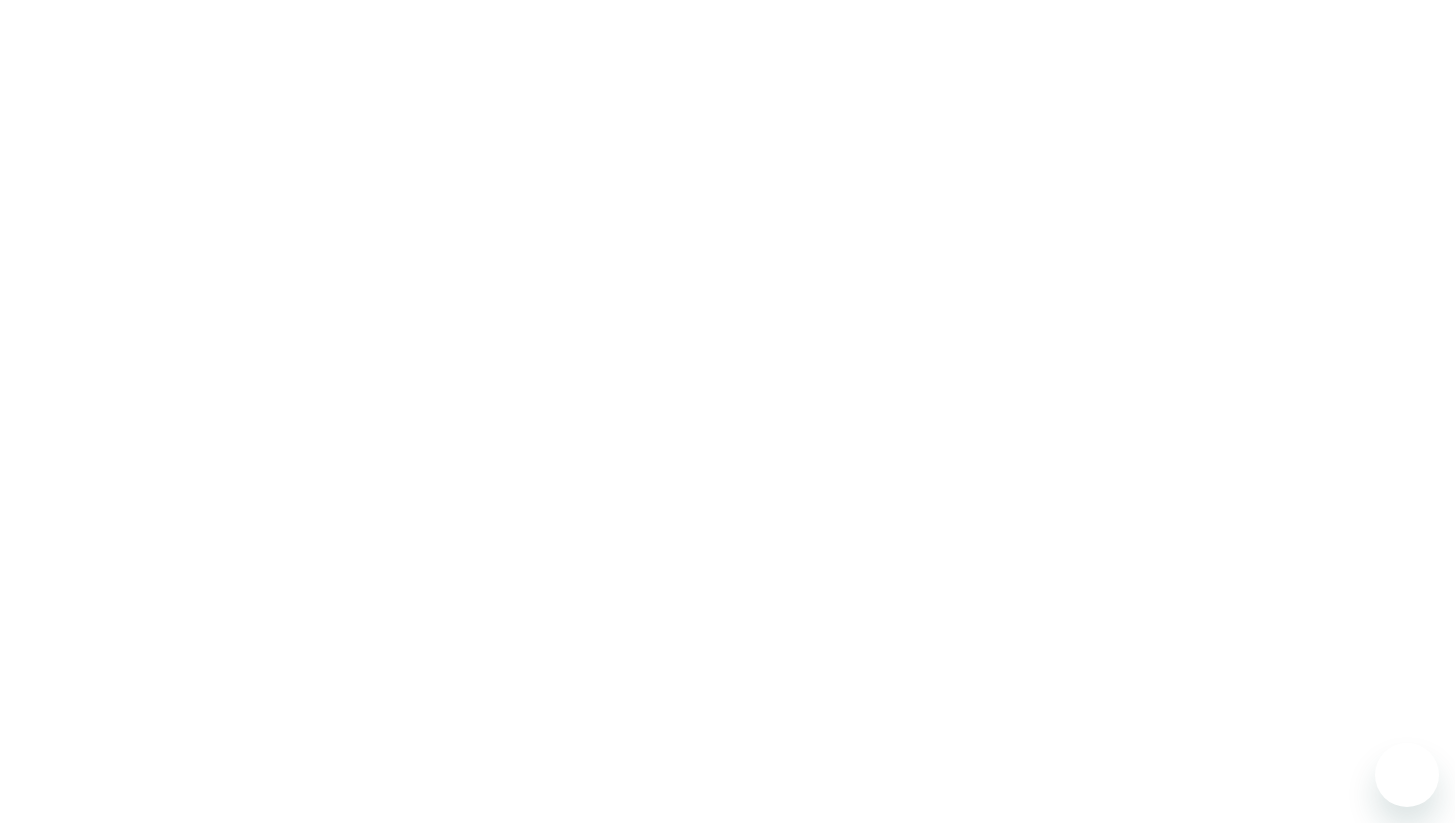 scroll, scrollTop: 0, scrollLeft: 0, axis: both 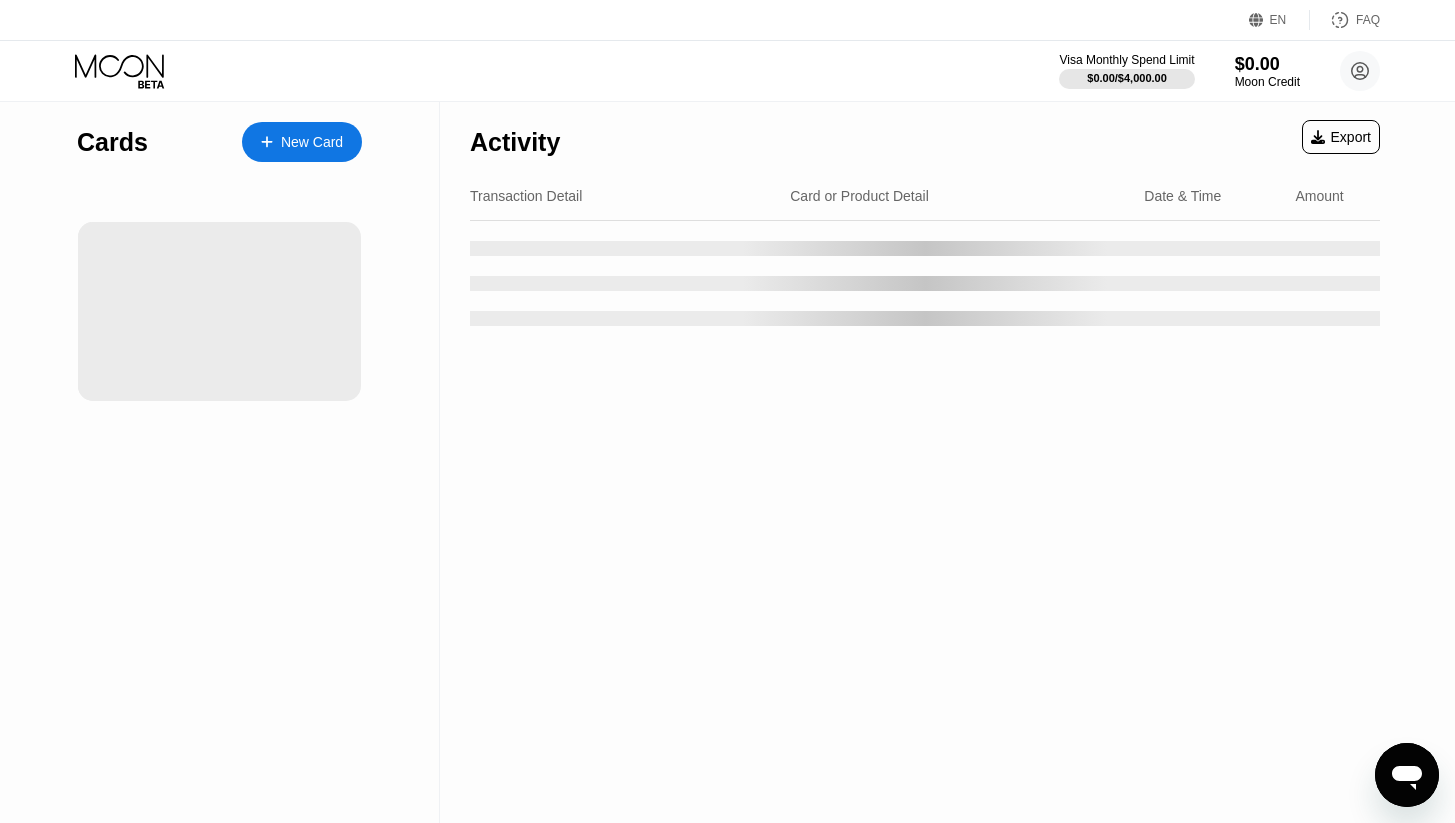 click 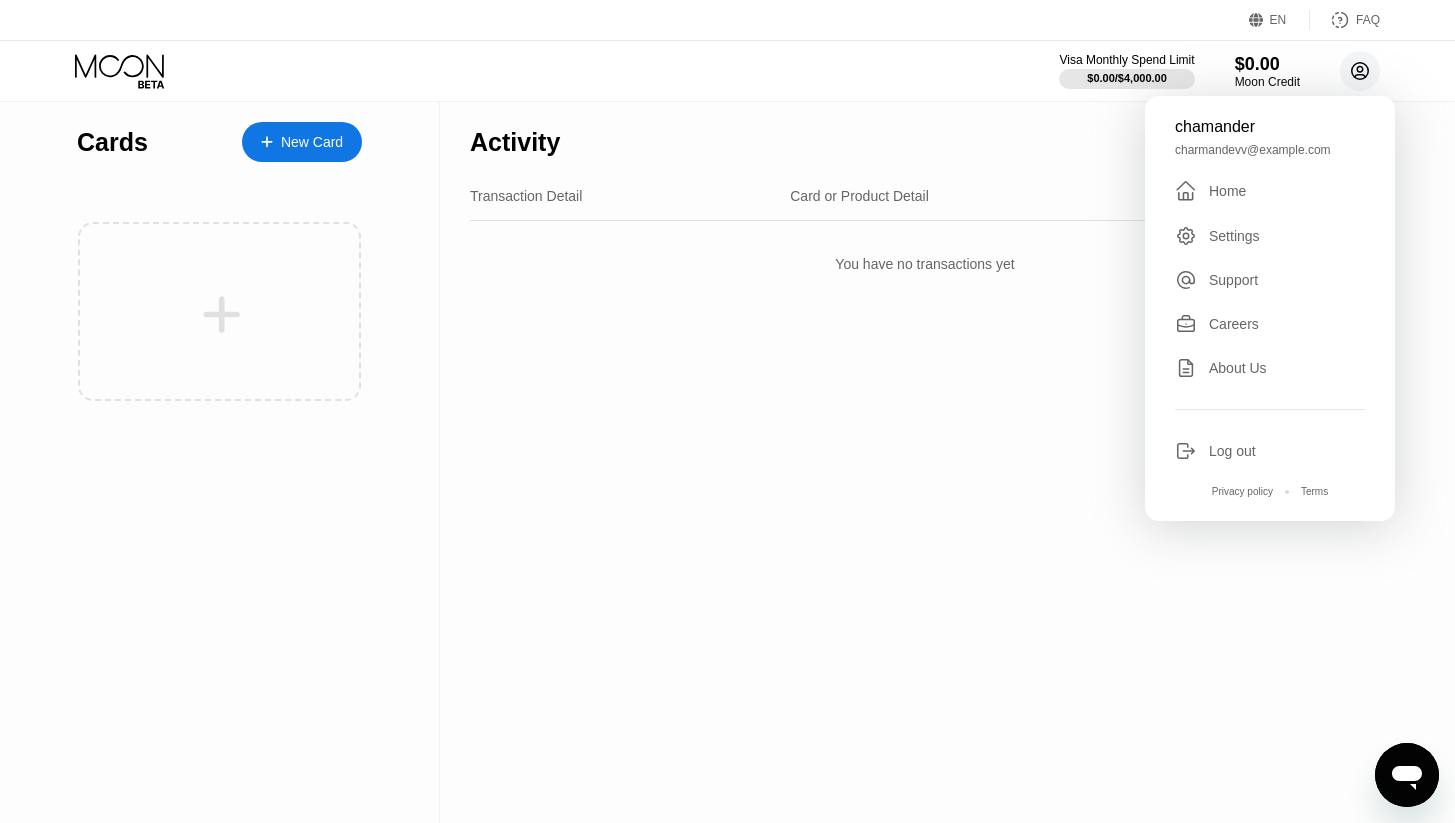 click on "Log out" at bounding box center (1232, 451) 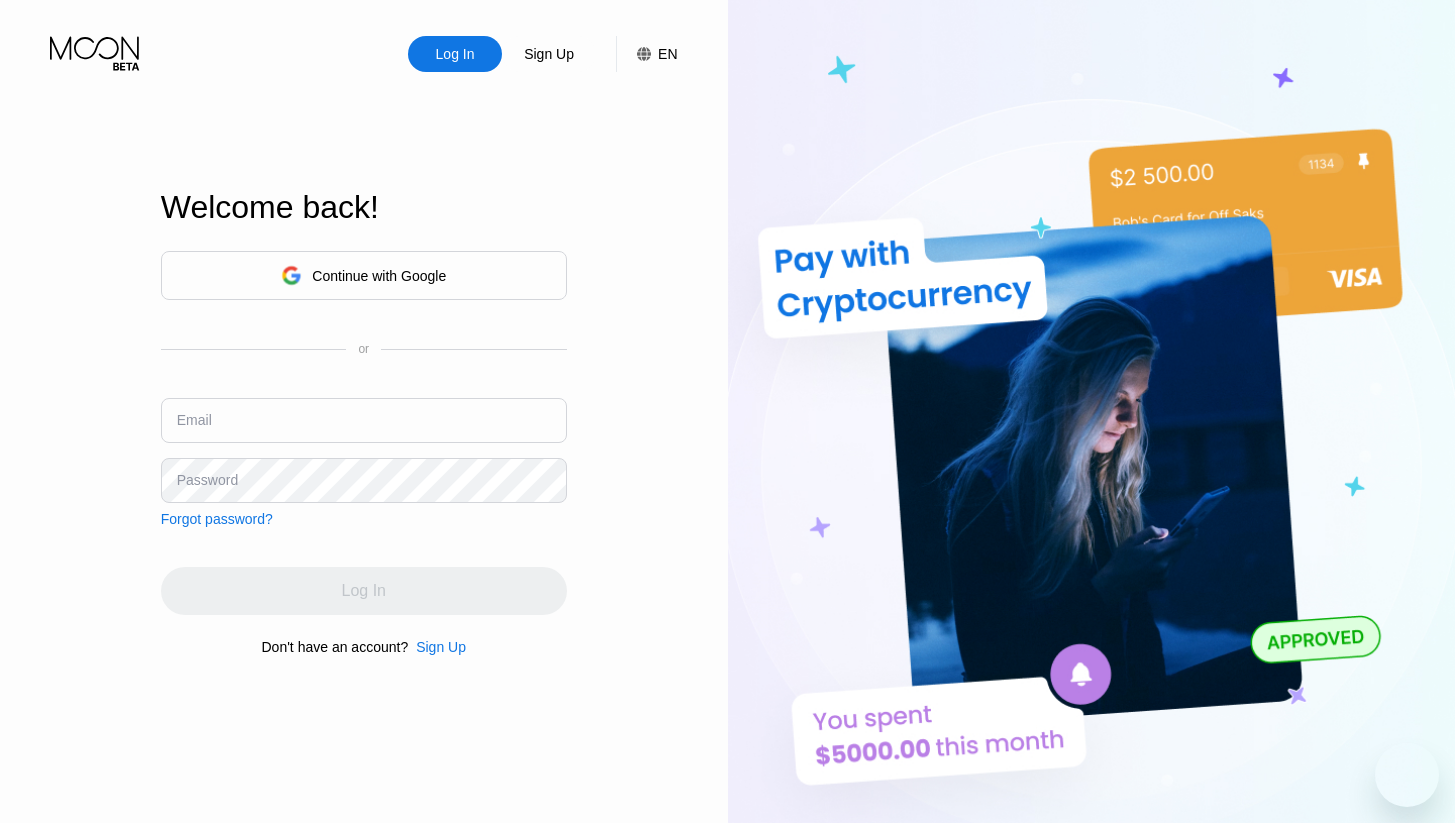 scroll, scrollTop: 0, scrollLeft: 0, axis: both 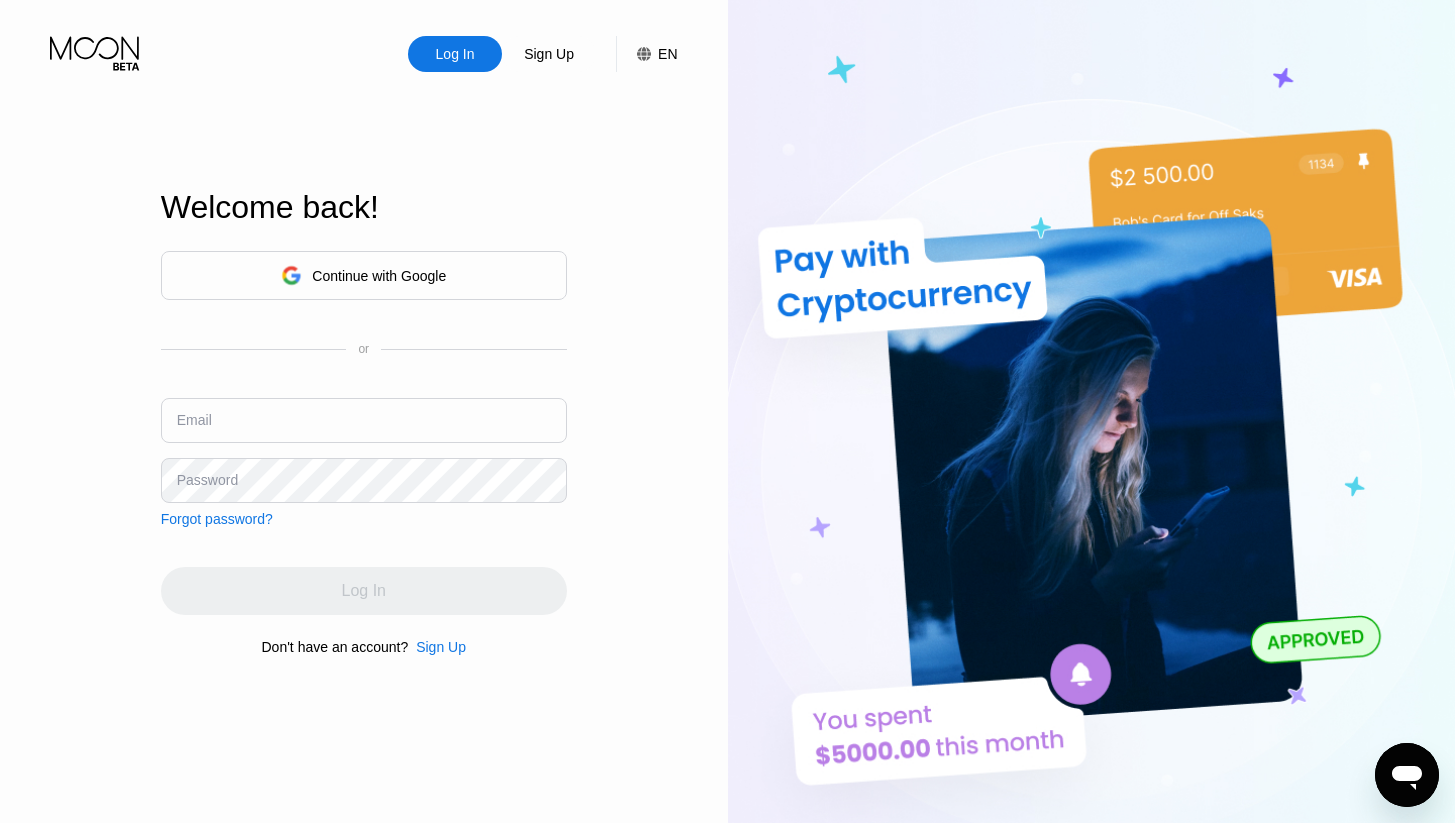 click 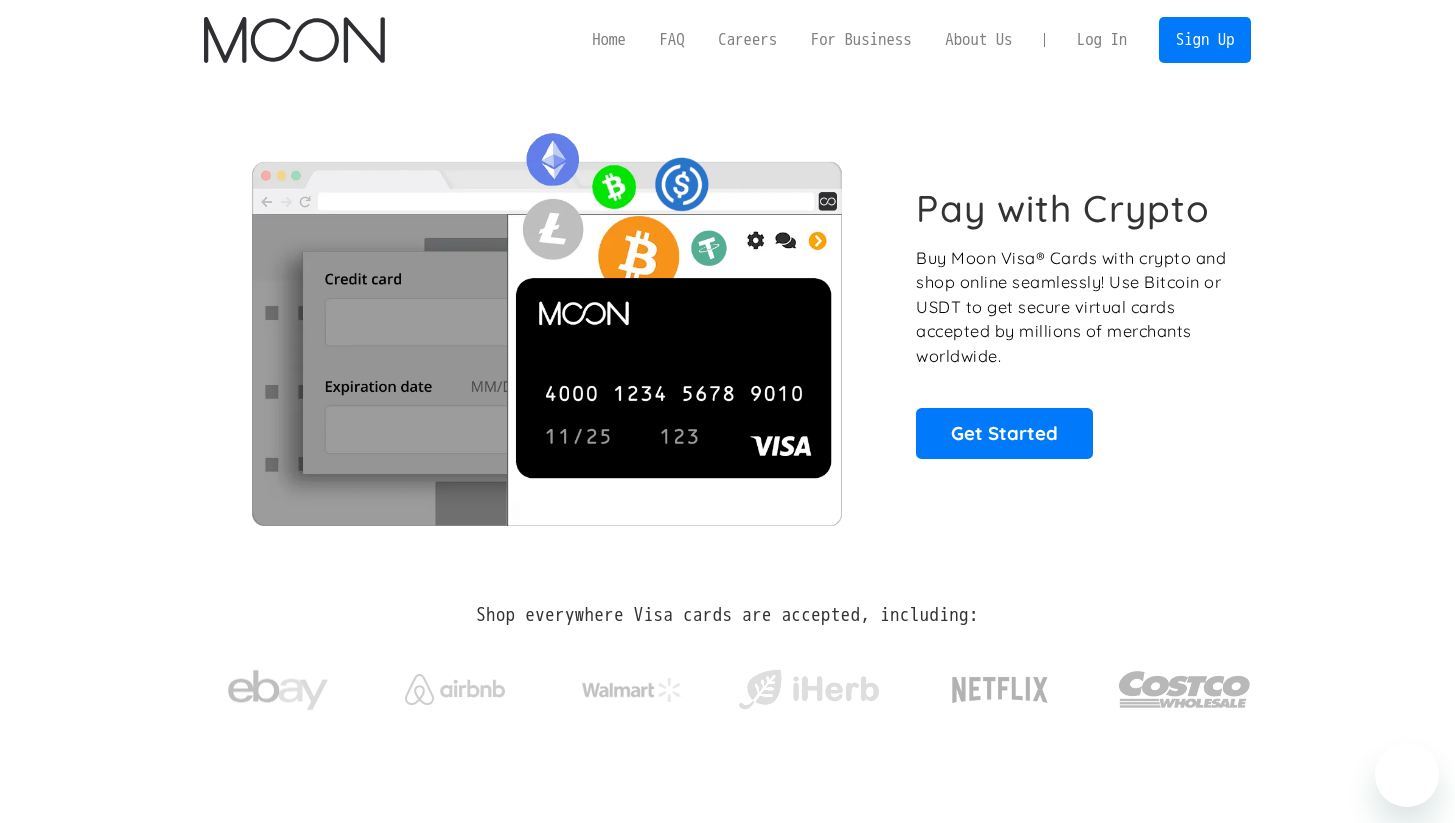 scroll, scrollTop: 0, scrollLeft: 0, axis: both 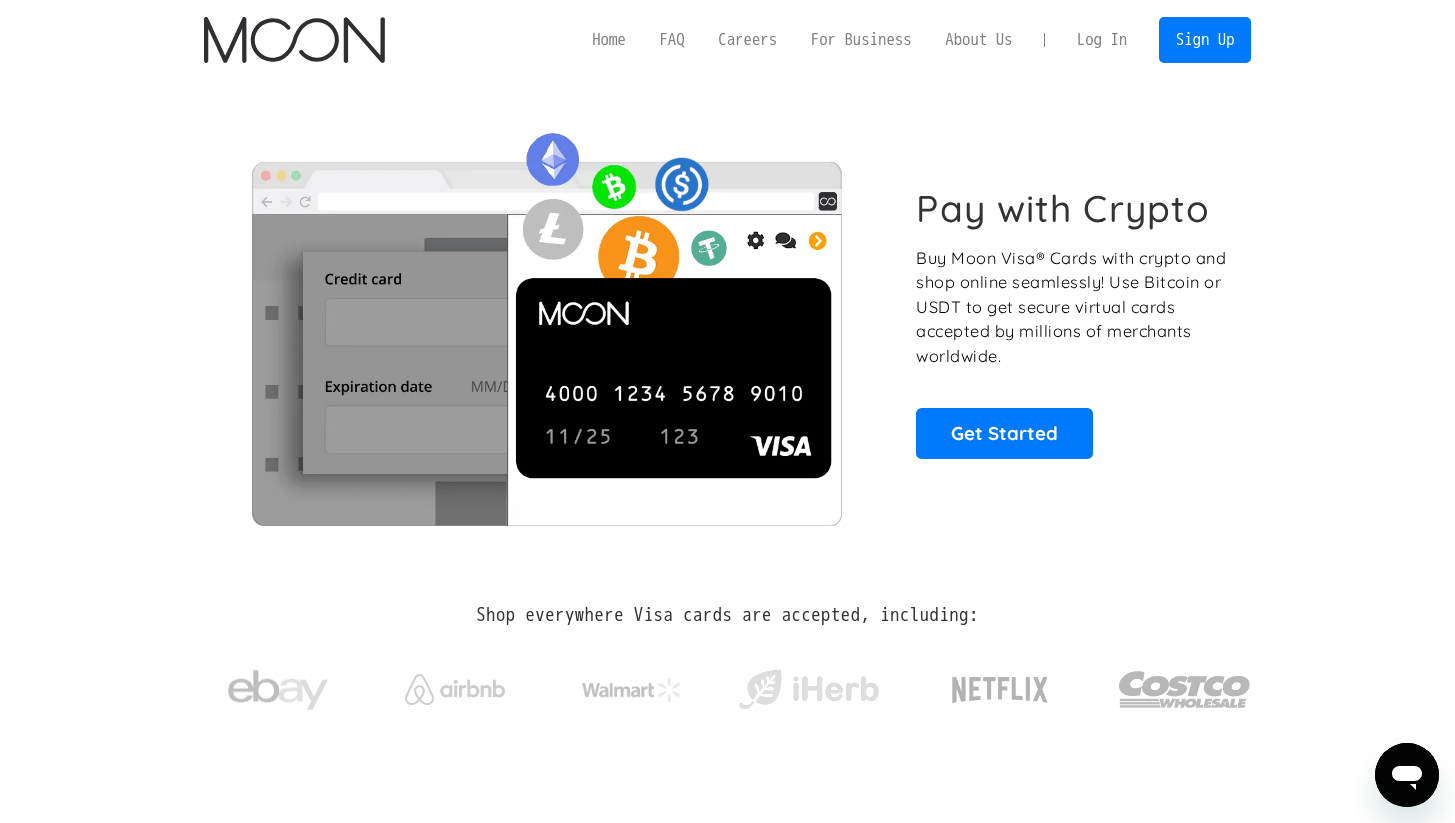 drag, startPoint x: 0, startPoint y: 0, endPoint x: 1113, endPoint y: 32, distance: 1113.46 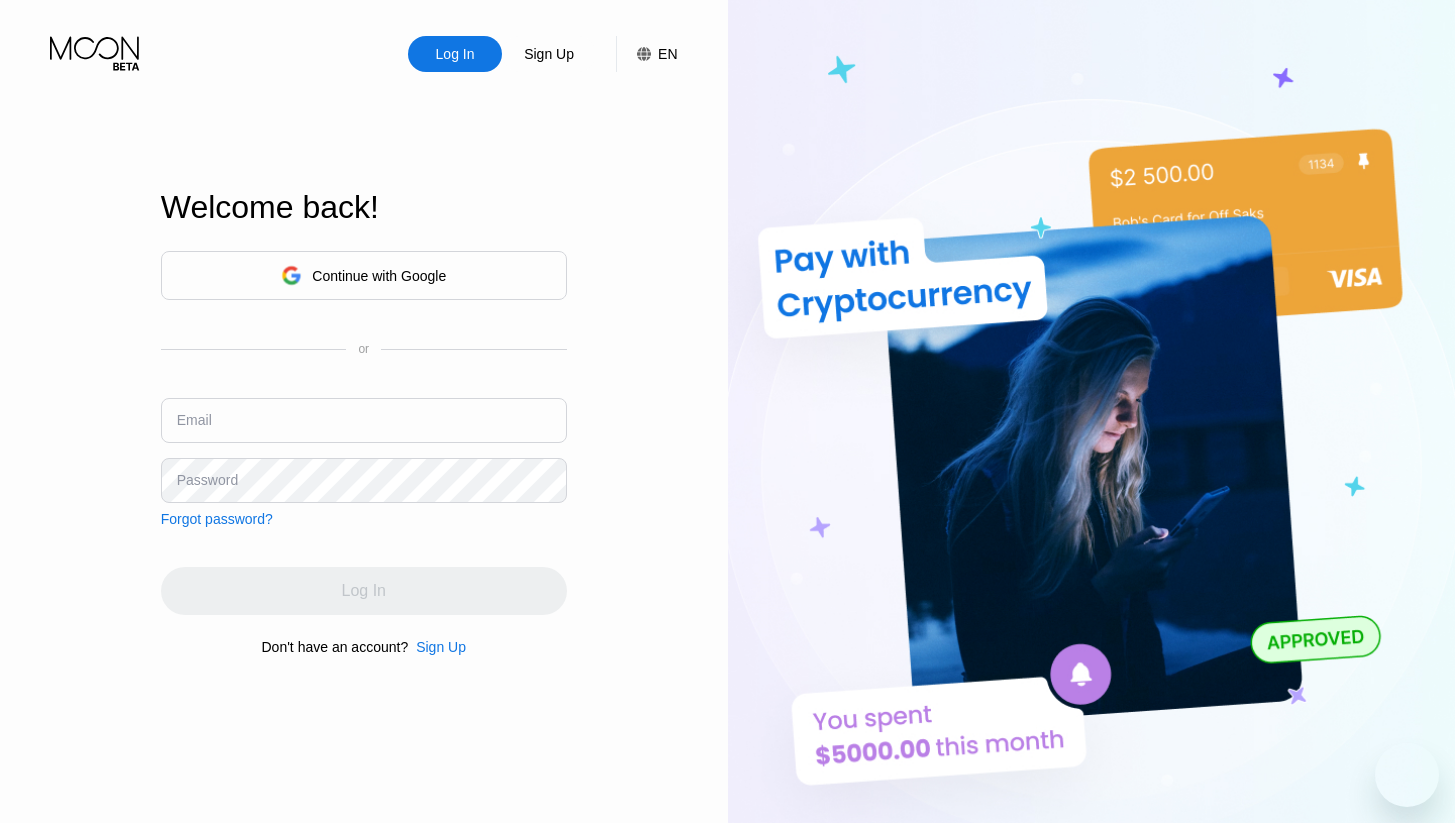scroll, scrollTop: 0, scrollLeft: 0, axis: both 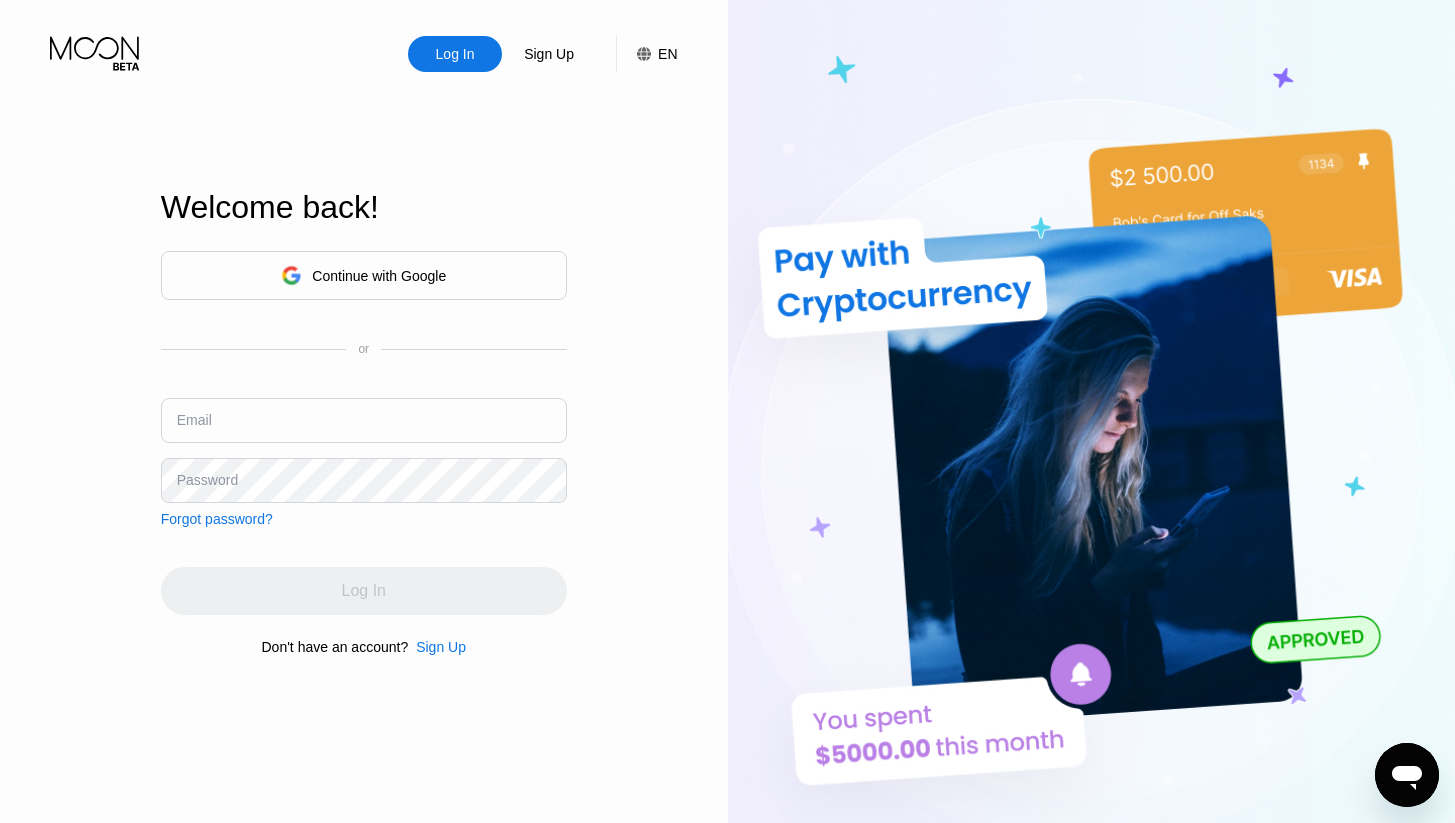 click on "Continue with Google" at bounding box center (379, 276) 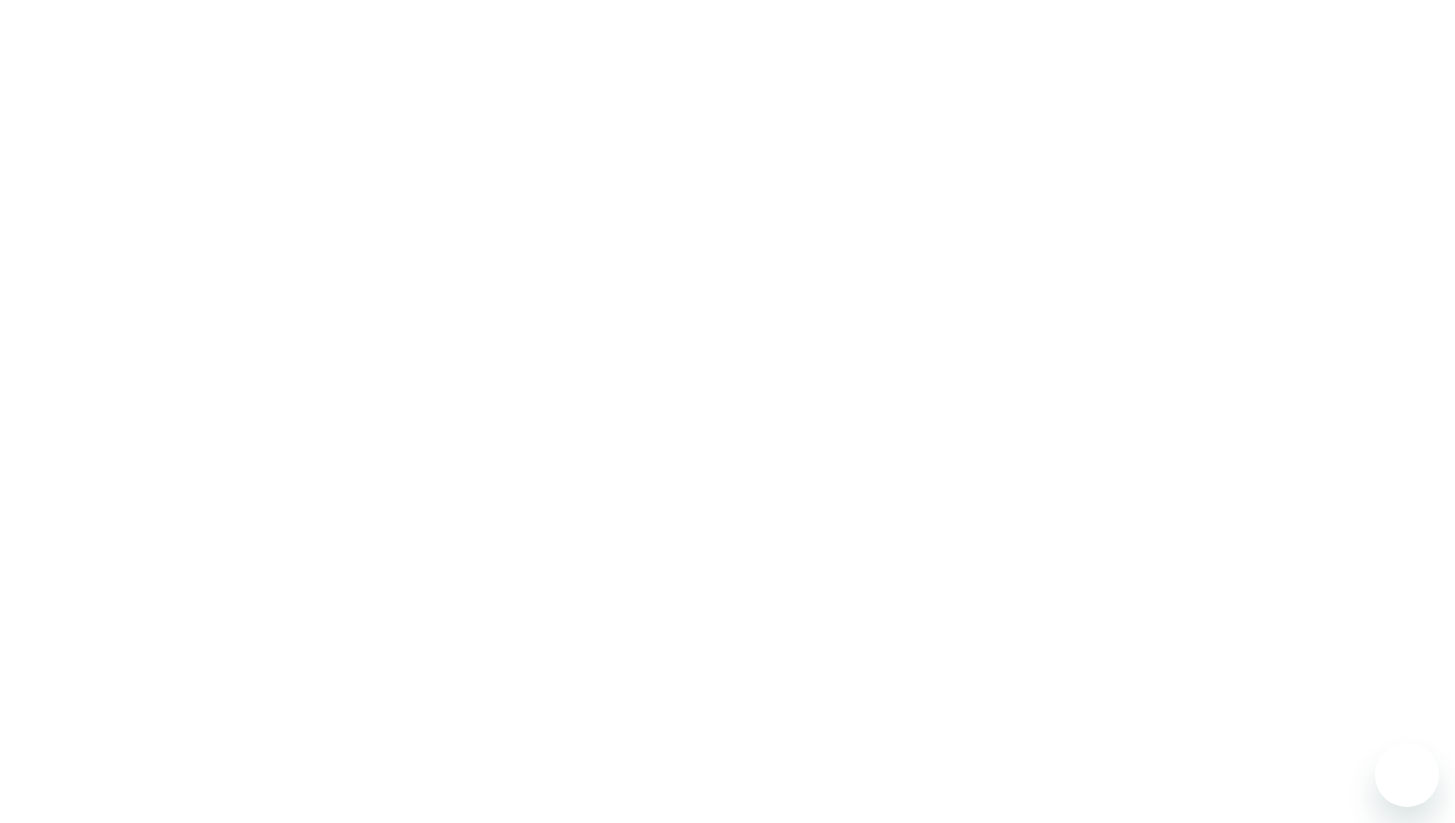 scroll, scrollTop: 0, scrollLeft: 0, axis: both 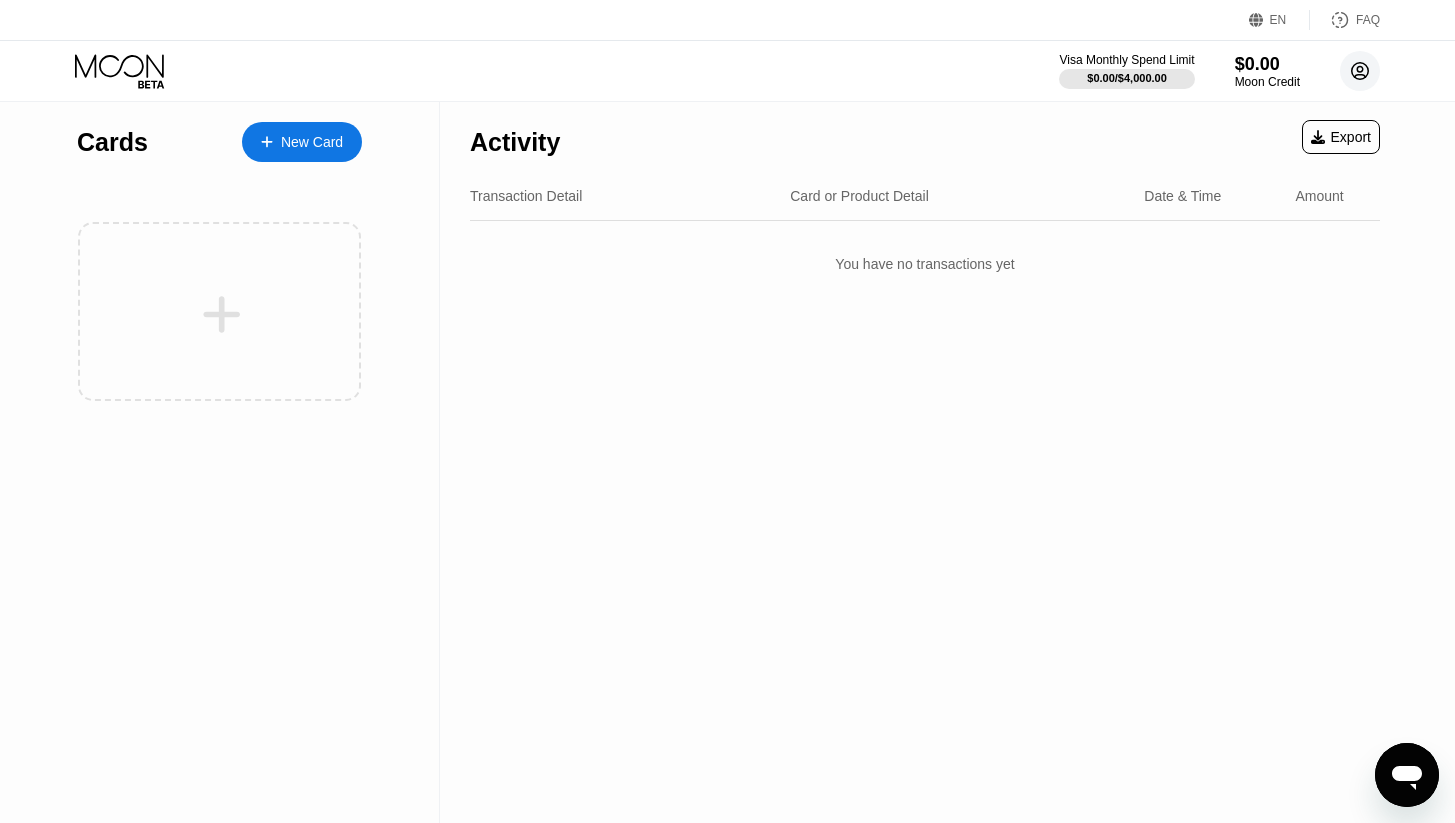 click 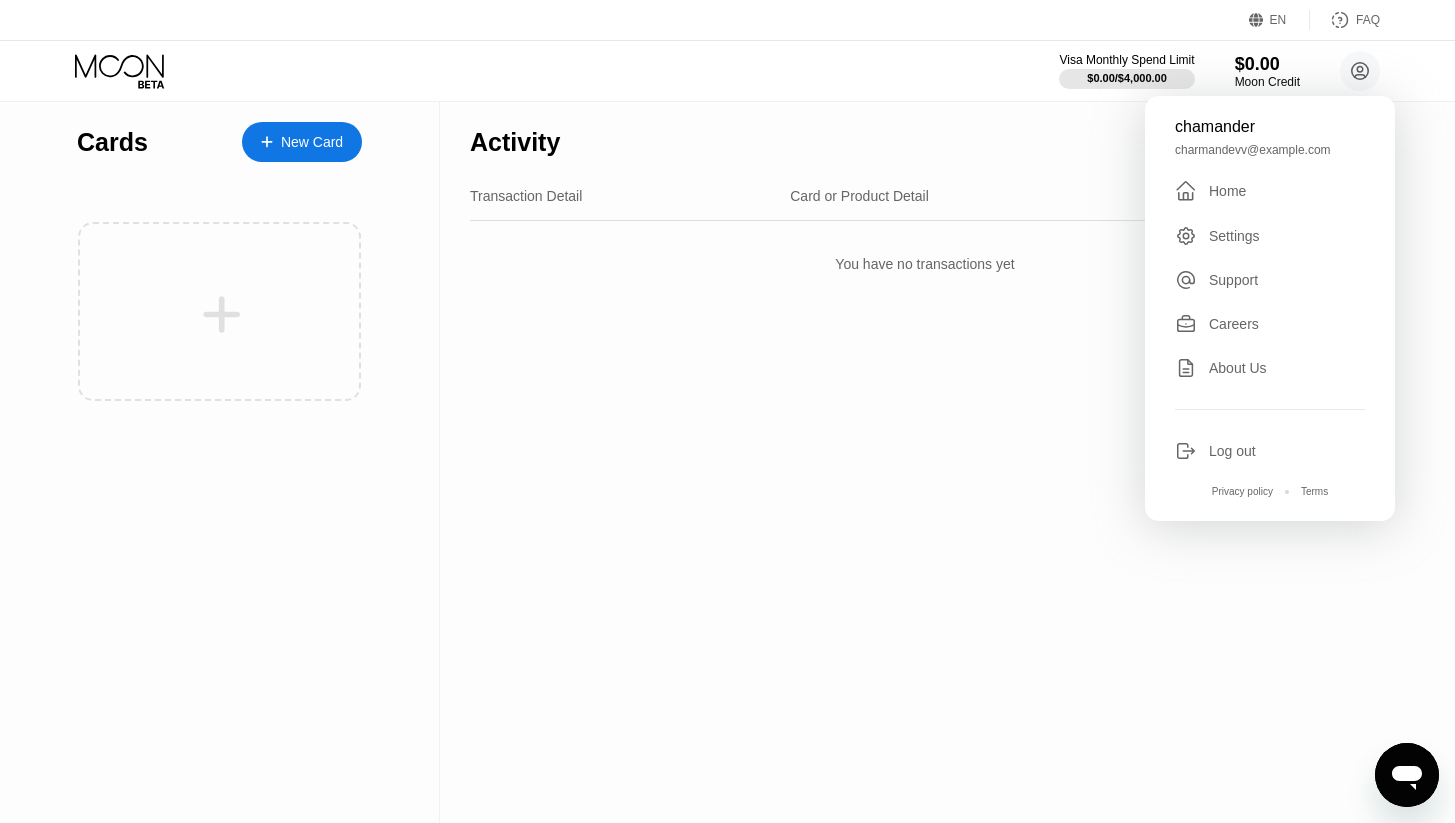 click on "Log out" at bounding box center (1232, 451) 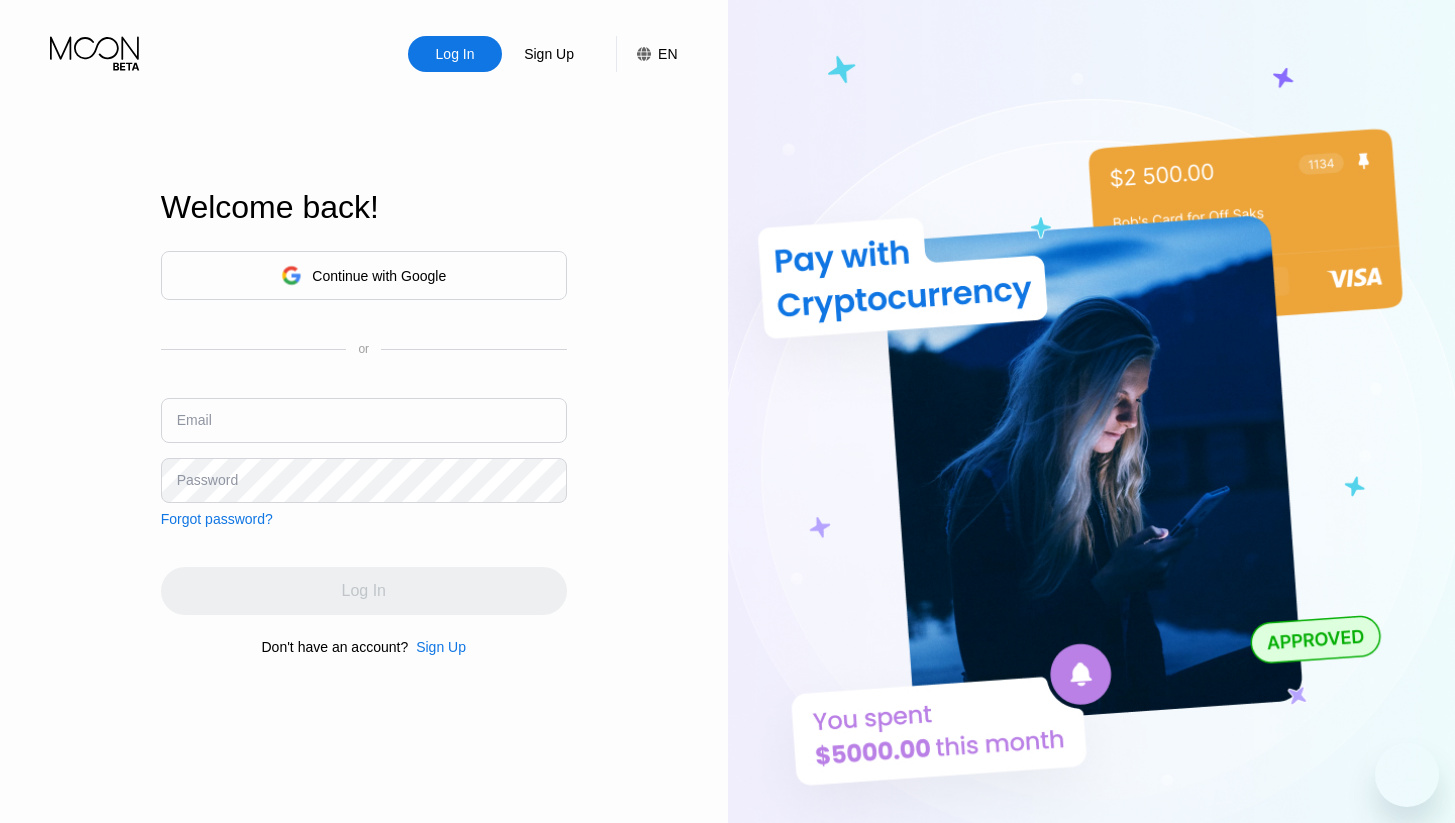scroll, scrollTop: 0, scrollLeft: 0, axis: both 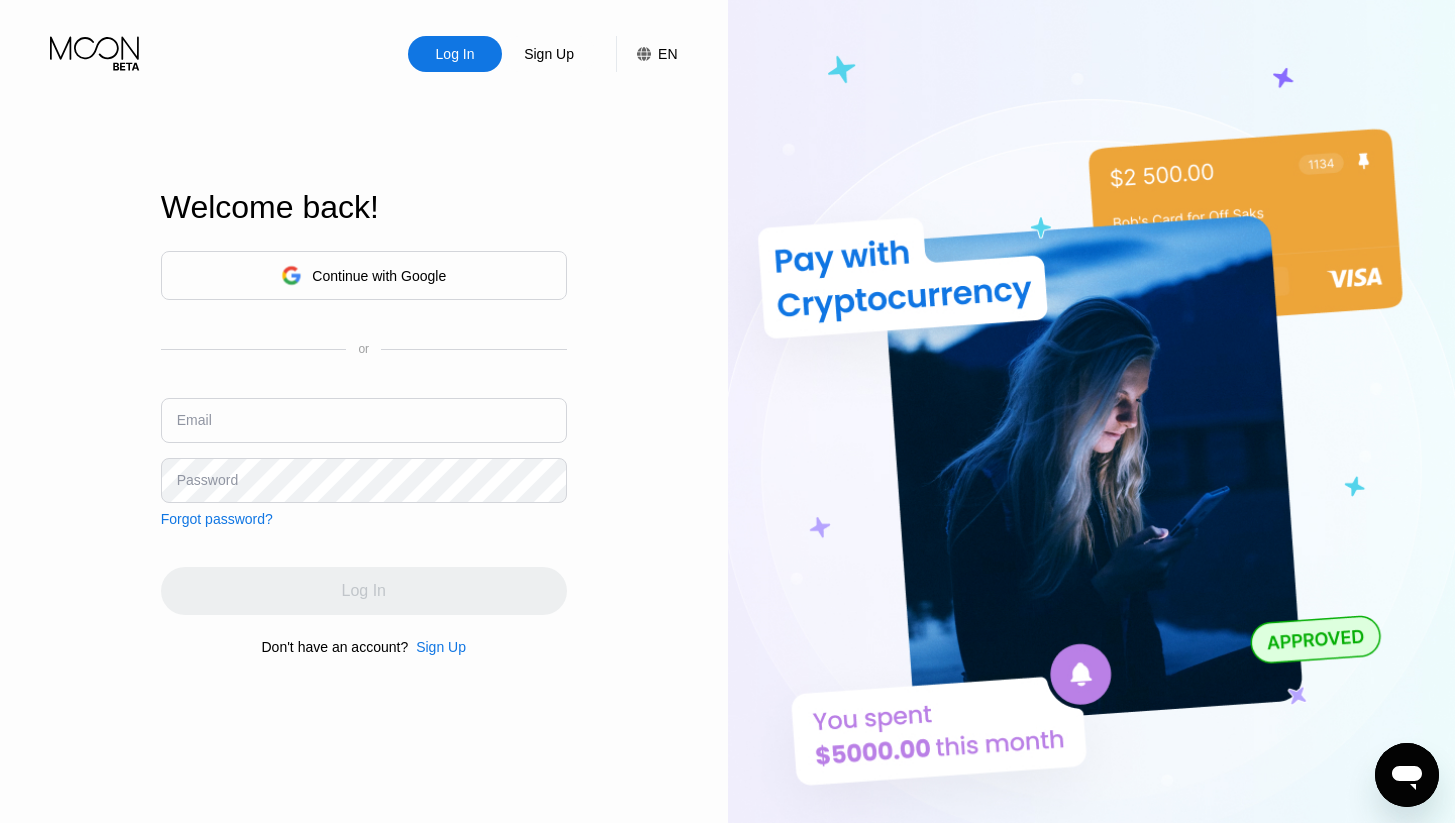 click on "Continue with Google" at bounding box center [363, 275] 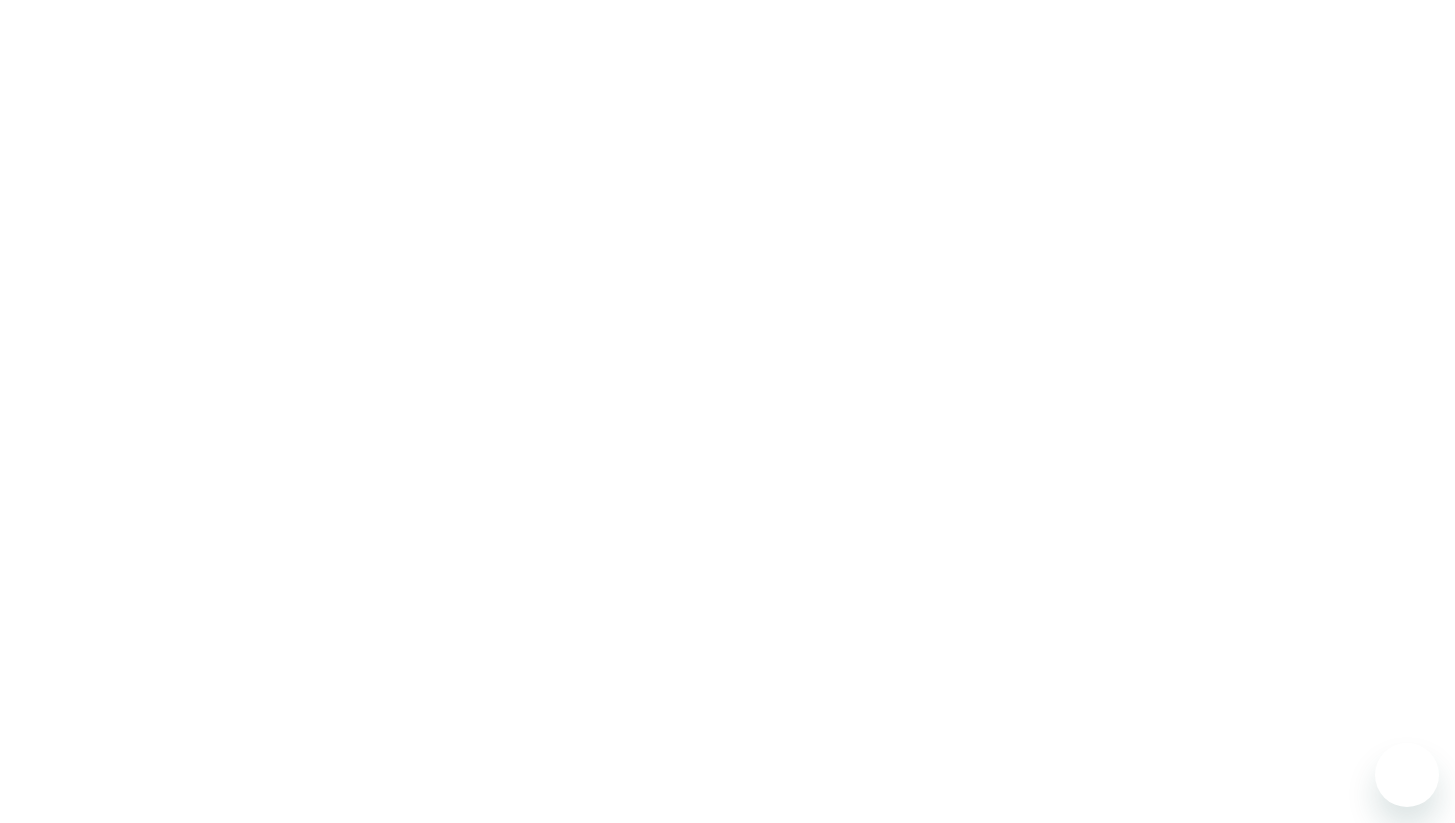 scroll, scrollTop: 0, scrollLeft: 0, axis: both 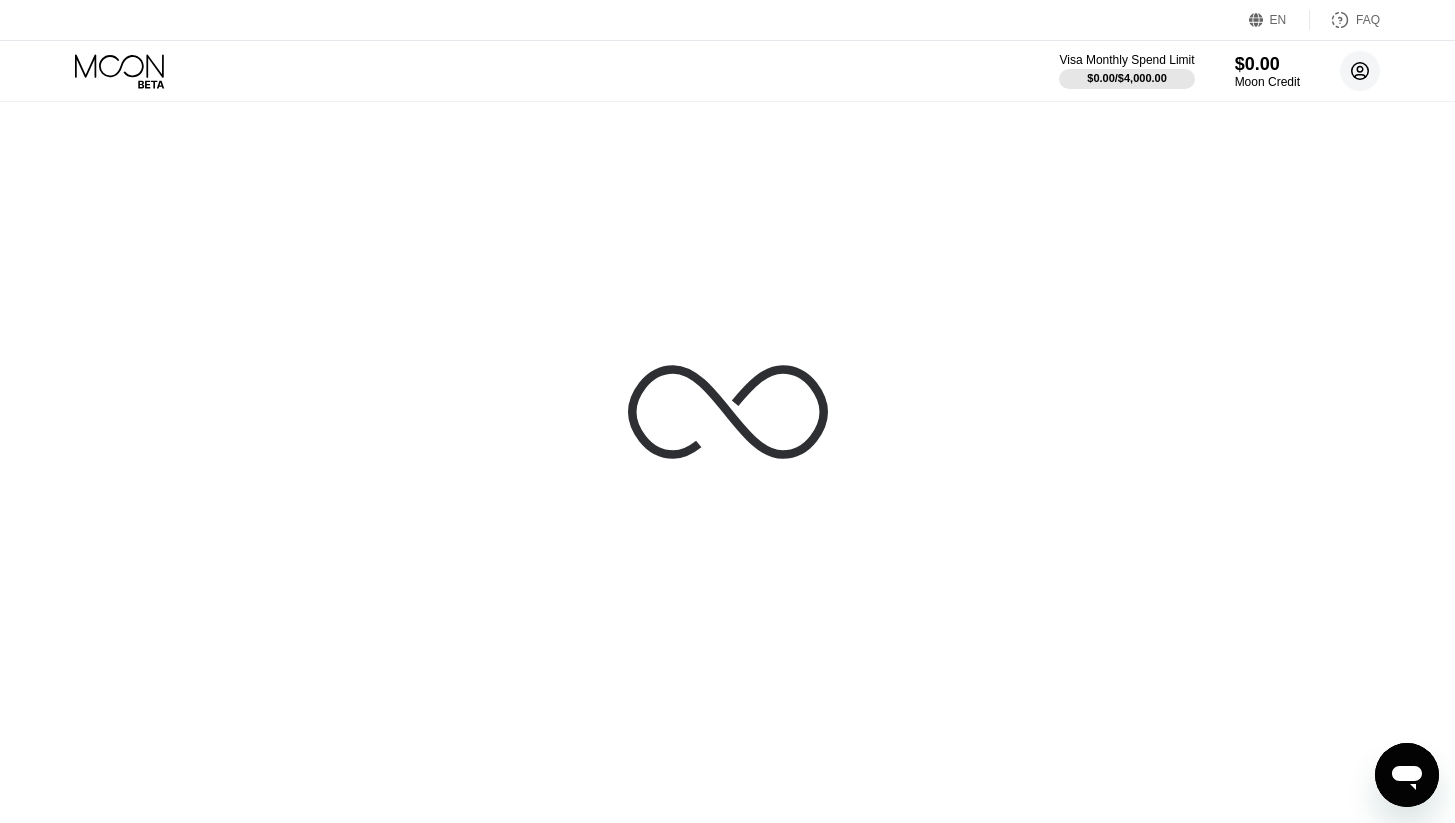 click 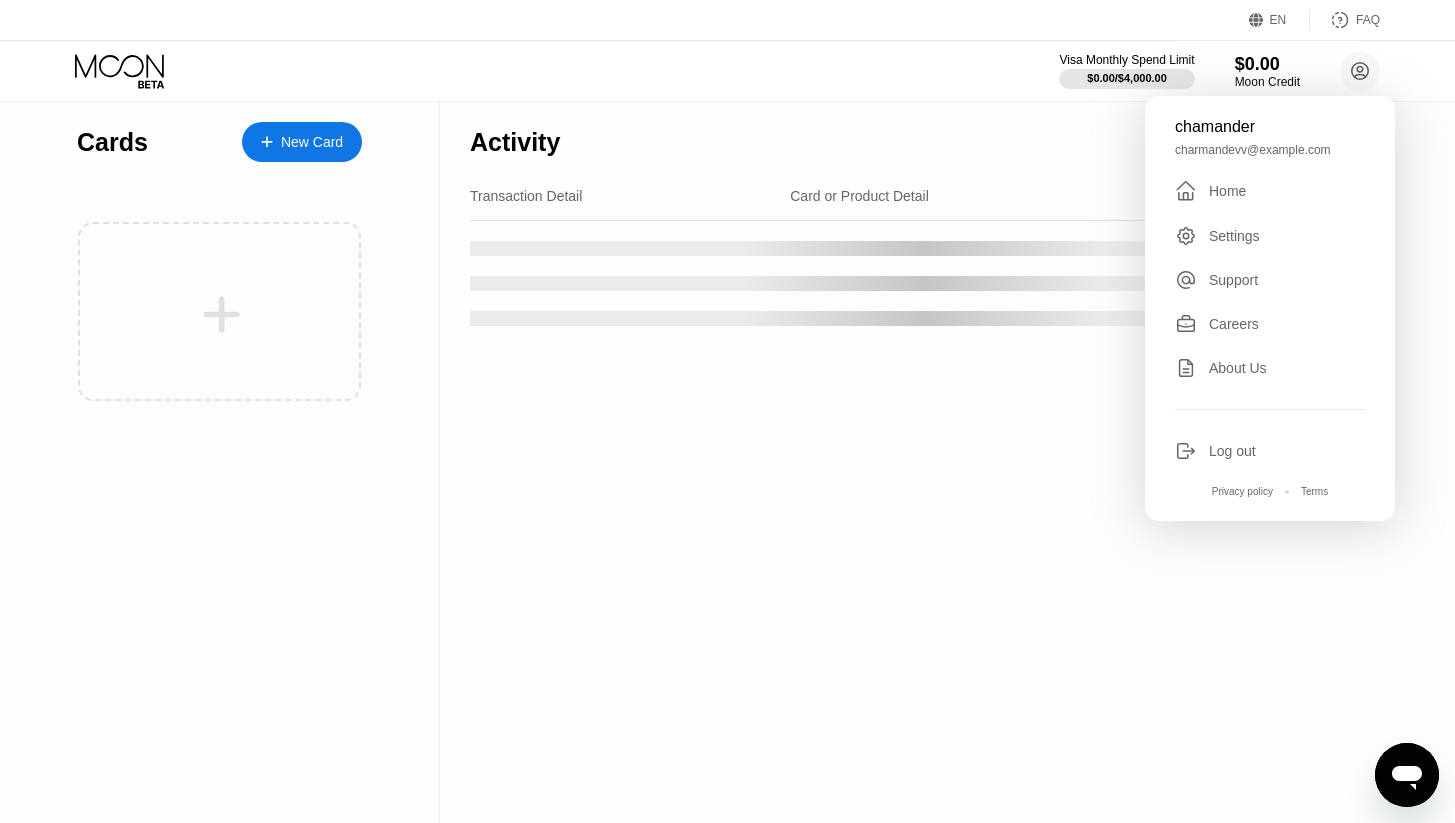click on "Log out" at bounding box center (1232, 451) 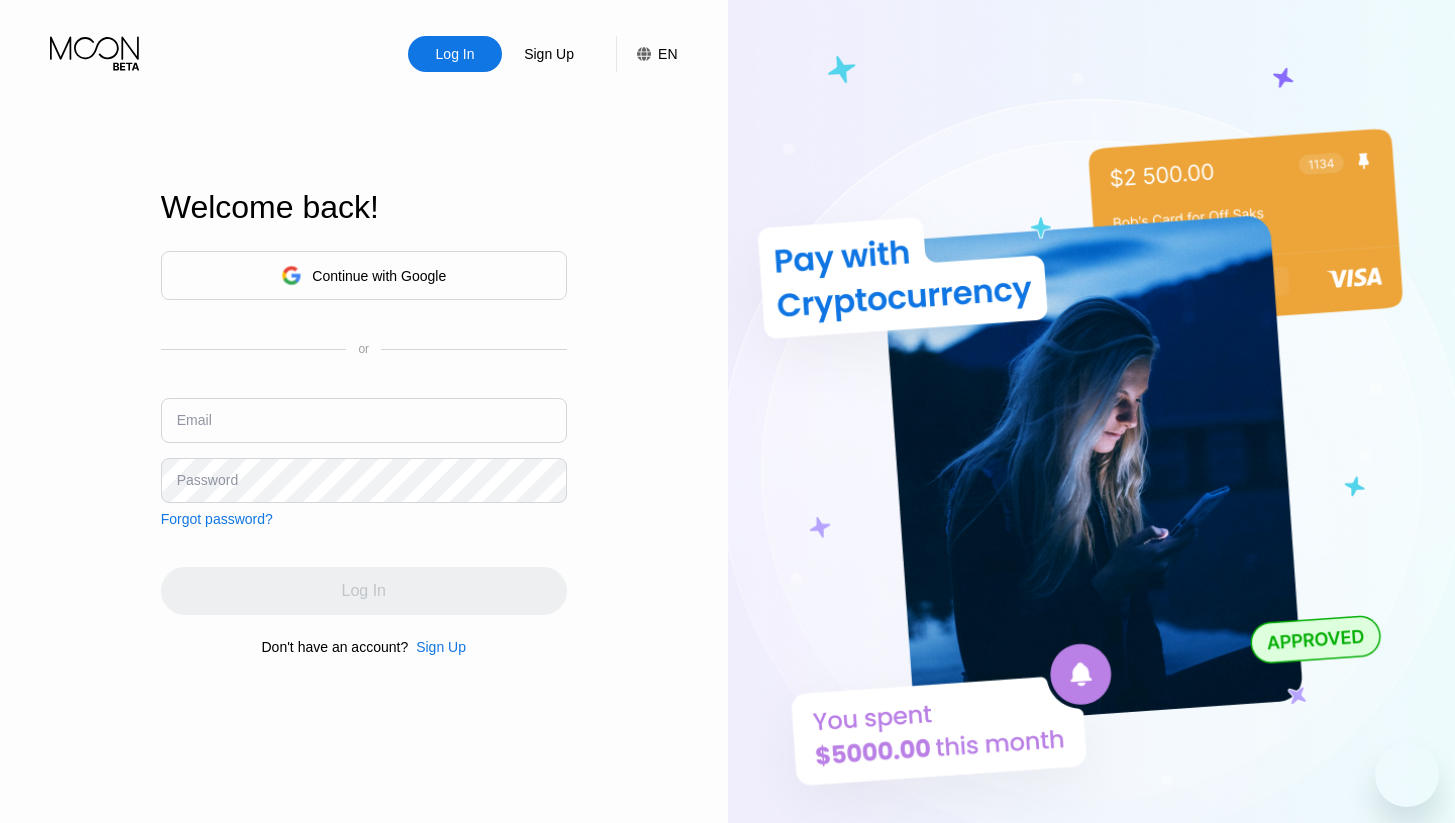 scroll, scrollTop: 0, scrollLeft: 0, axis: both 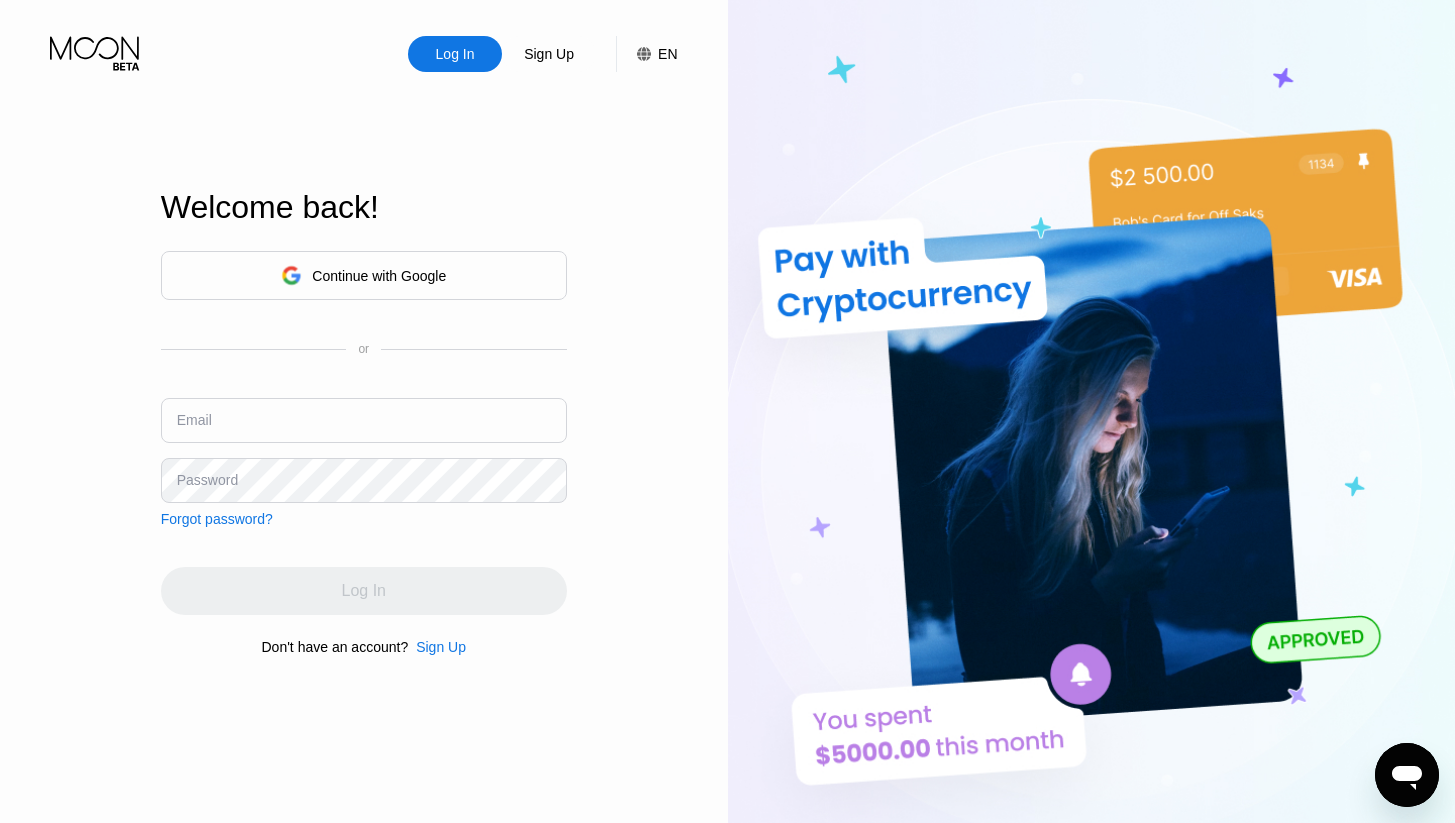 click on "Continue with Google" at bounding box center [379, 276] 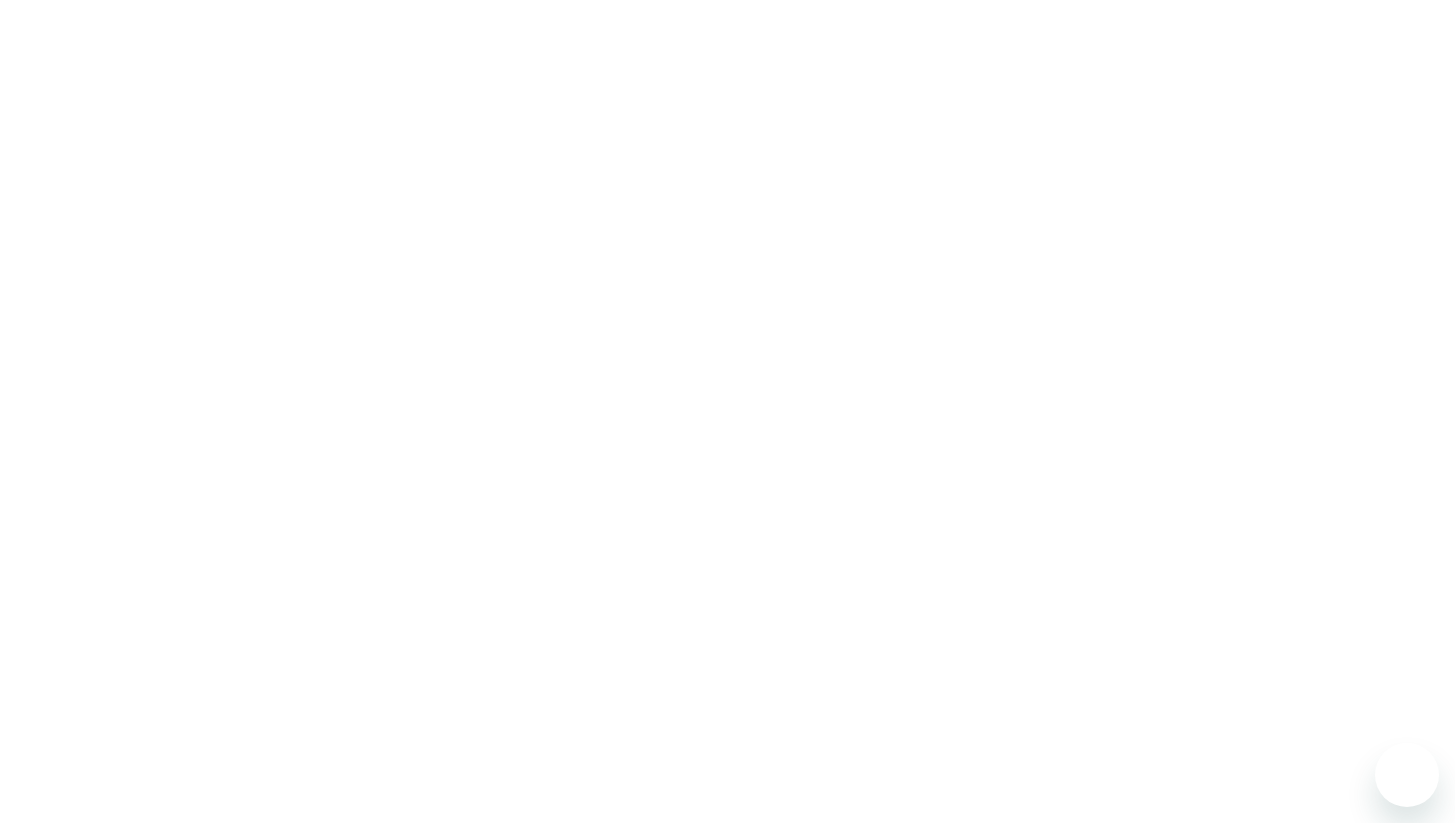 scroll, scrollTop: 0, scrollLeft: 0, axis: both 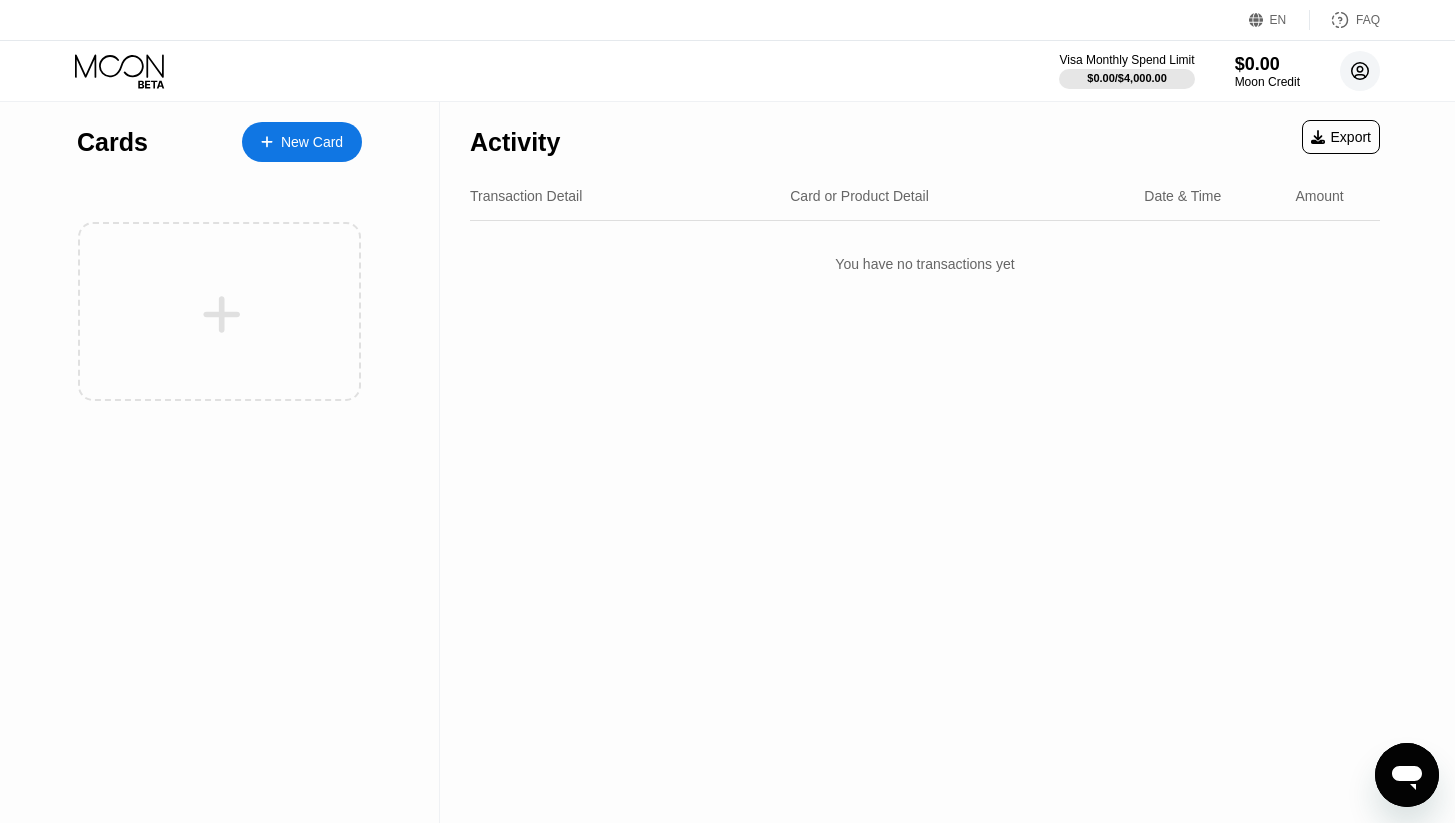 click 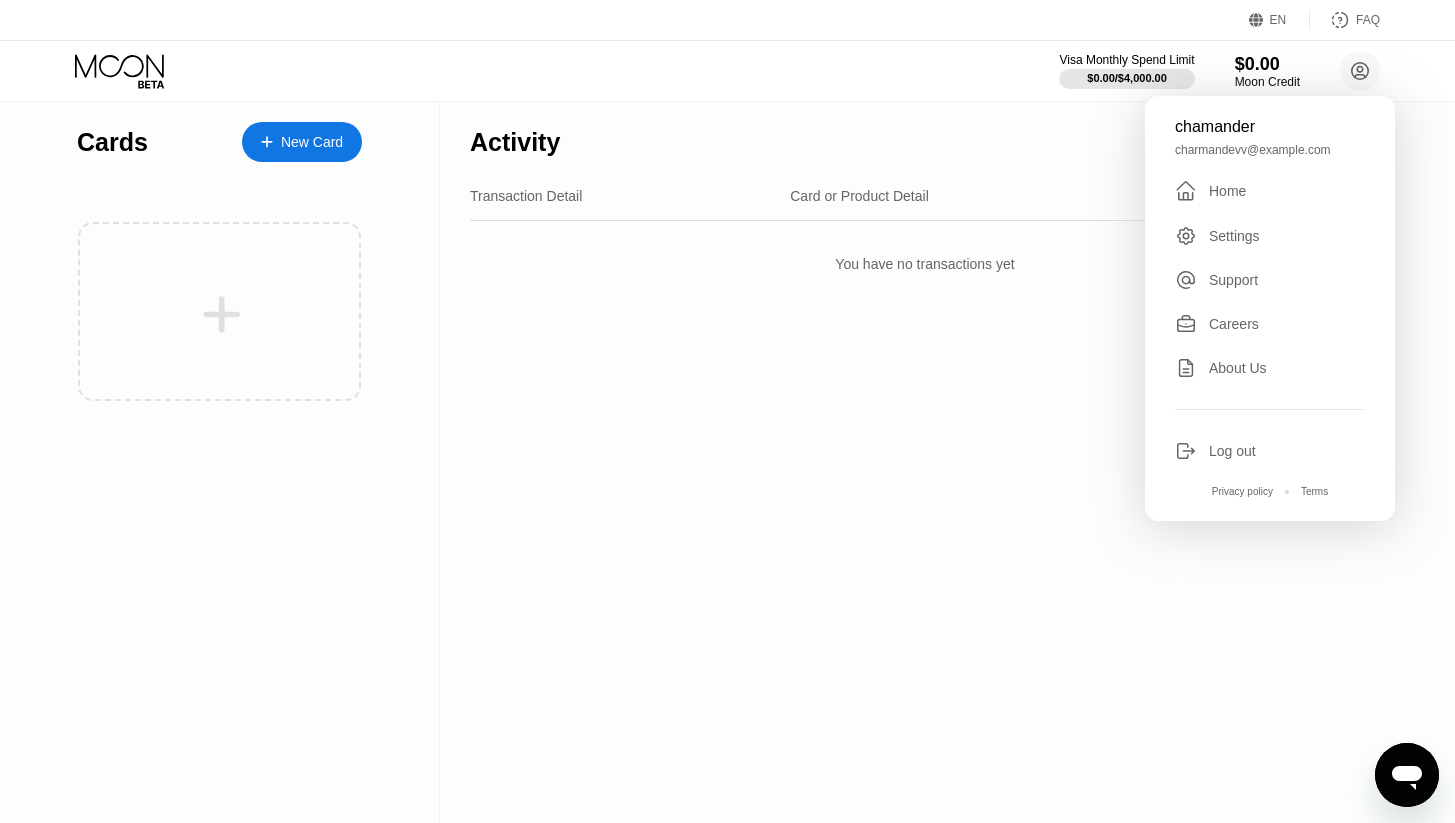 click on "Log out" at bounding box center [1232, 451] 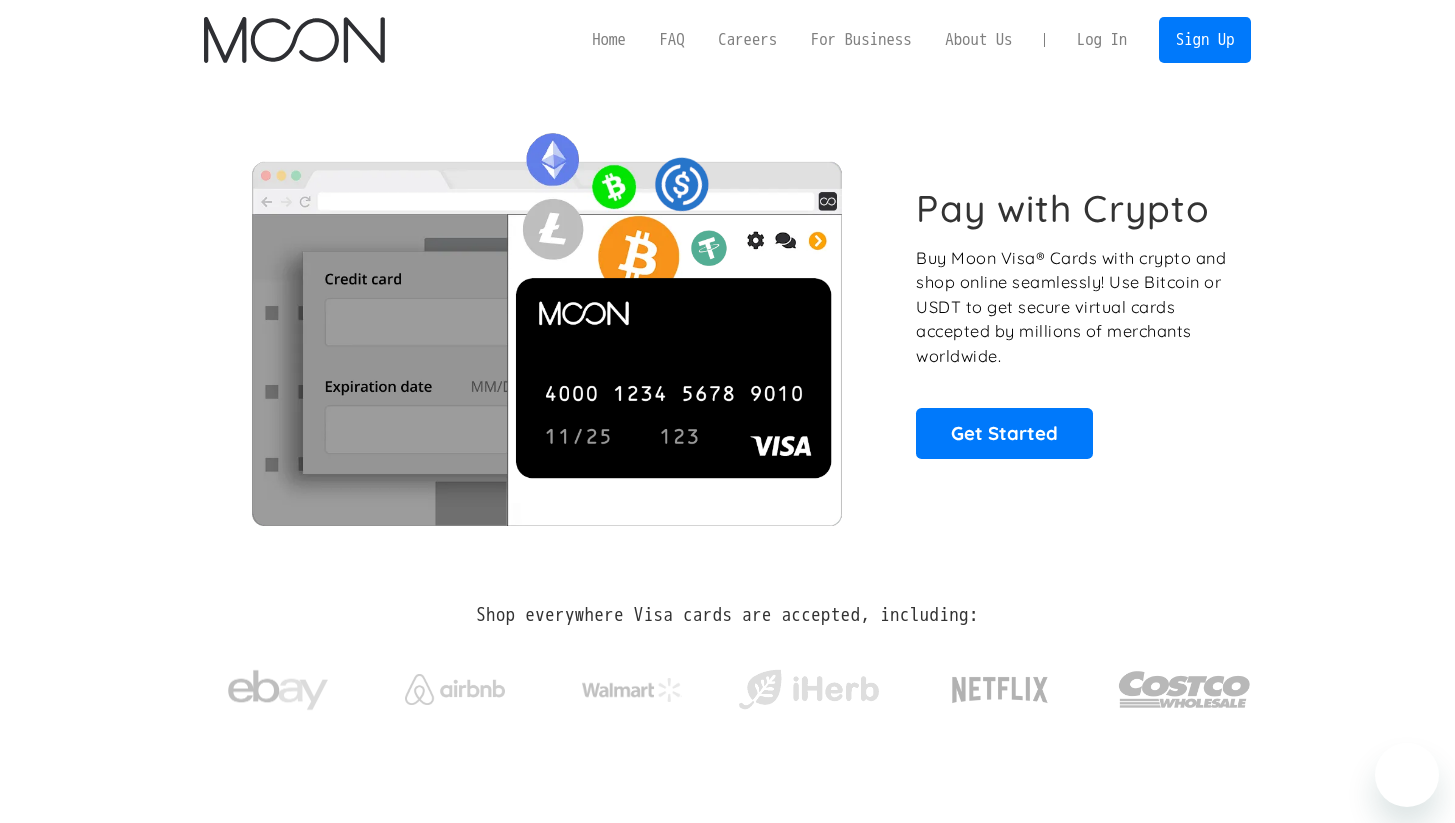 scroll, scrollTop: 0, scrollLeft: 0, axis: both 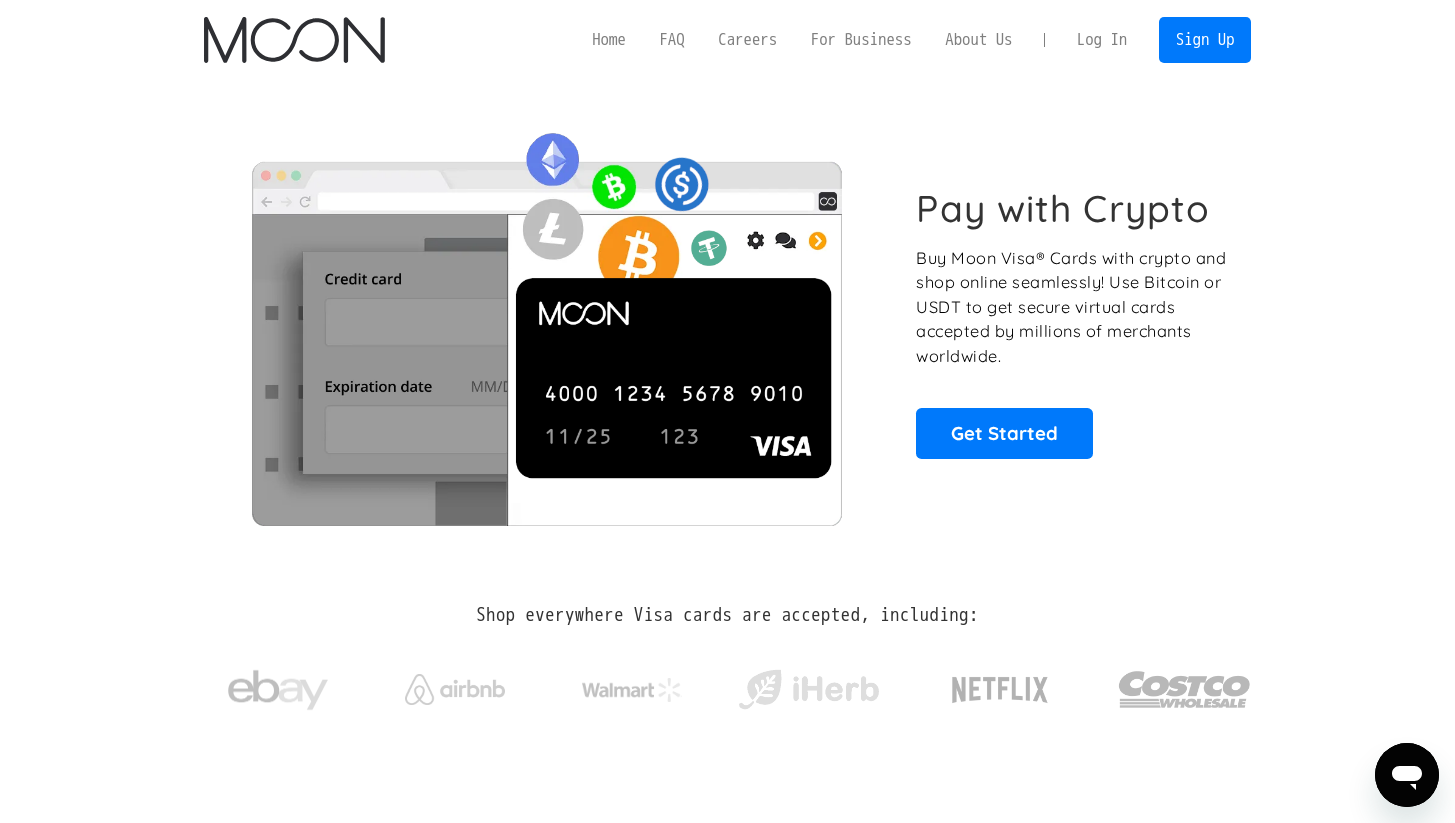 click on "Log In" at bounding box center (1102, 40) 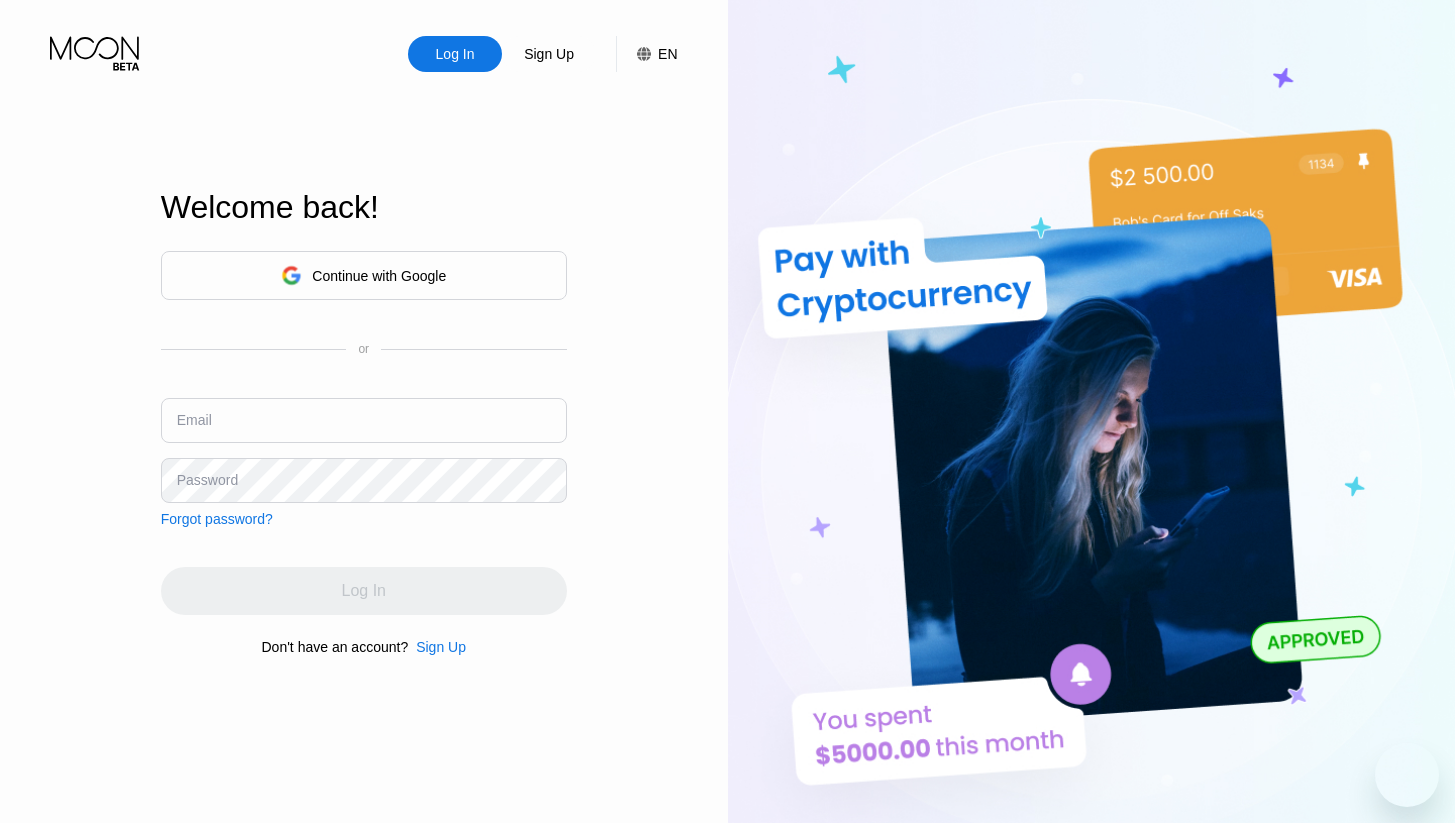 scroll, scrollTop: 0, scrollLeft: 0, axis: both 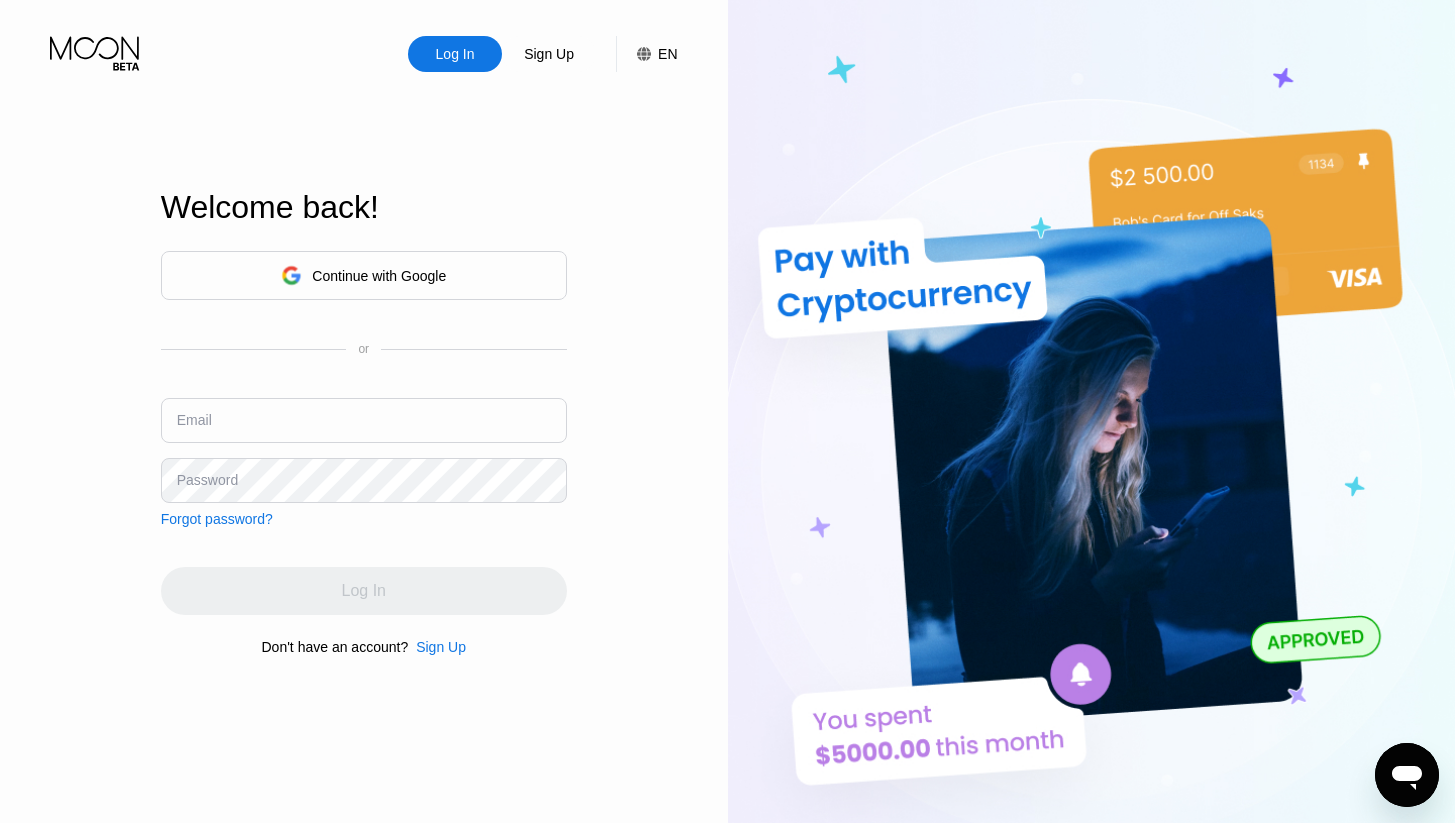 click on "Continue with Google" at bounding box center [363, 275] 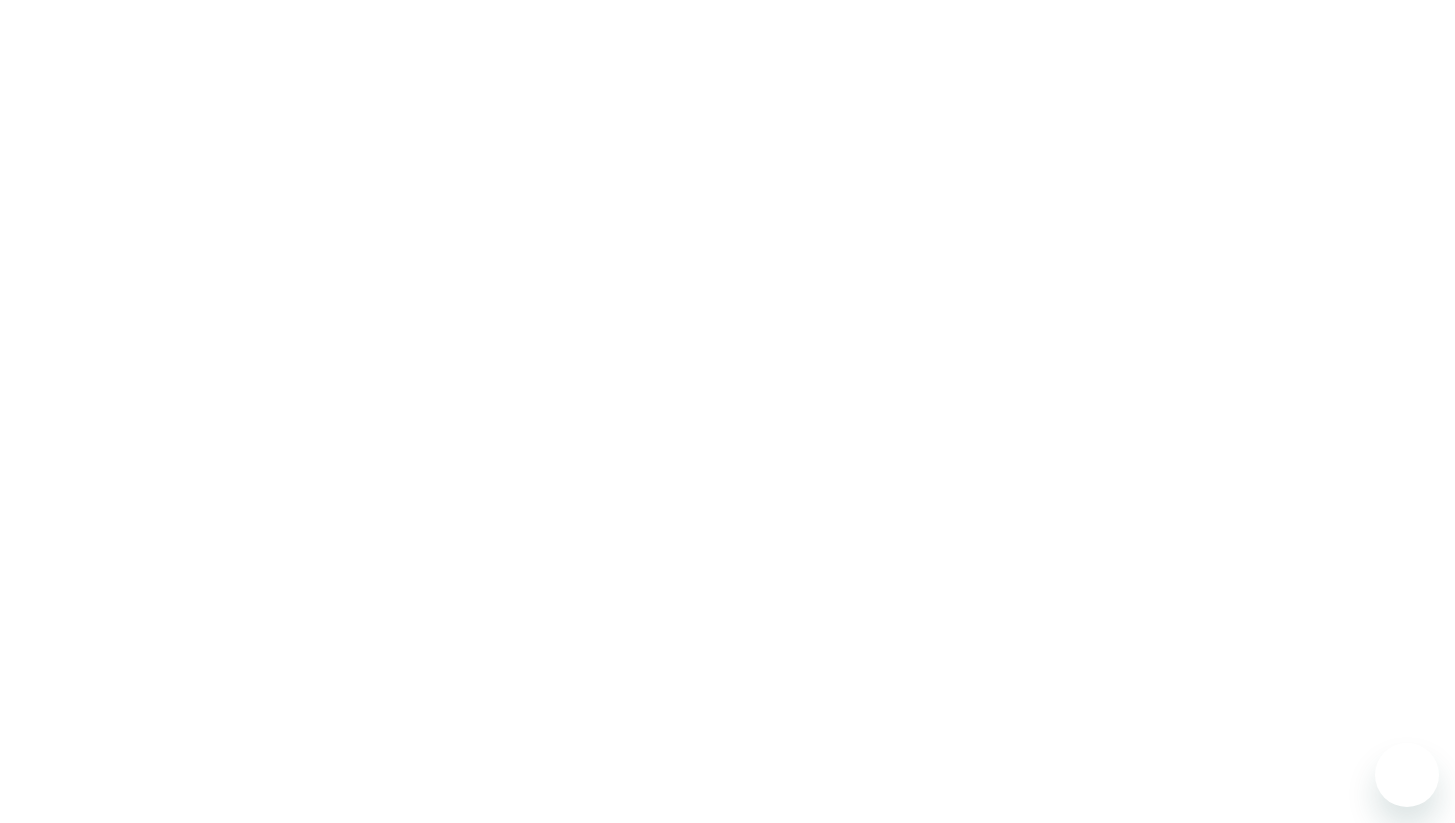 scroll, scrollTop: 0, scrollLeft: 0, axis: both 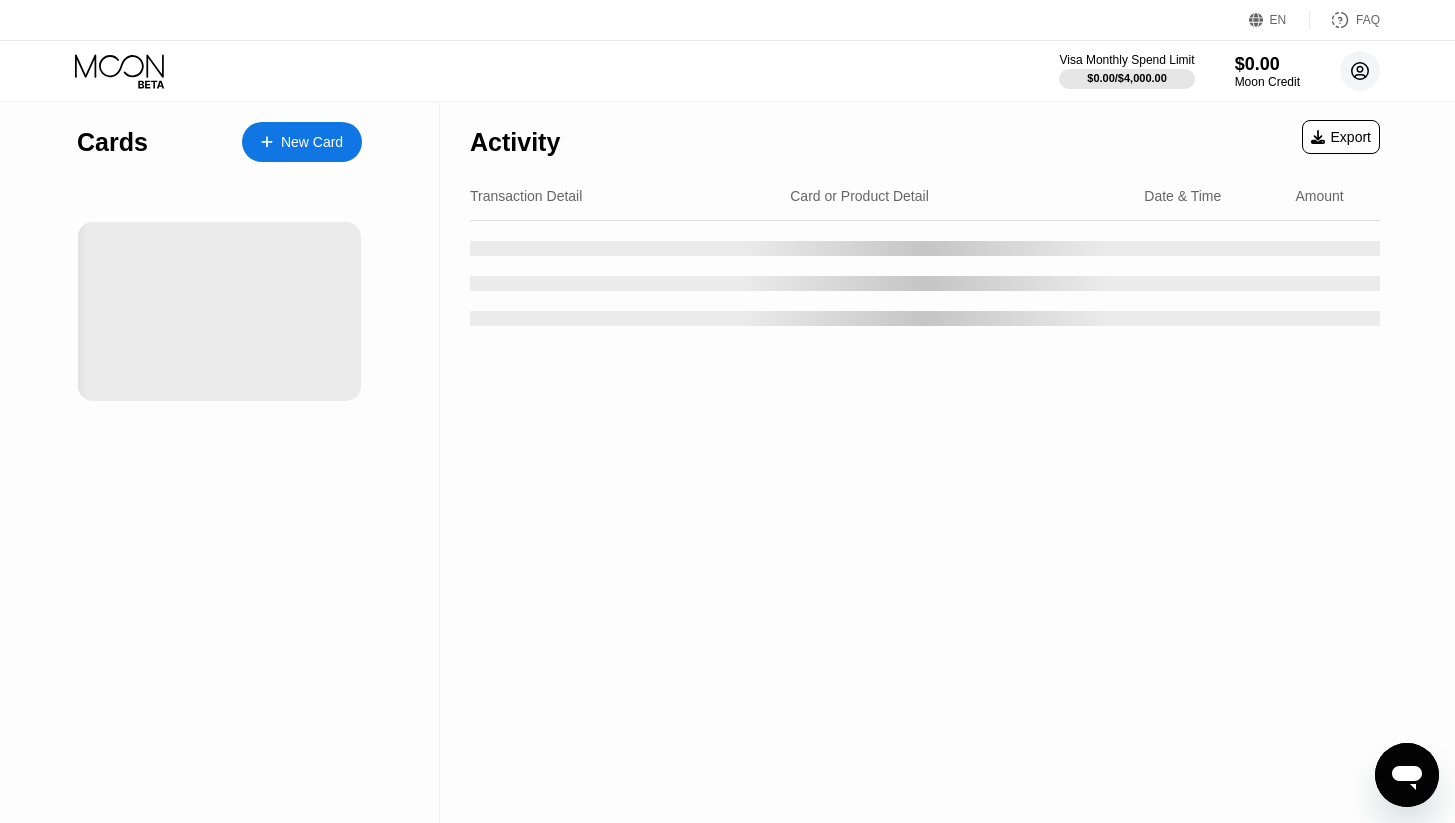 click 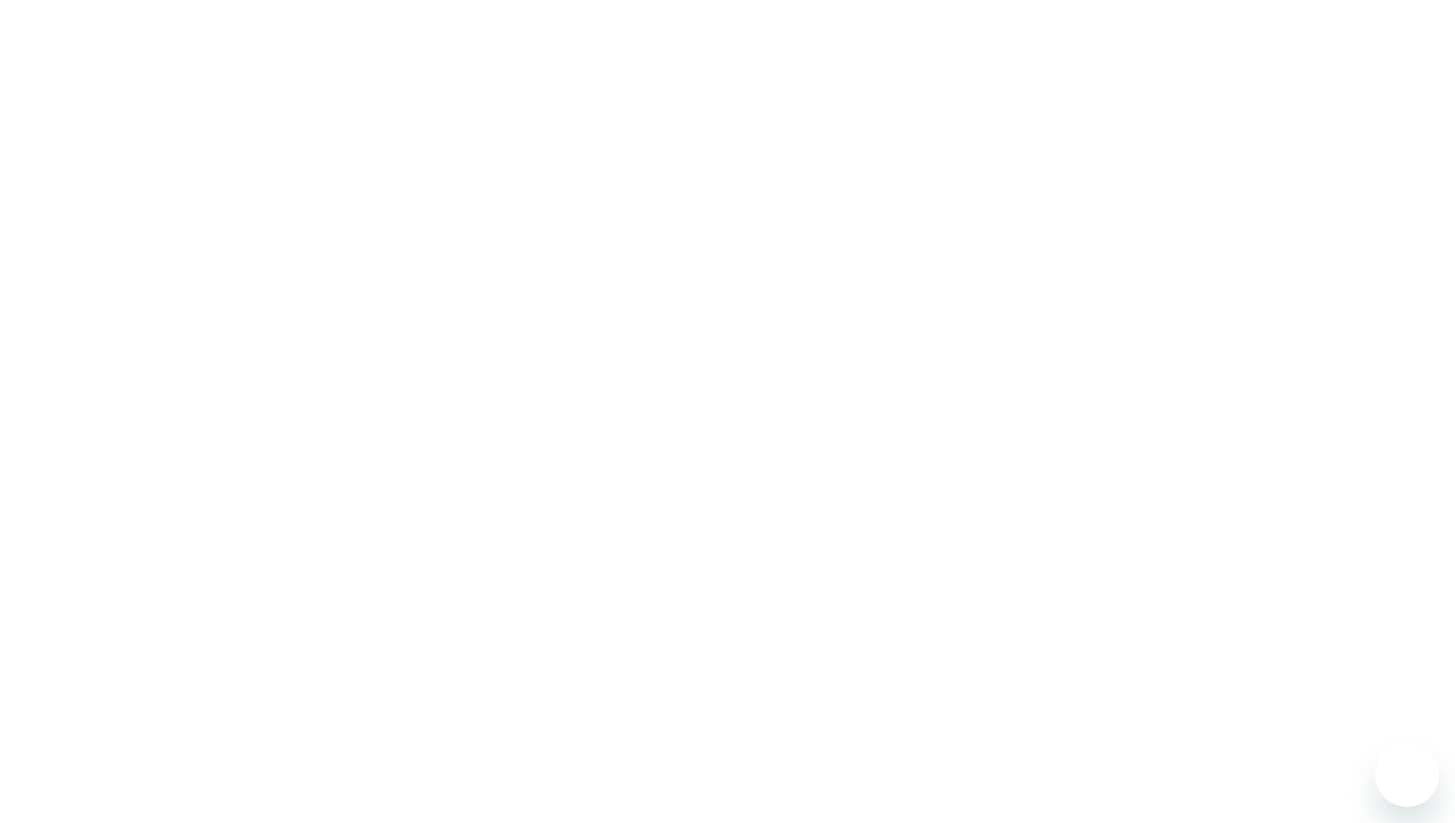 scroll, scrollTop: 0, scrollLeft: 0, axis: both 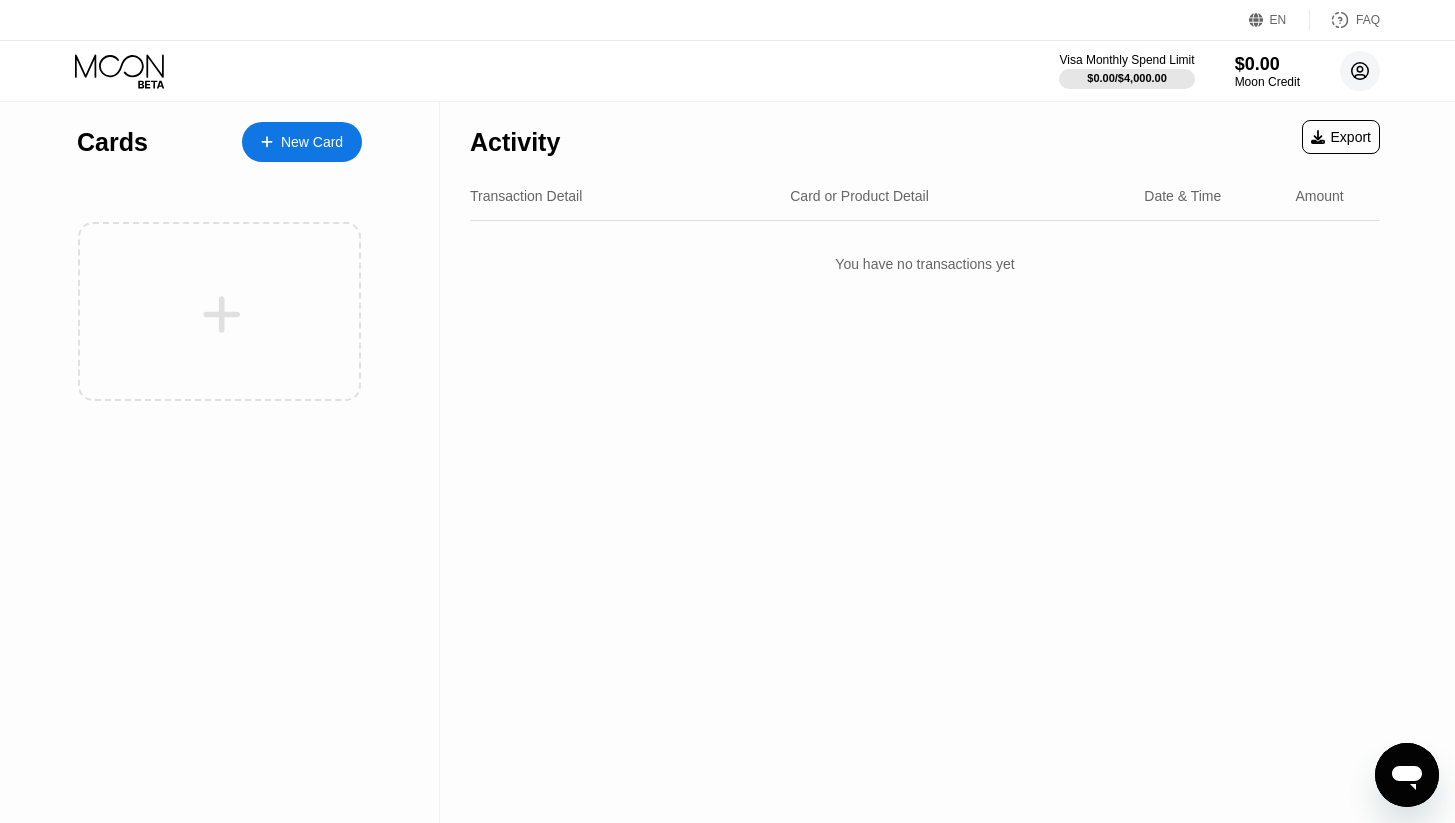 click 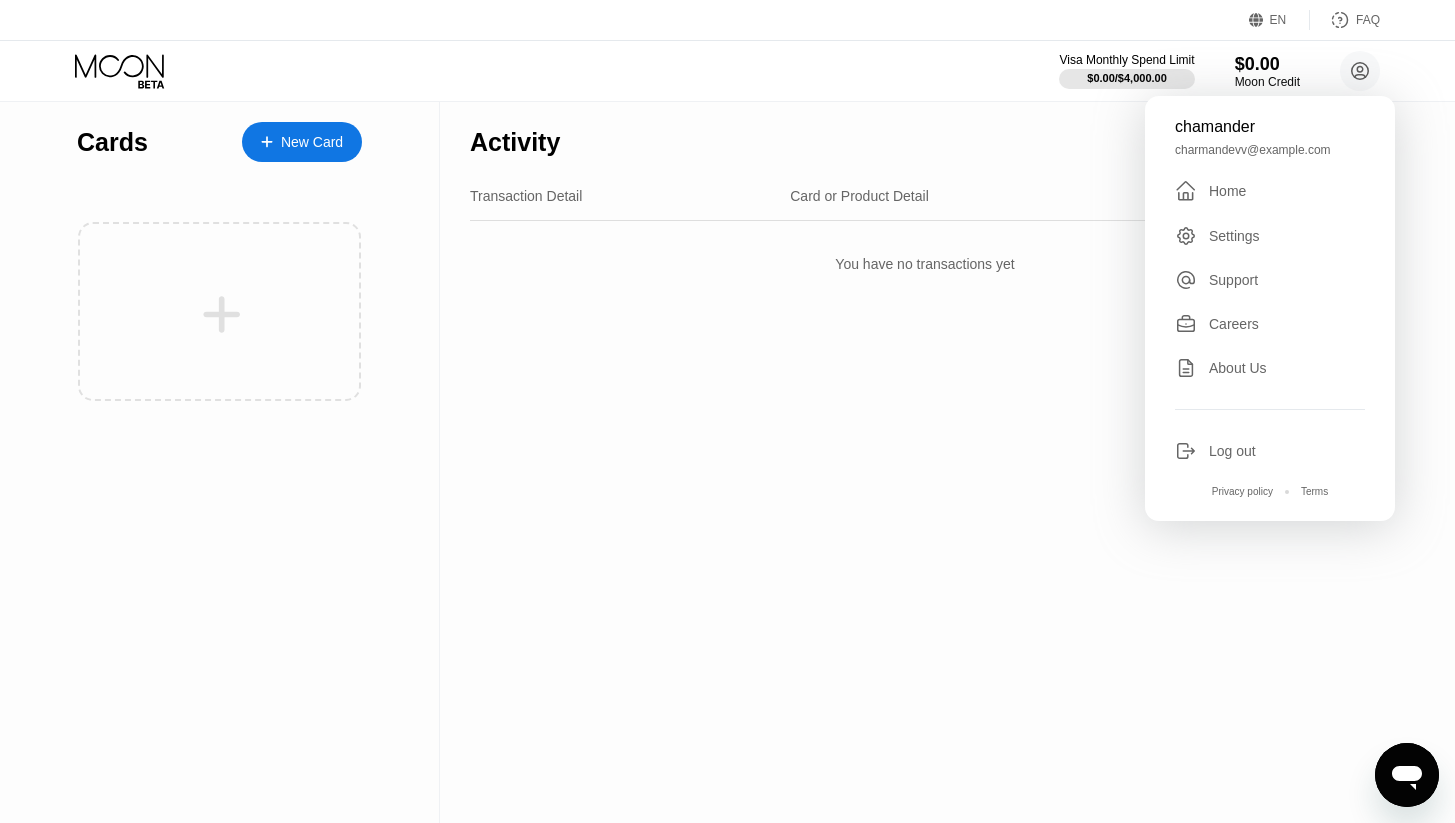 click on "Log out" at bounding box center [1232, 451] 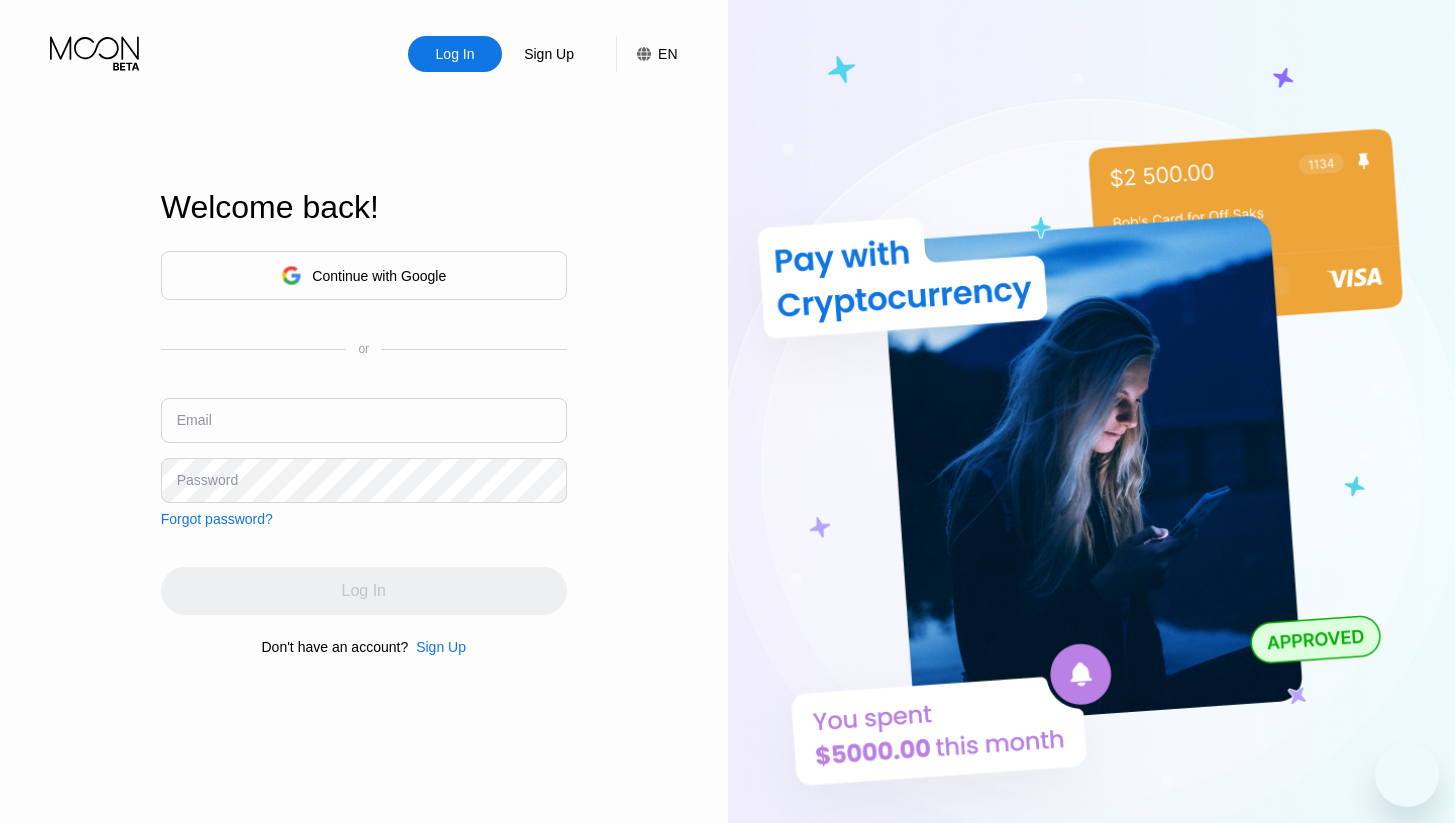 scroll, scrollTop: 0, scrollLeft: 0, axis: both 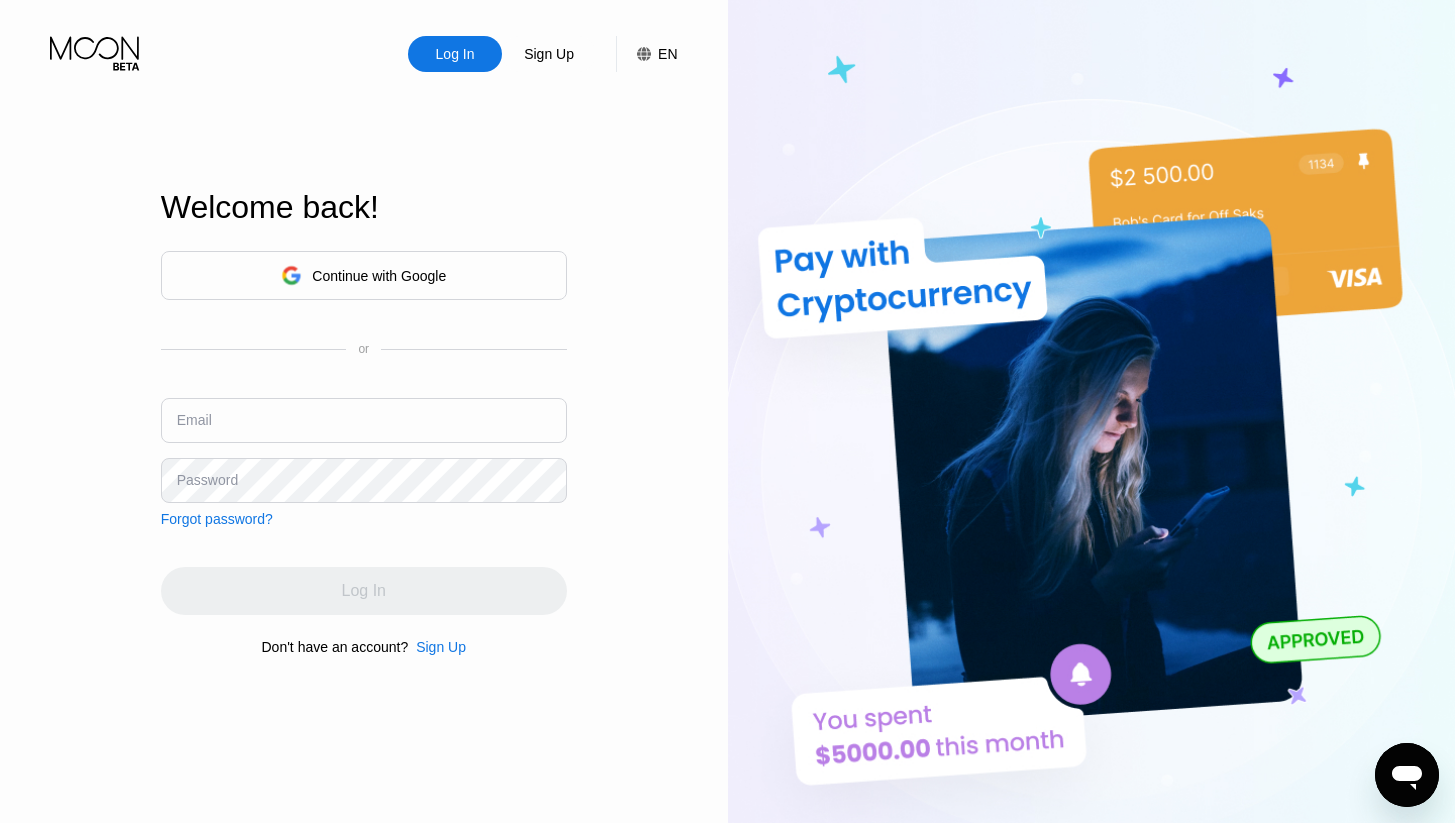 click on "Continue with Google" at bounding box center [364, 275] 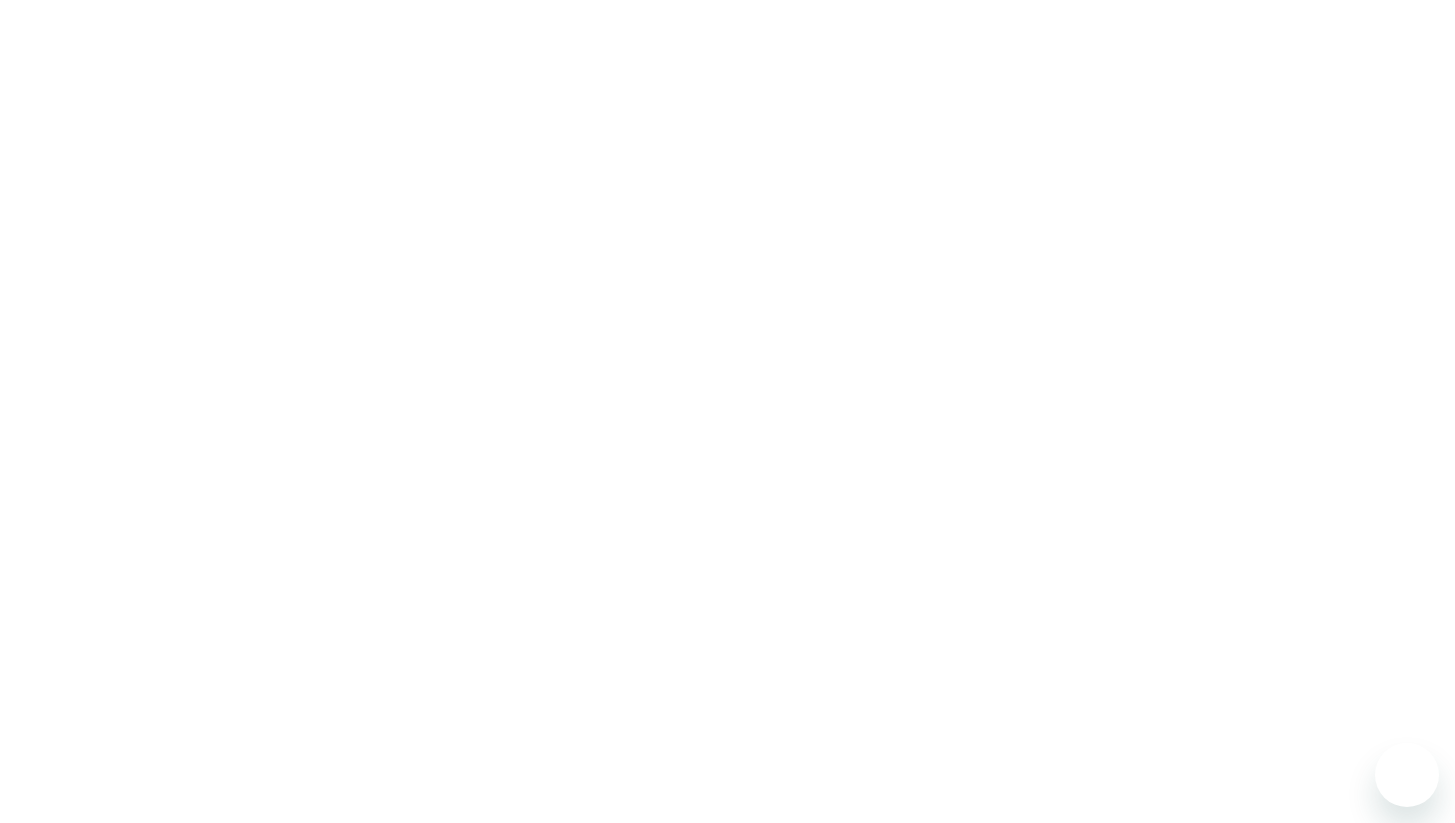 scroll, scrollTop: 0, scrollLeft: 0, axis: both 